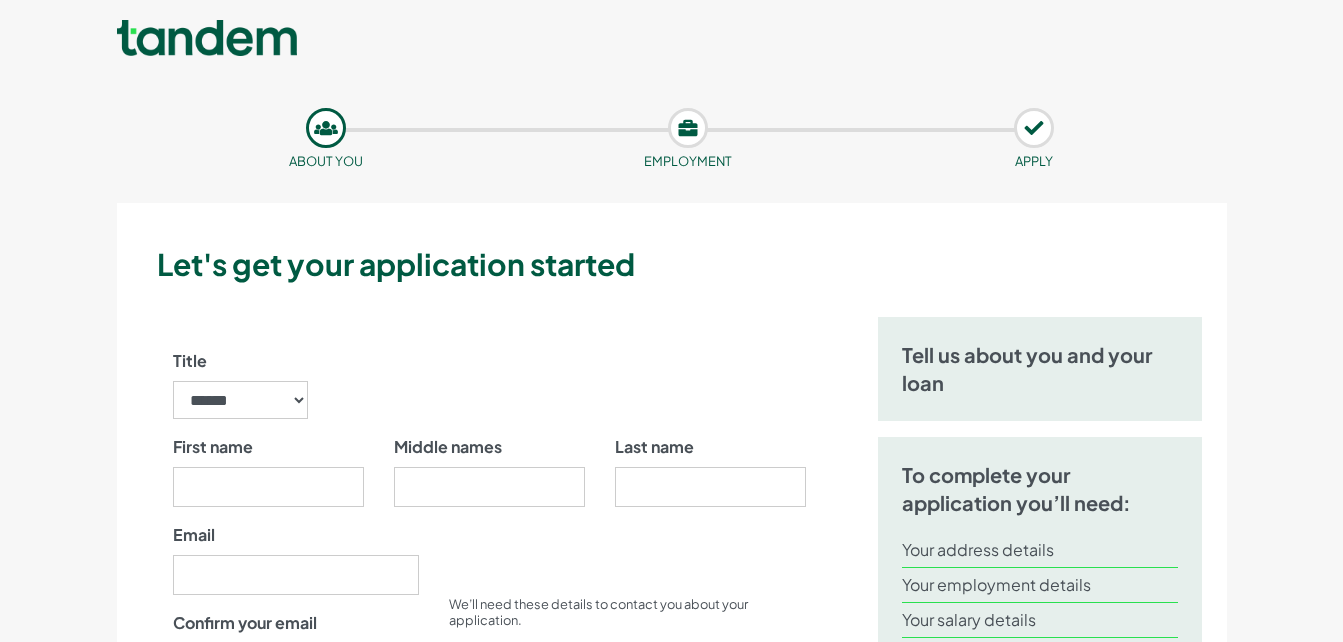 scroll, scrollTop: 0, scrollLeft: 0, axis: both 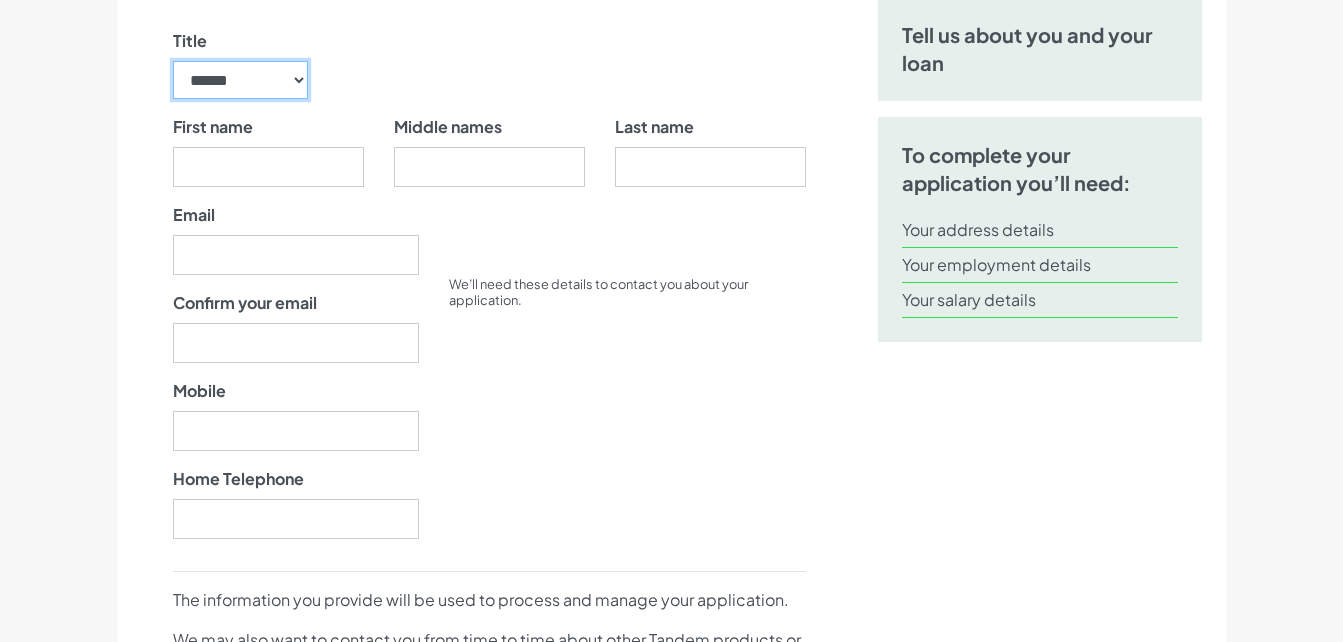 click on "******
**
***
****
**
**
****" at bounding box center [241, 80] 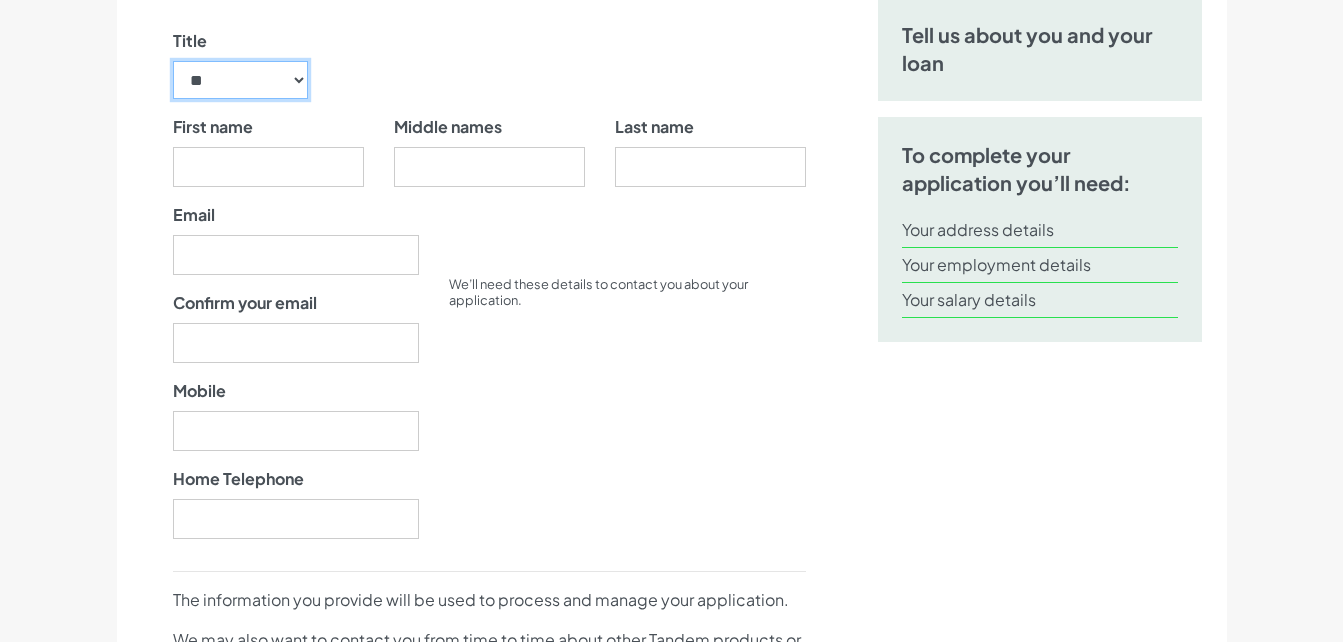 click on "******
**
***
****
**
**
****" at bounding box center (241, 80) 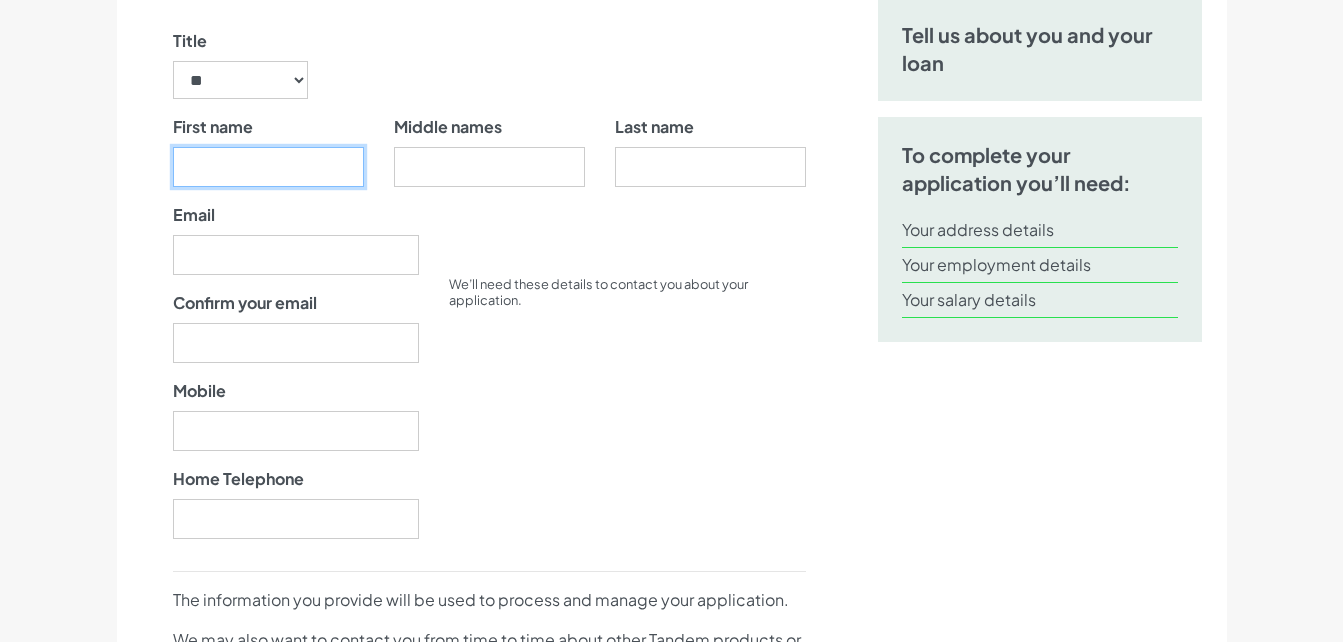 click on "First name" at bounding box center (268, 167) 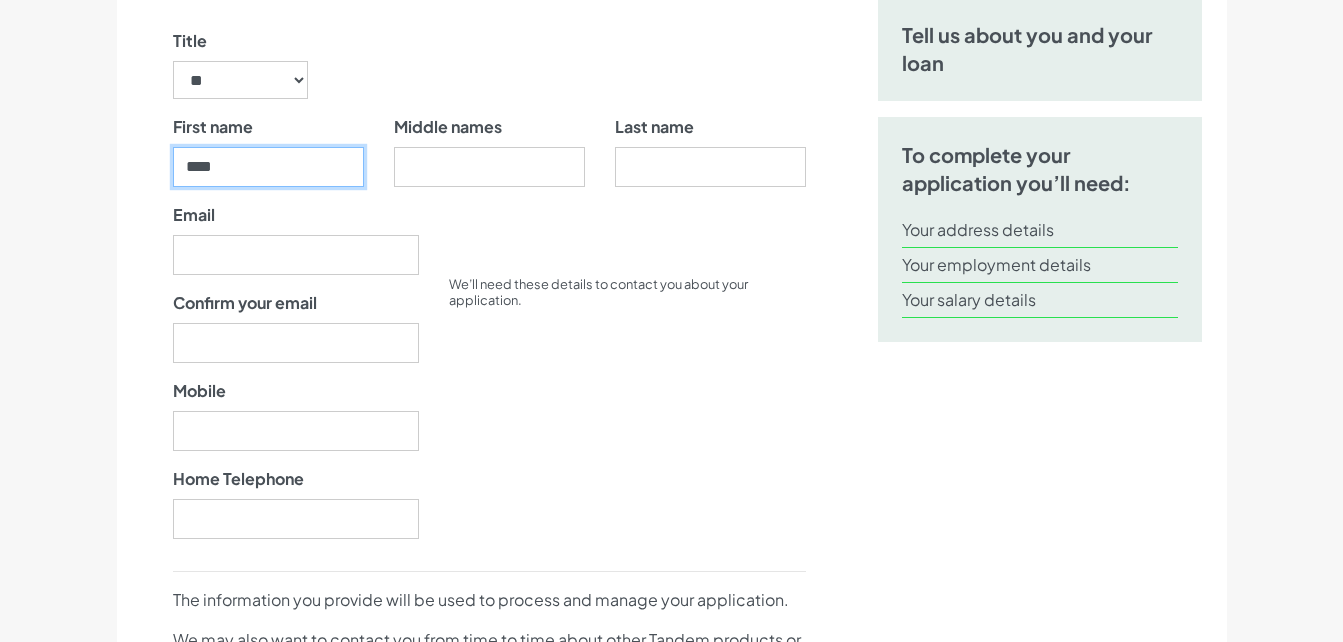 type on "****" 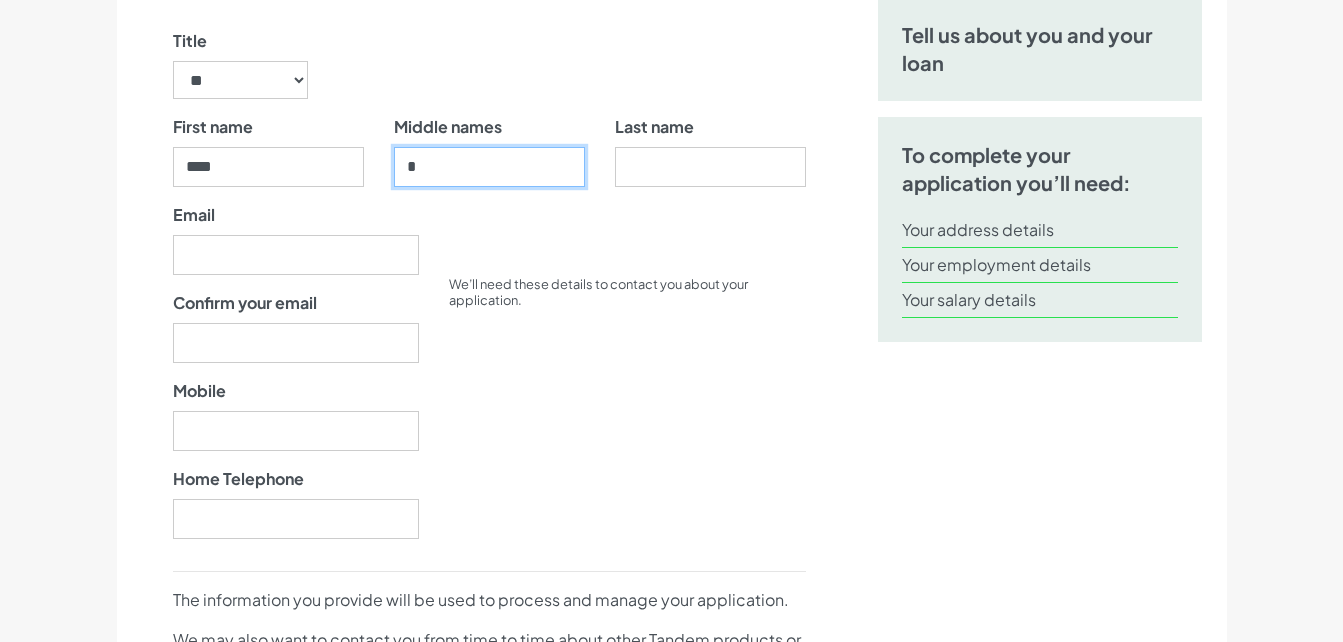 click on "*" at bounding box center [489, 167] 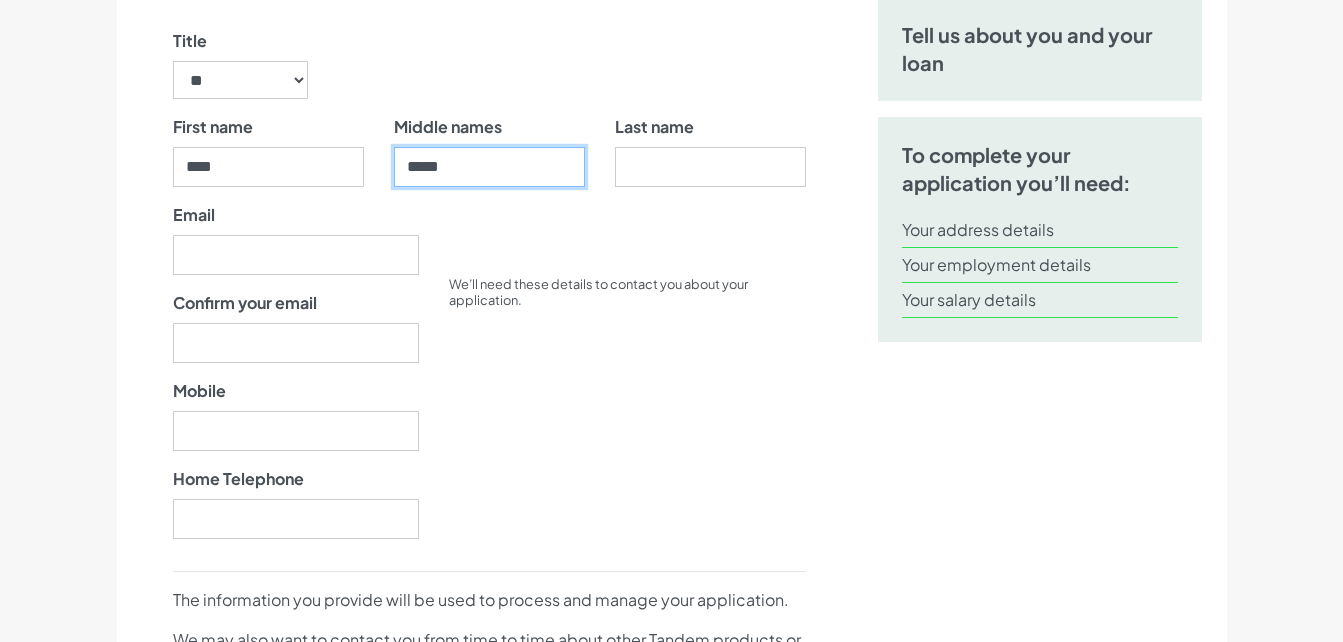 type on "*****" 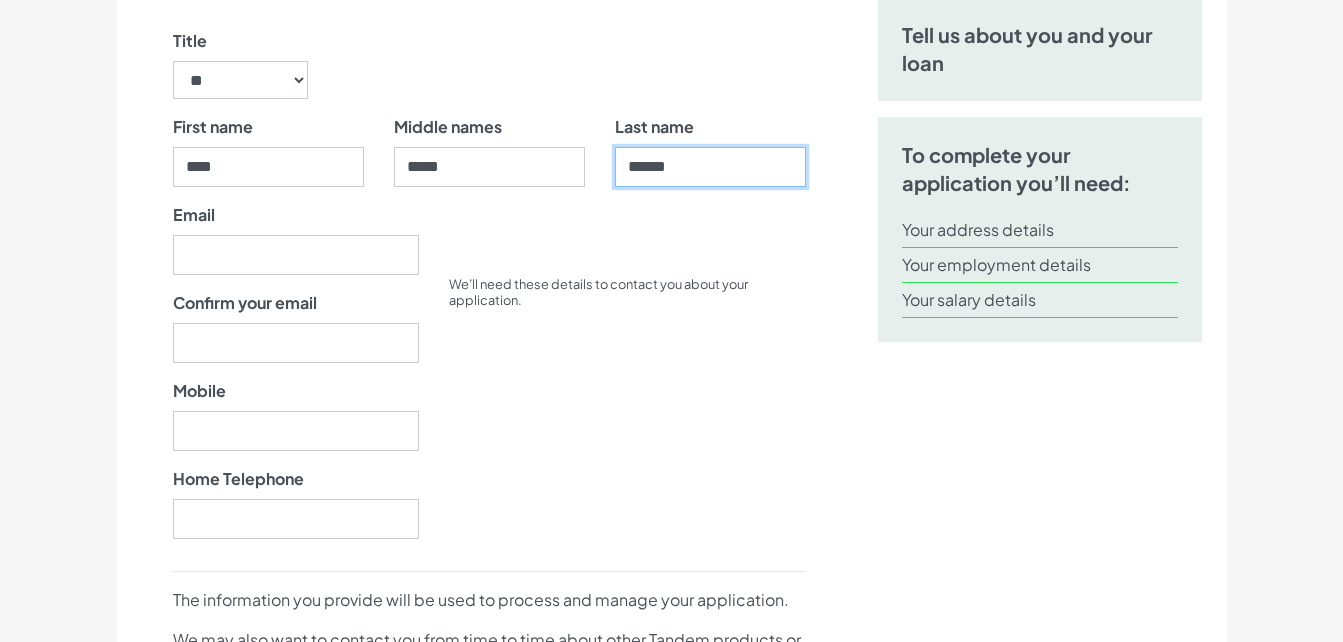 type on "******" 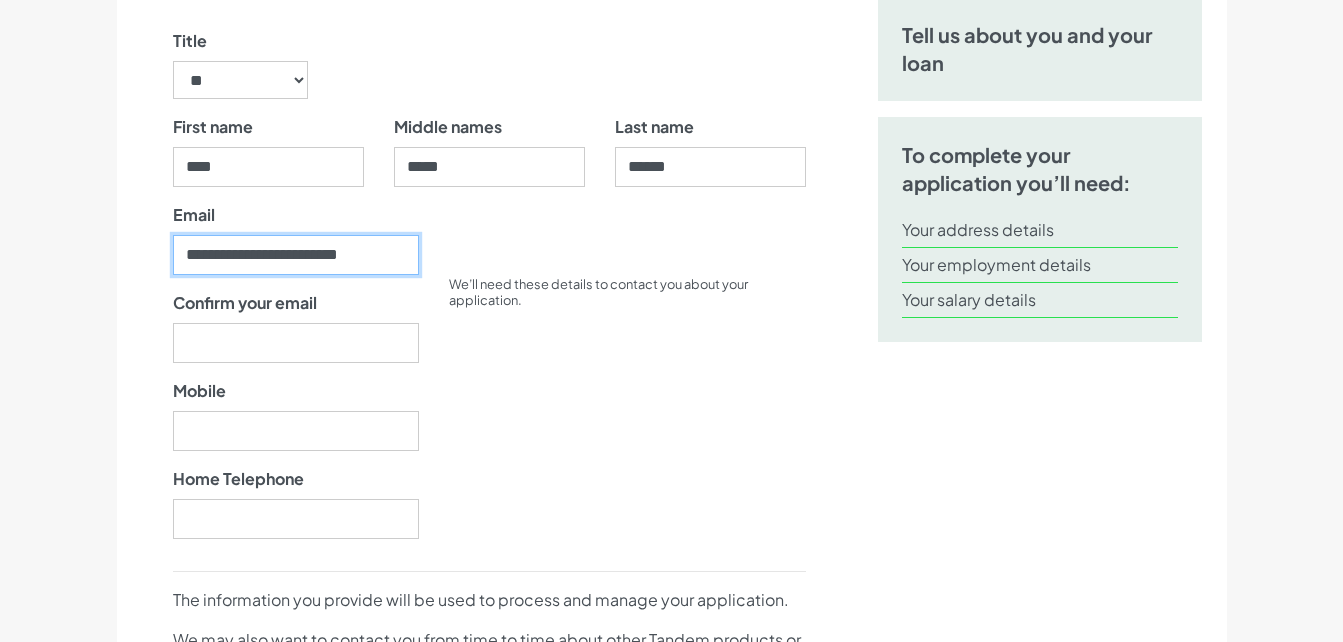 scroll, scrollTop: 0, scrollLeft: 3, axis: horizontal 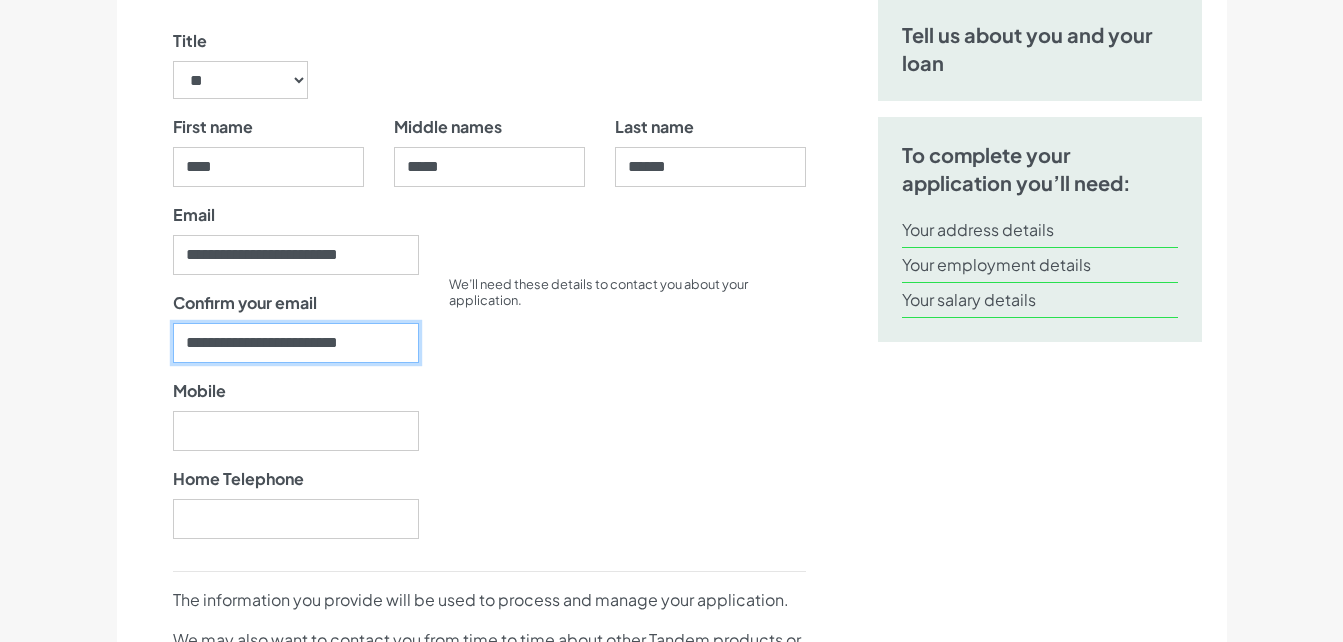 type on "**********" 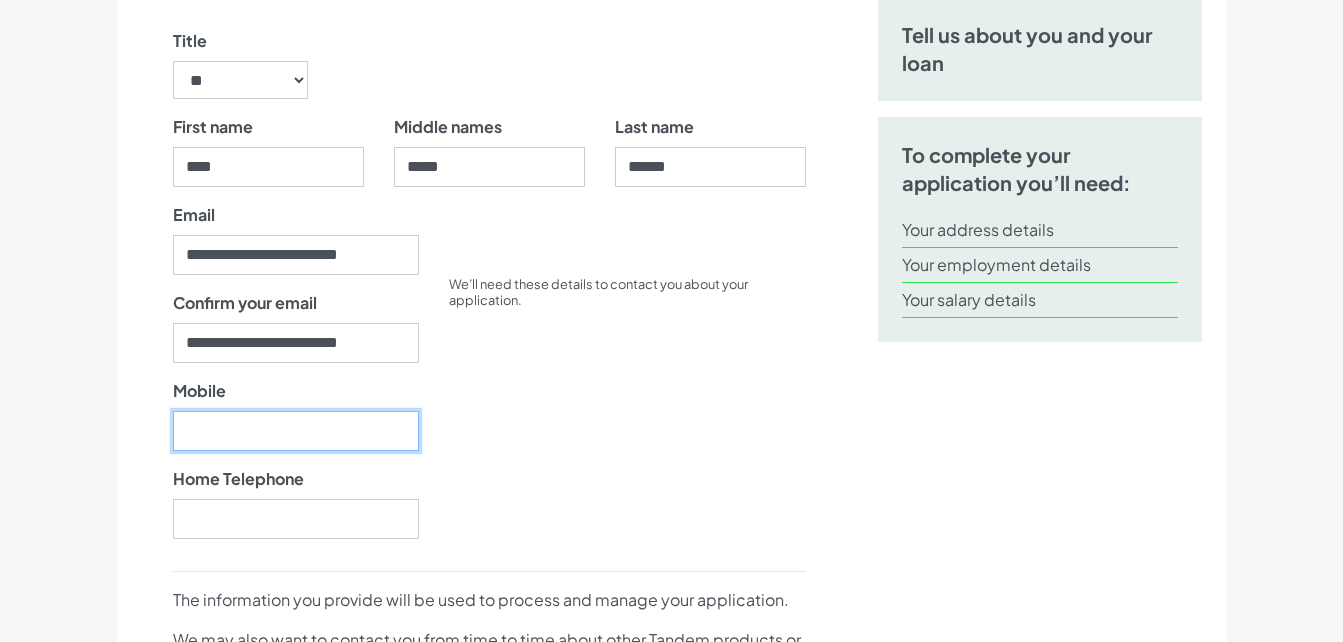 scroll, scrollTop: 0, scrollLeft: 0, axis: both 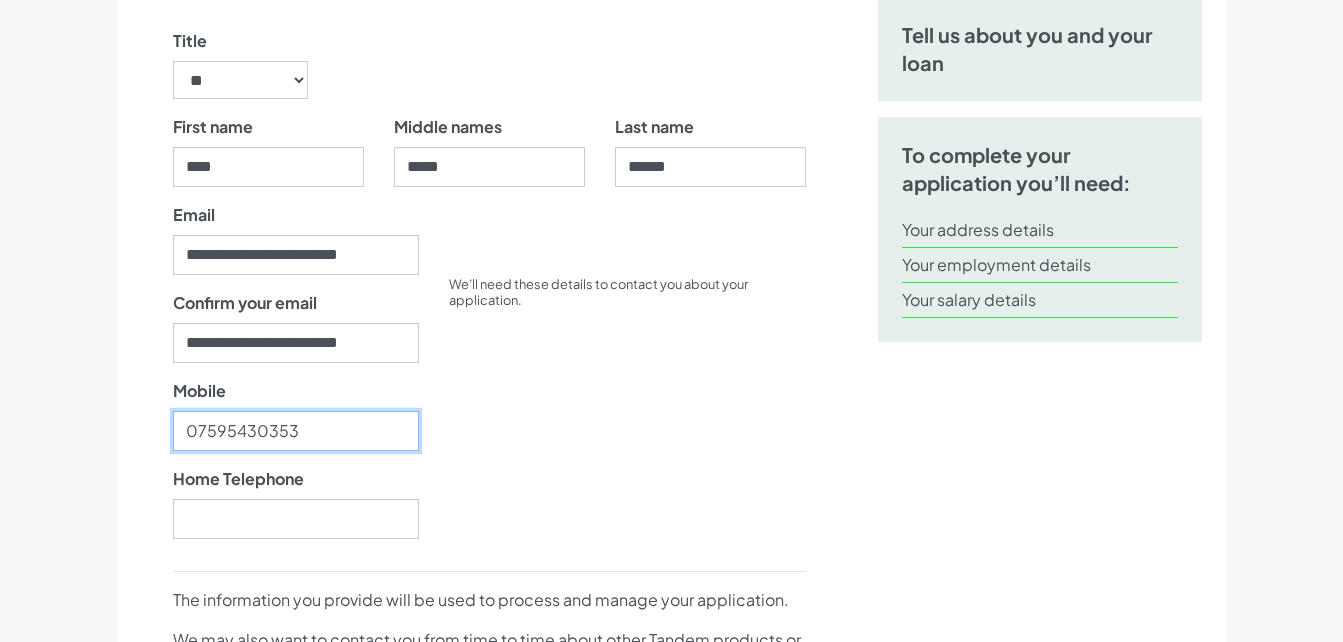 type on "07595430353" 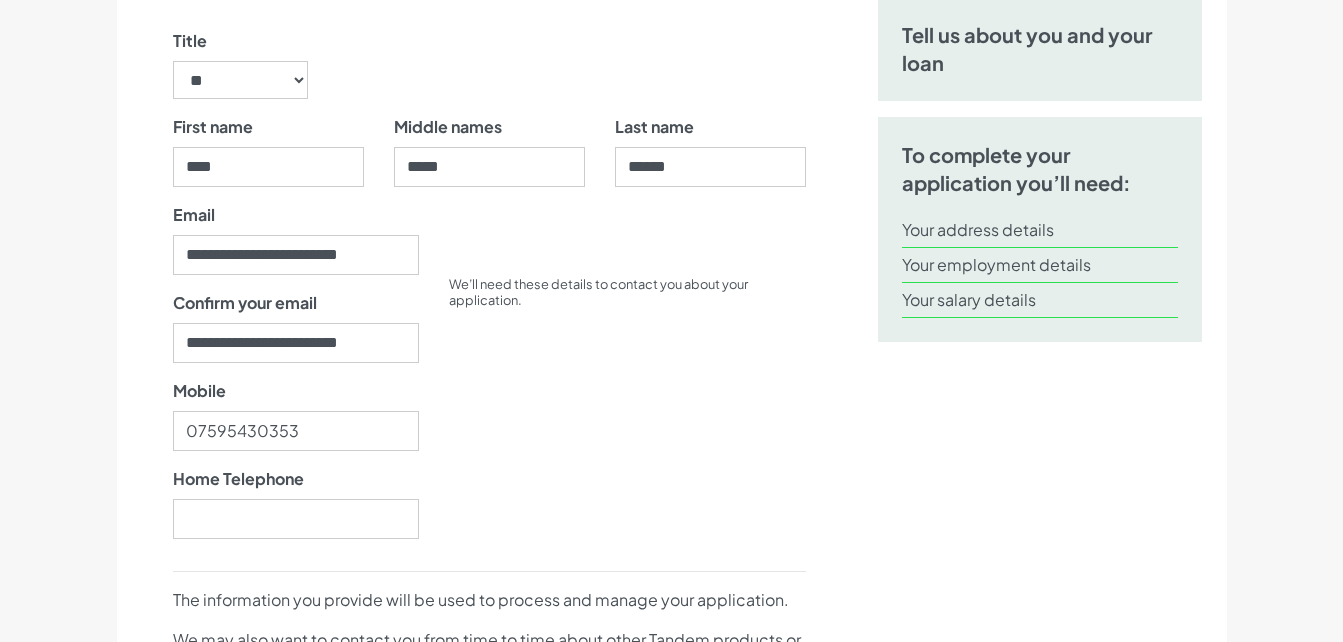 click on "We’ll need these details to contact you about your application." at bounding box center [627, 379] 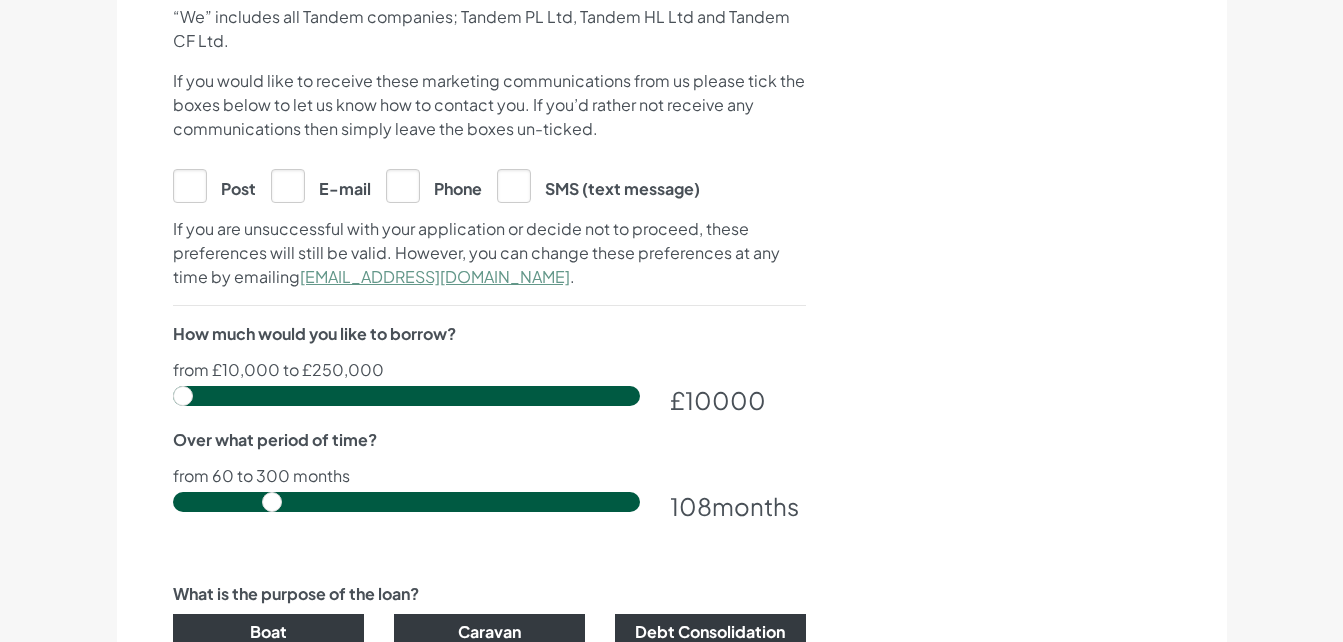 scroll, scrollTop: 1080, scrollLeft: 0, axis: vertical 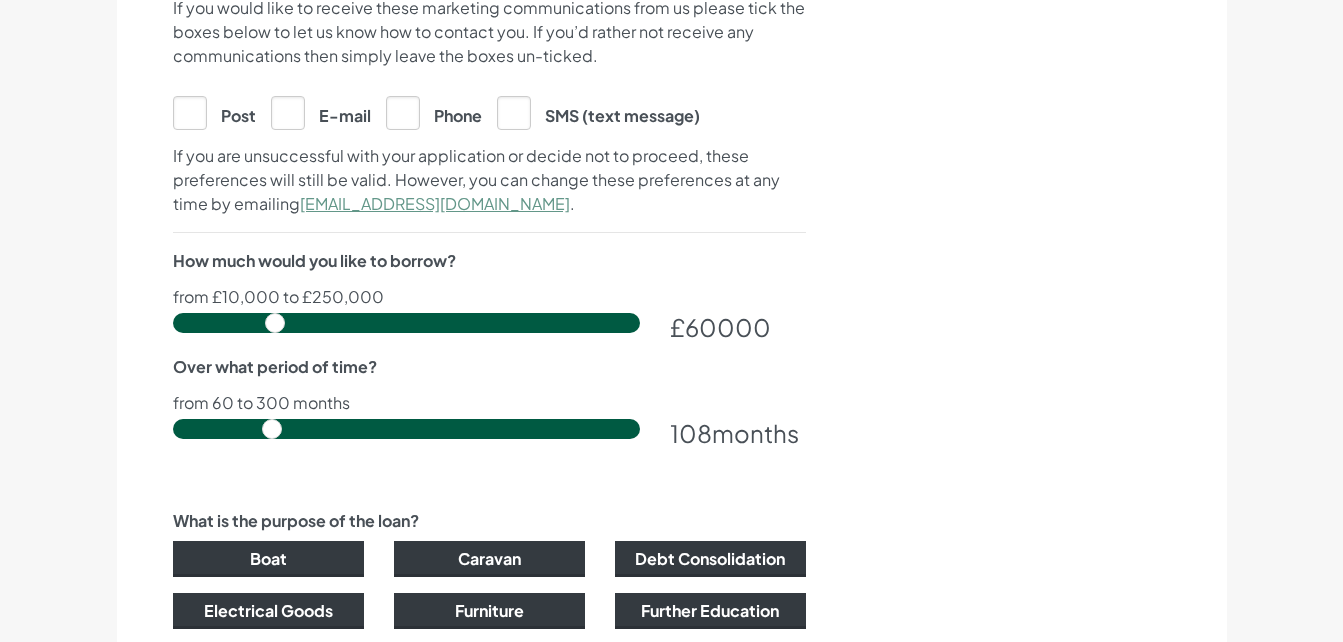 drag, startPoint x: 187, startPoint y: 319, endPoint x: 275, endPoint y: 337, distance: 89.822044 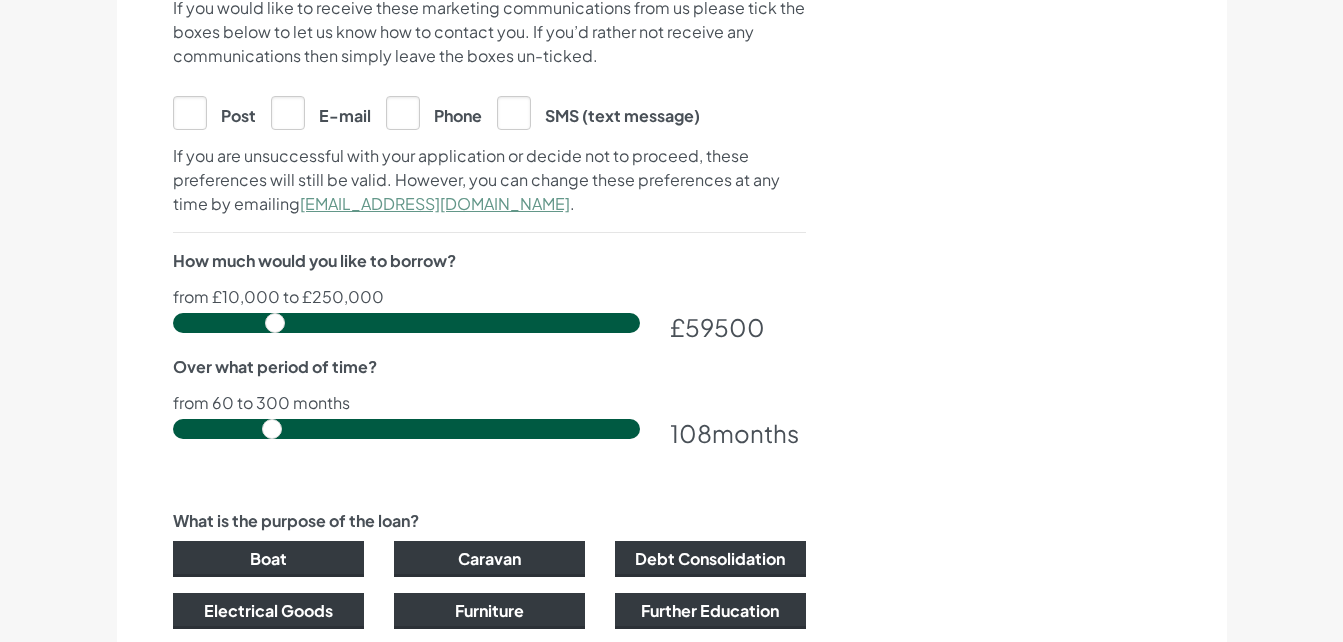 click at bounding box center (406, 323) 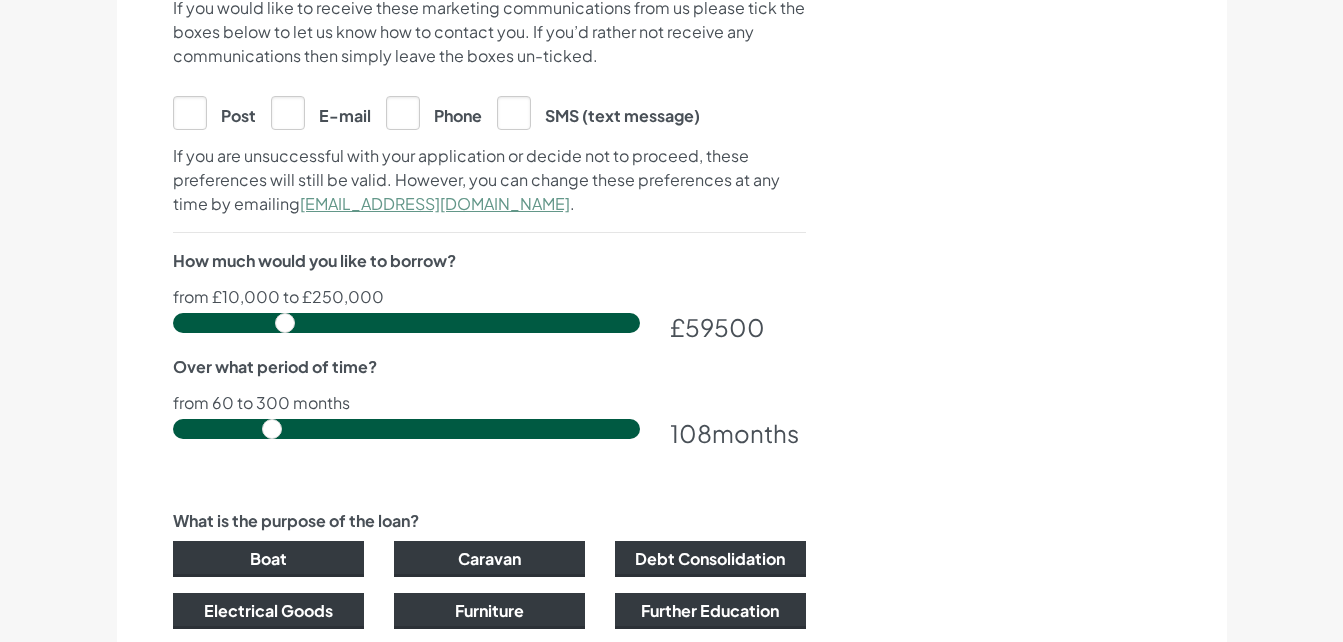 click at bounding box center [406, 323] 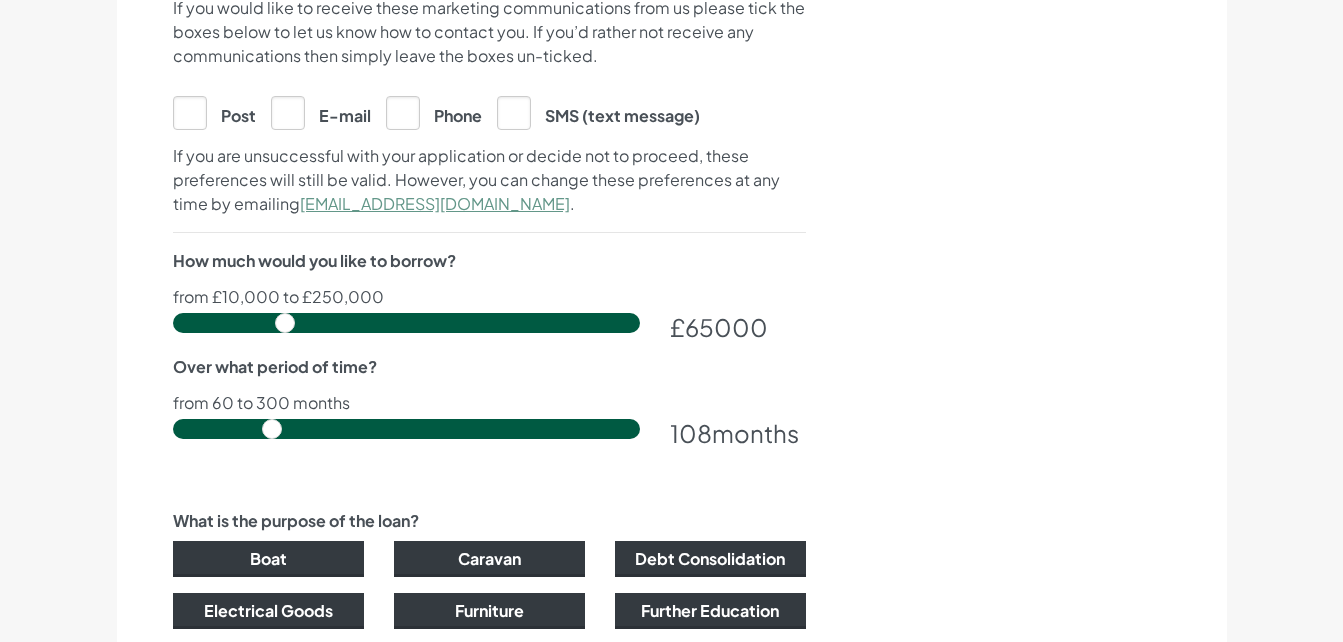 click at bounding box center (406, 323) 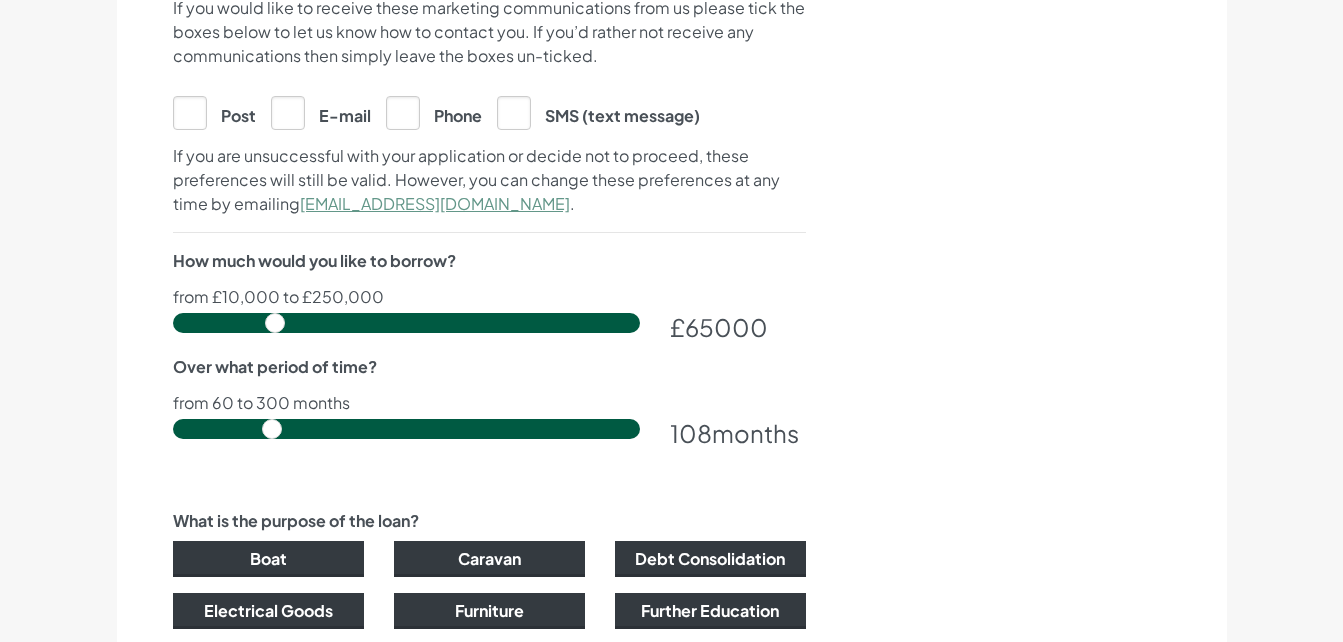 click at bounding box center (406, 323) 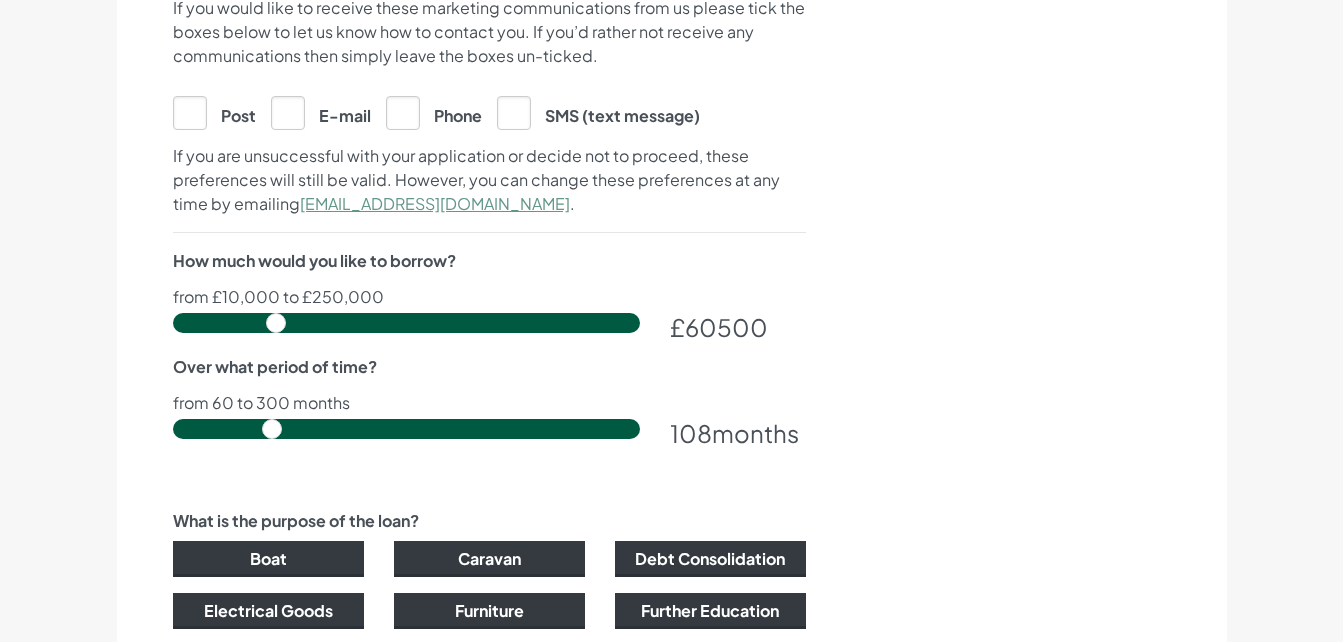 type on "59500" 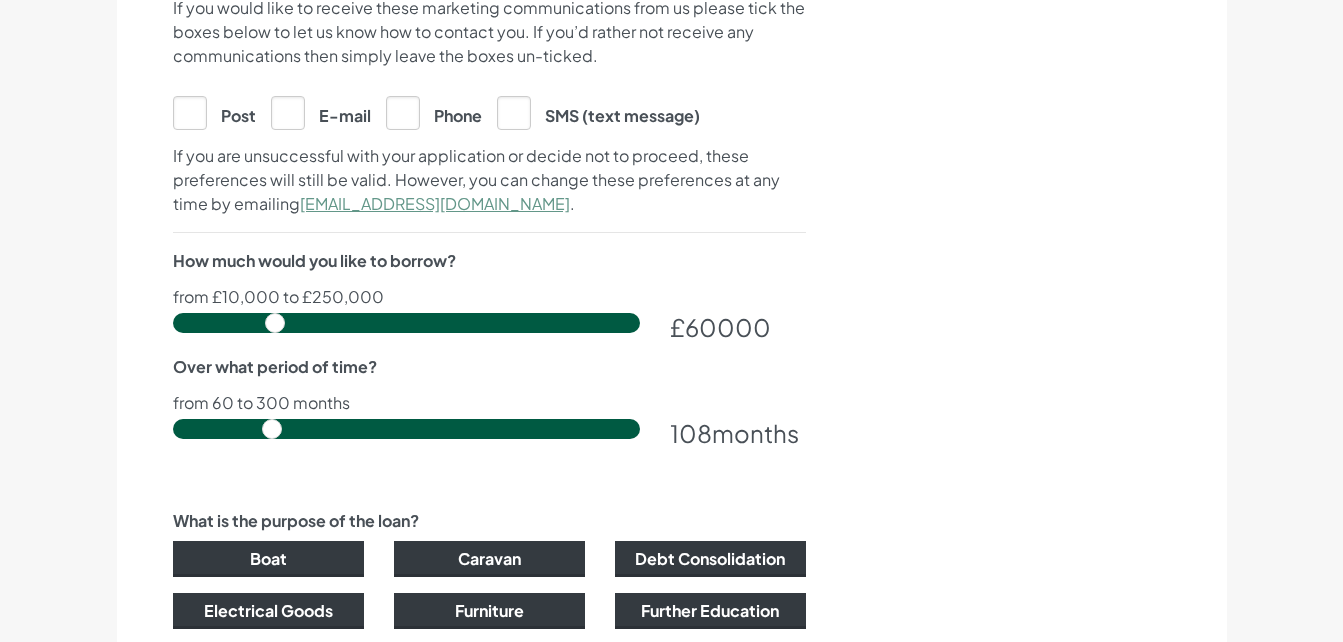 click at bounding box center [406, 323] 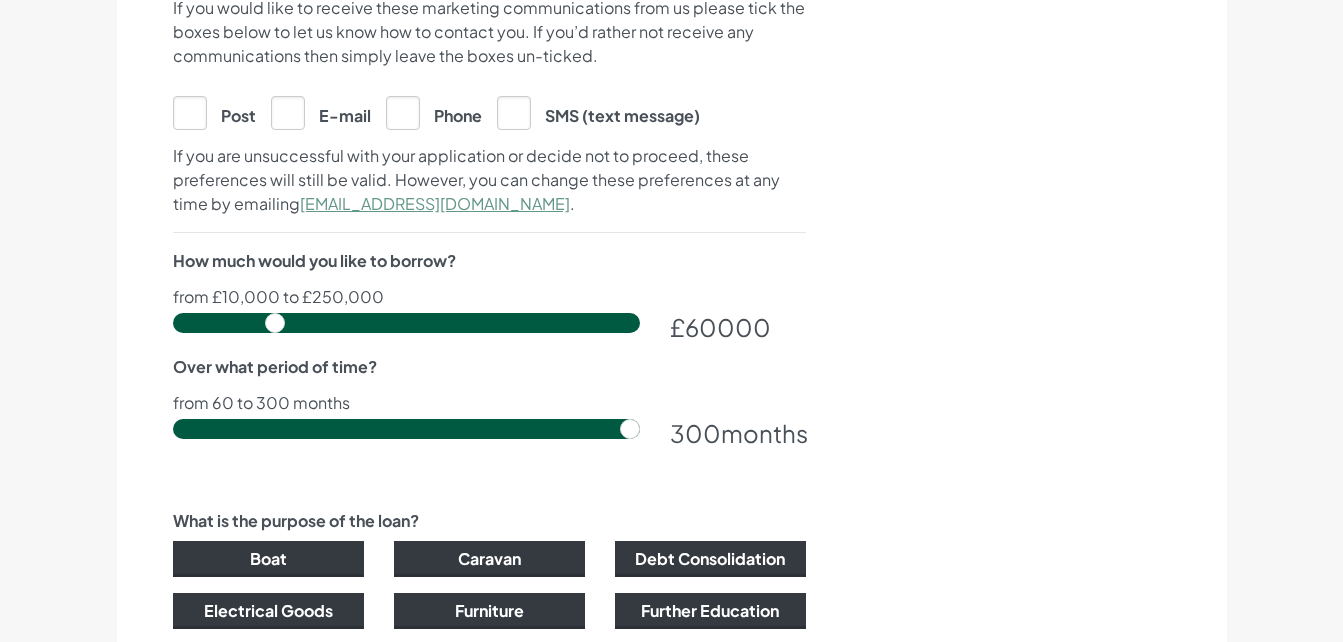 drag, startPoint x: 270, startPoint y: 429, endPoint x: 742, endPoint y: 442, distance: 472.179 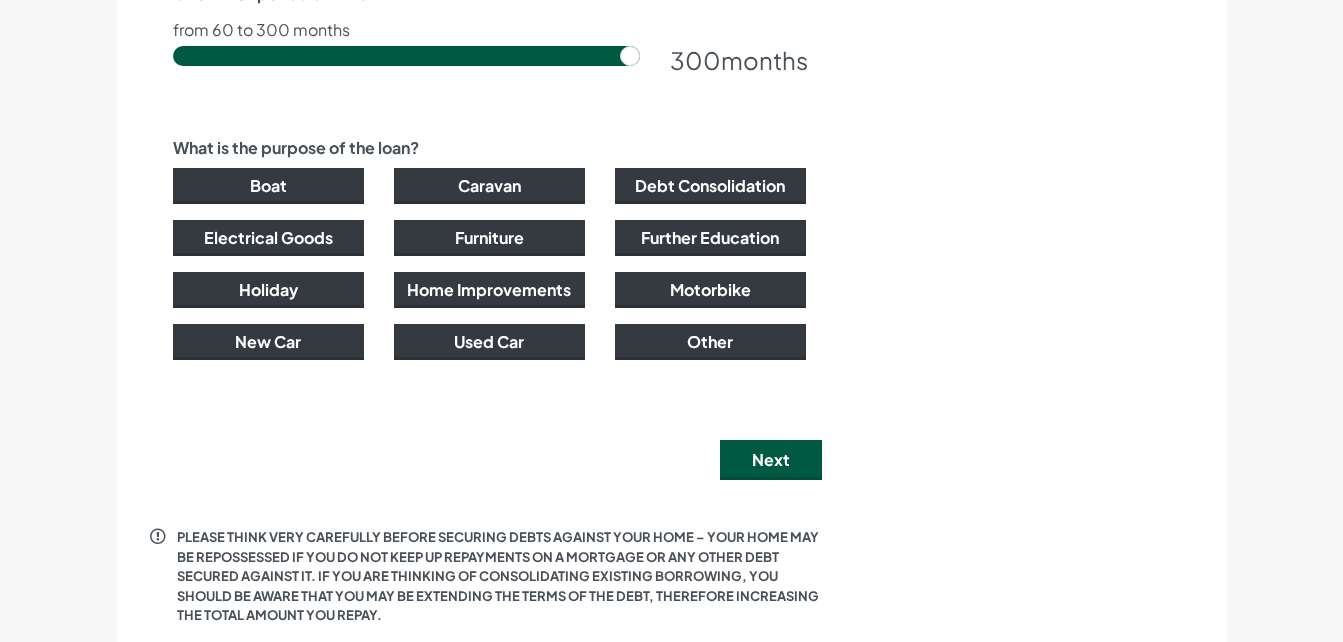 scroll, scrollTop: 1457, scrollLeft: 0, axis: vertical 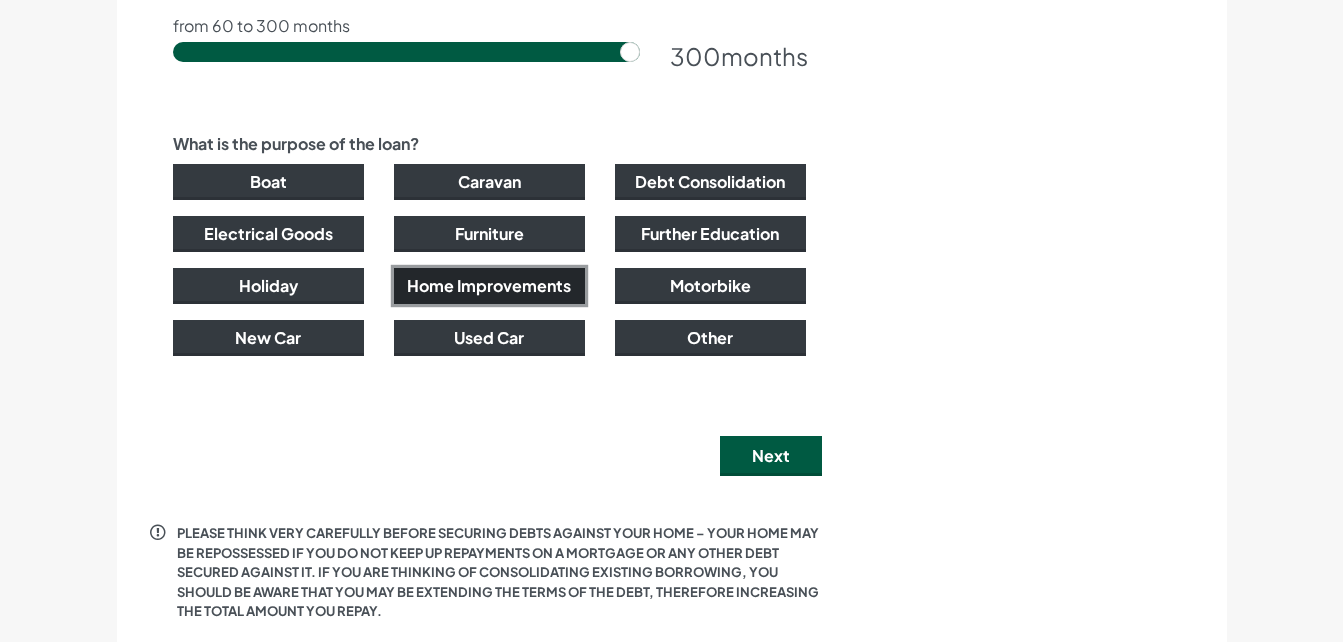 click on "Home Improvements" at bounding box center (489, 286) 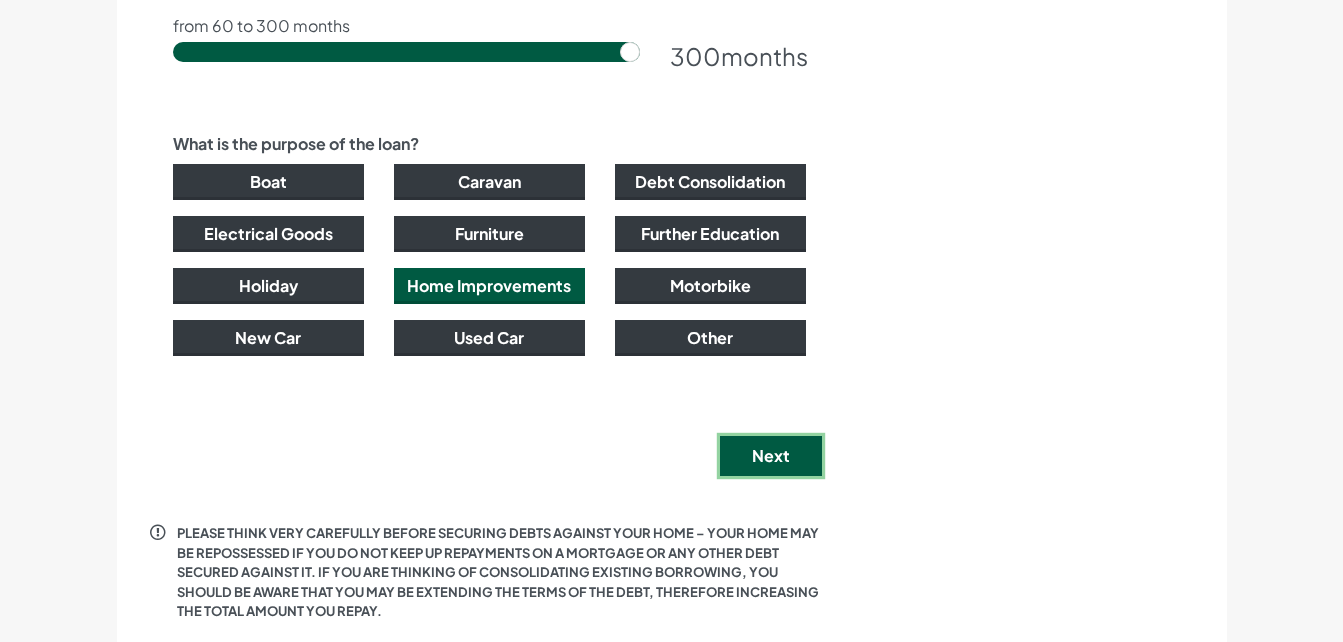 click on "Next" at bounding box center [771, 456] 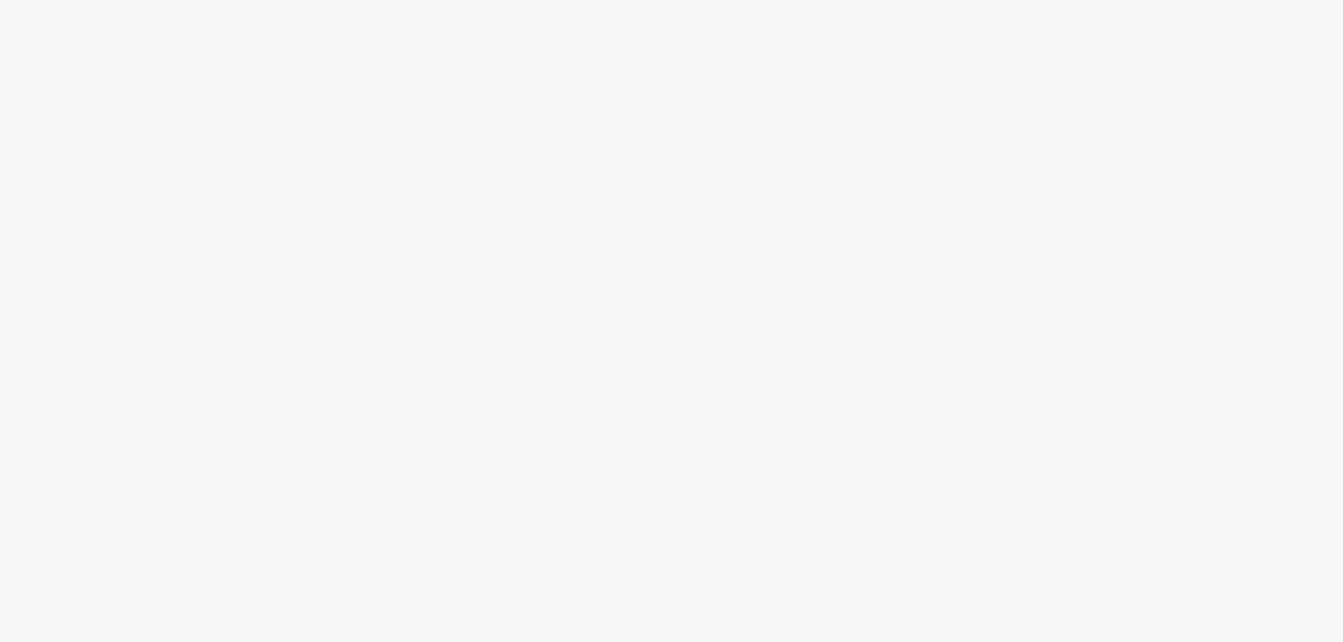 scroll, scrollTop: 0, scrollLeft: 0, axis: both 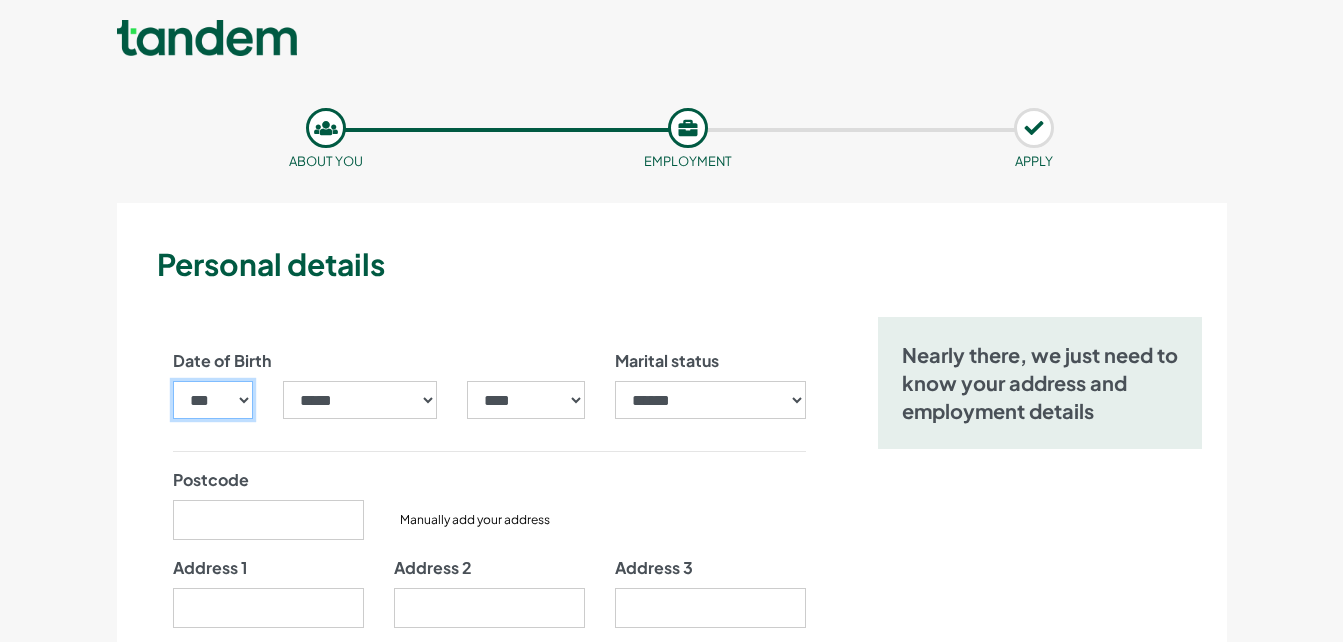 click on "***
* * * * * * * * * ** ** ** ** ** ** ** ** ** ** ** ** ** ** ** ** ** ** ** ** ** **" at bounding box center (213, 400) 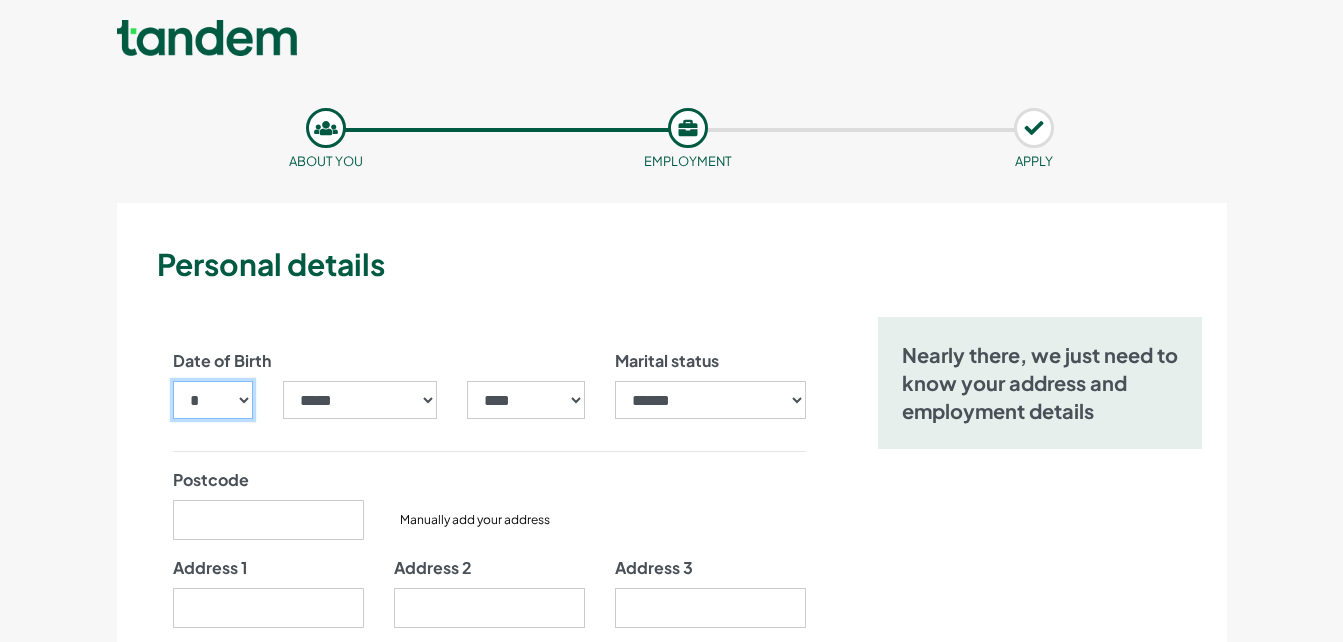 click on "***
* * * * * * * * * ** ** ** ** ** ** ** ** ** ** ** ** ** ** ** ** ** ** ** ** ** **" at bounding box center [213, 400] 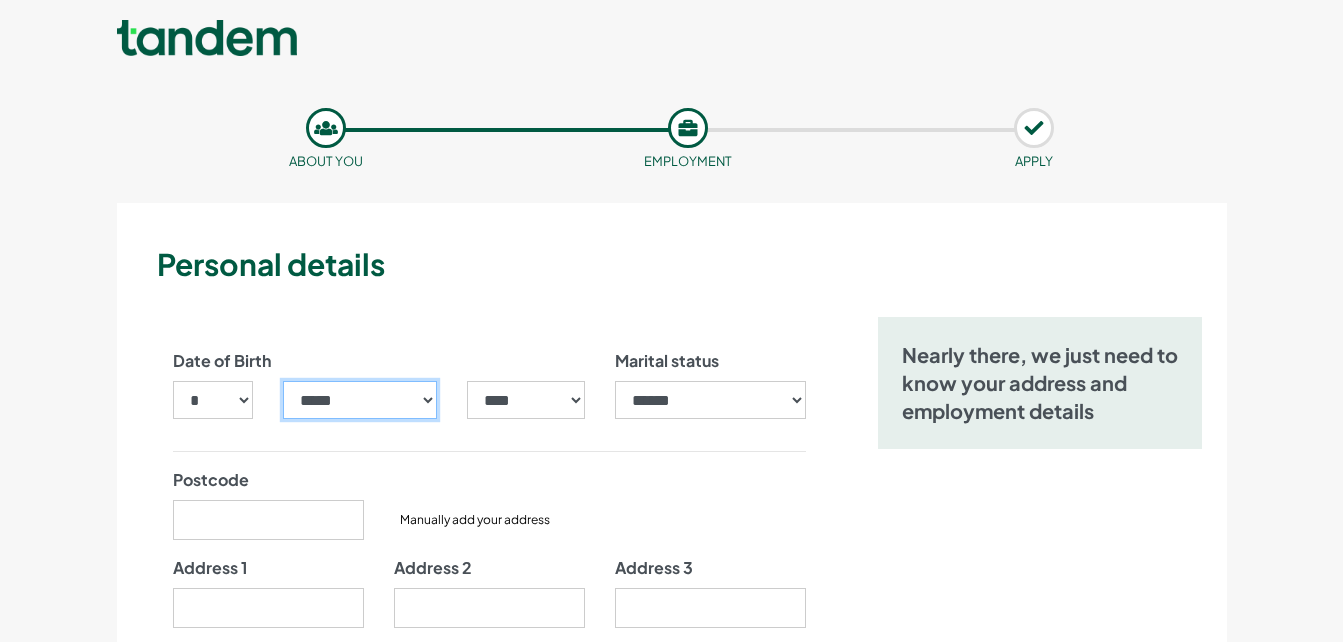 click on "*****
*******
********
*****
*****
***
****
****
******
*********
*******
********
********" at bounding box center [360, 400] 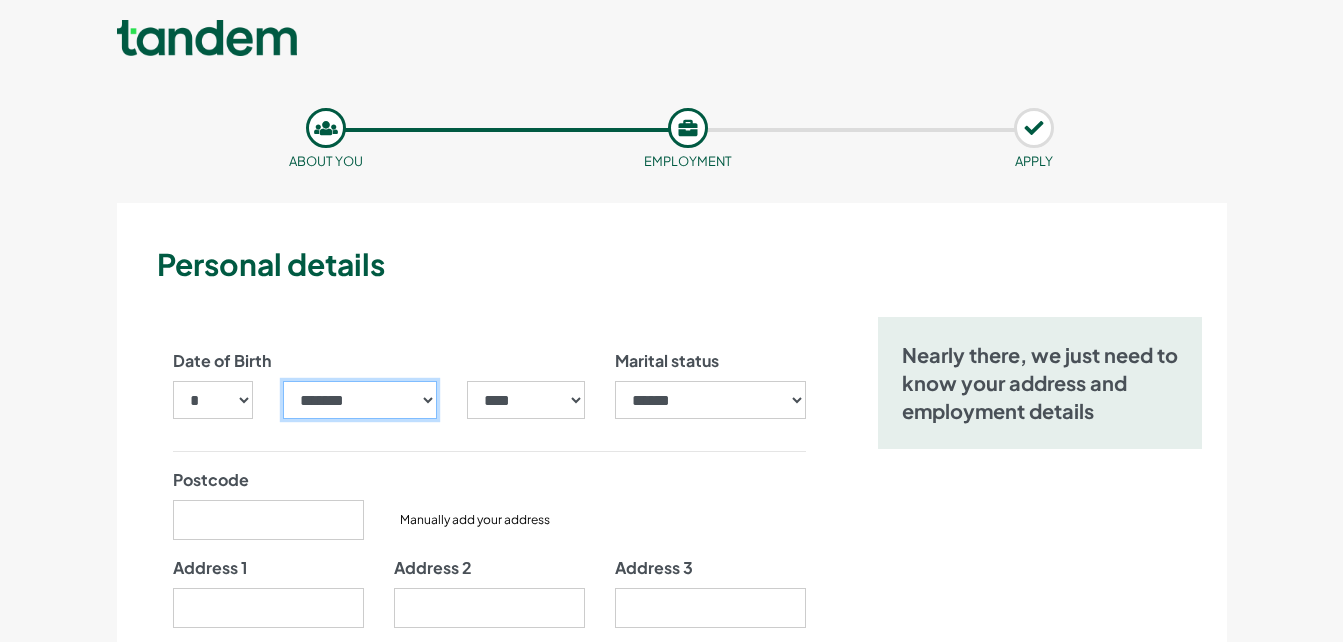 click on "*****
*******
********
*****
*****
***
****
****
******
*********
*******
********
********" at bounding box center [360, 400] 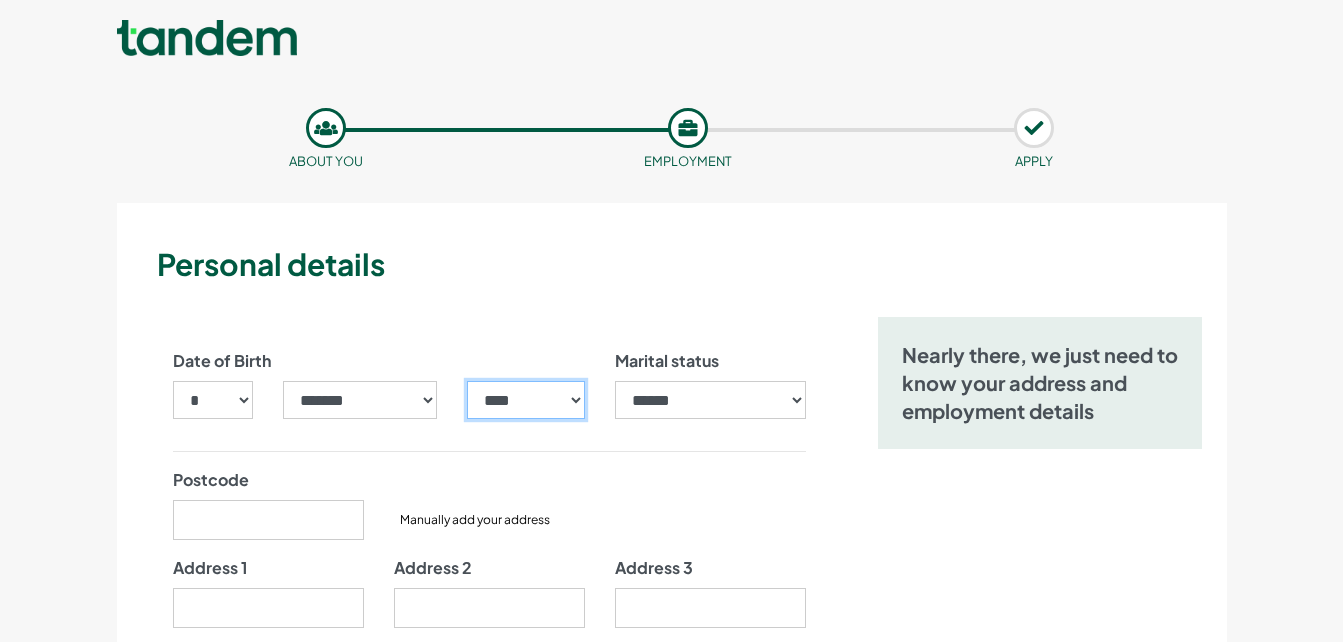 click on "****
**** **** **** **** **** **** **** **** **** **** **** **** **** **** **** **** **** **** **** **** **** **** **** **** **** **** **** **** **** **** **** **** **** **** **** **** **** **** **** **** **** **** **** **** **** **** **** **** **** **** **** **** **** **** **** **** **** **** **** **** **** **** **** **** **** **** **** **** **** **** **** **** **** **** **** **** **** **** **** **** **** **** **** **** **** **** **** **** **** **** **** **** **** **** **** **** **** **** **** **** **** **** **** **** **** **** **** **** **** **** **** **** **** **** **** **** **** **** **** **** **** **** **** **** **** ****" at bounding box center (525, 400) 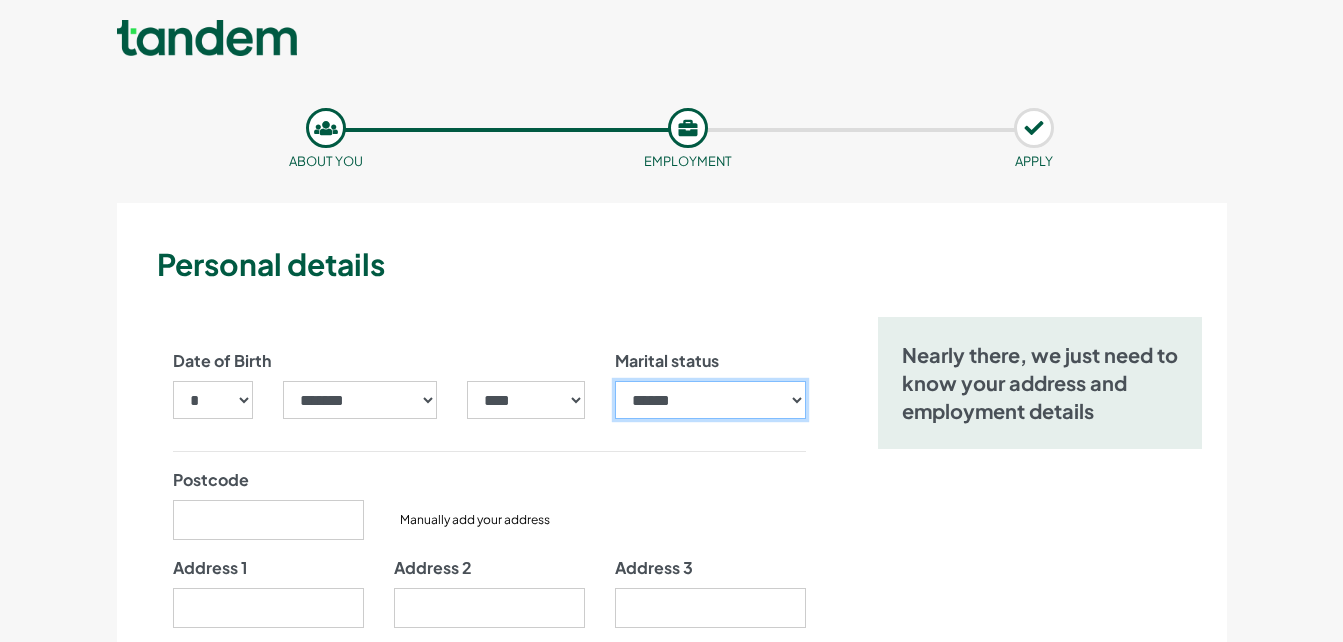 click on "**********" at bounding box center [710, 400] 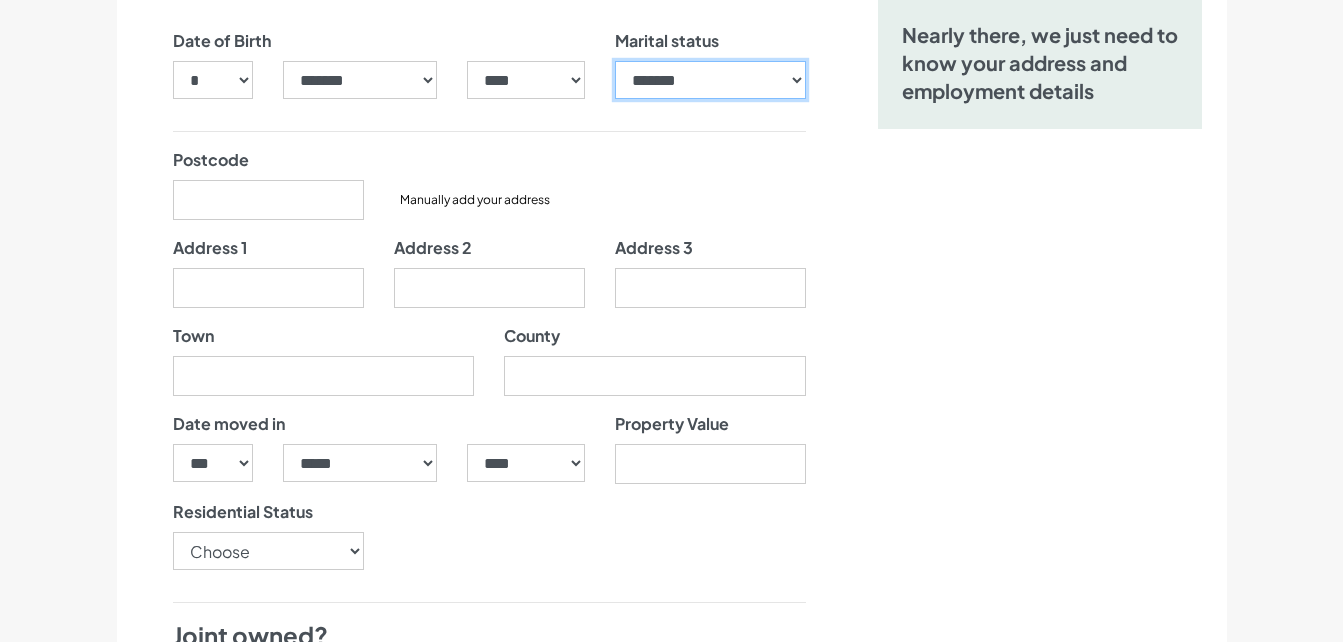 scroll, scrollTop: 453, scrollLeft: 0, axis: vertical 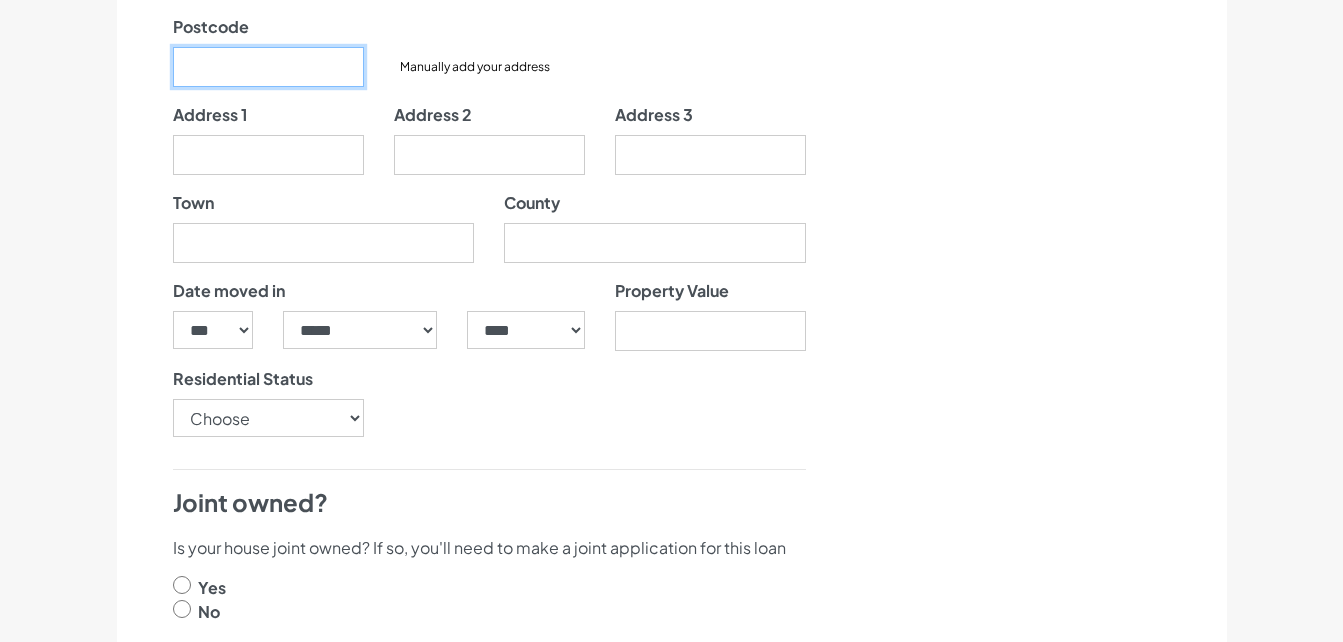 click on "Postcode" at bounding box center [268, 67] 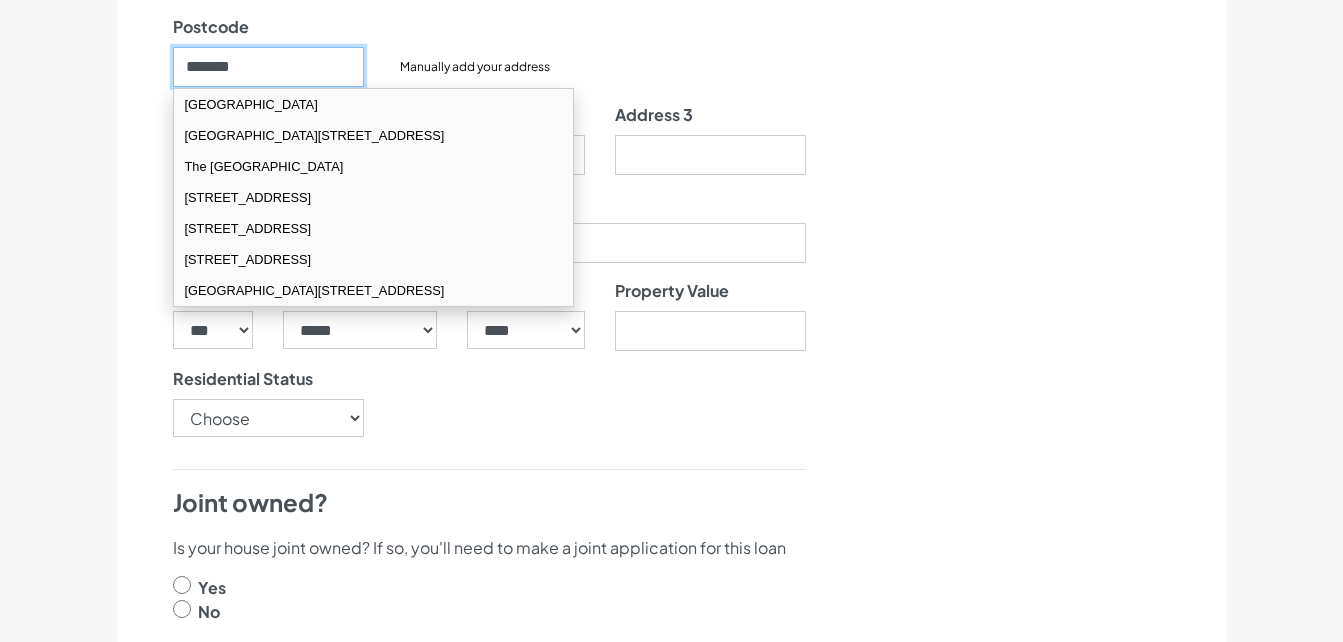 drag, startPoint x: 303, startPoint y: 75, endPoint x: 679, endPoint y: 157, distance: 384.83762 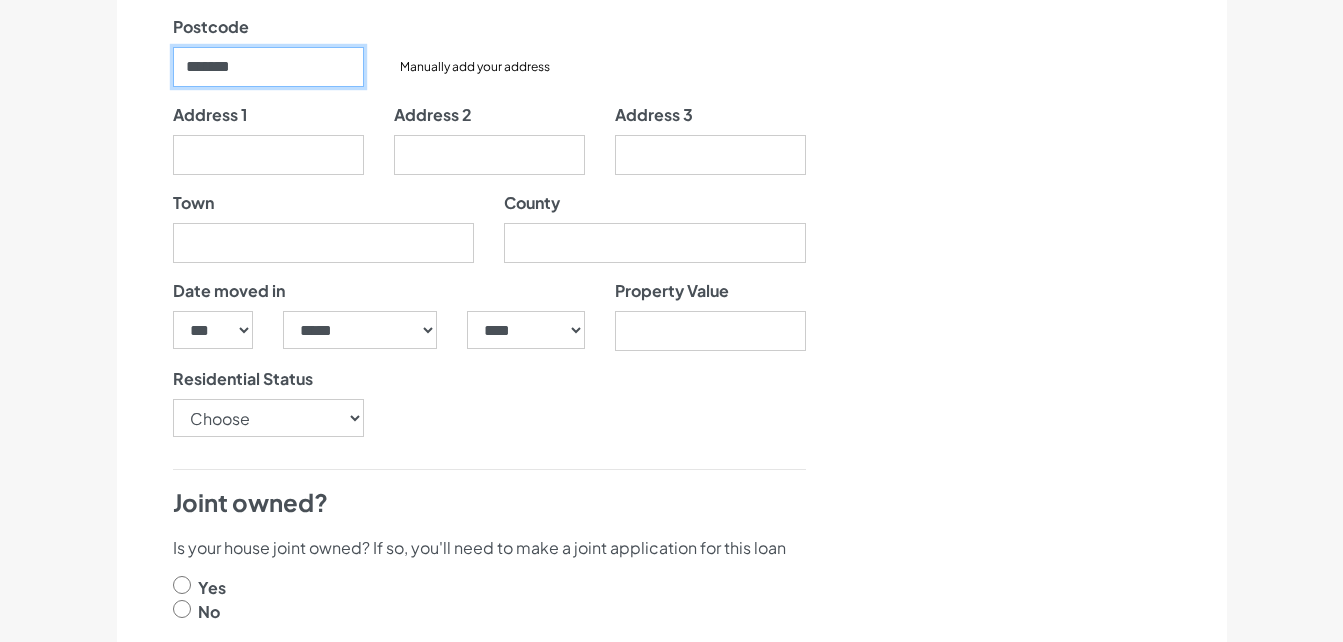 click on "*******" at bounding box center [268, 67] 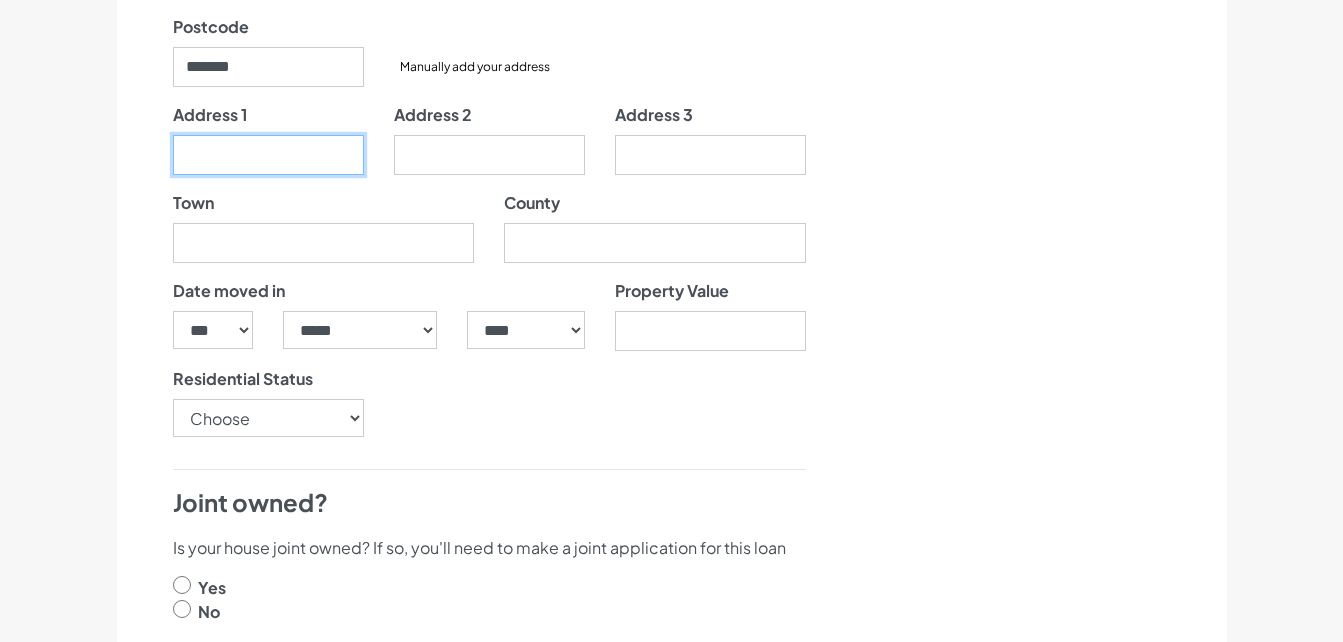click on "Address 1" at bounding box center (268, 155) 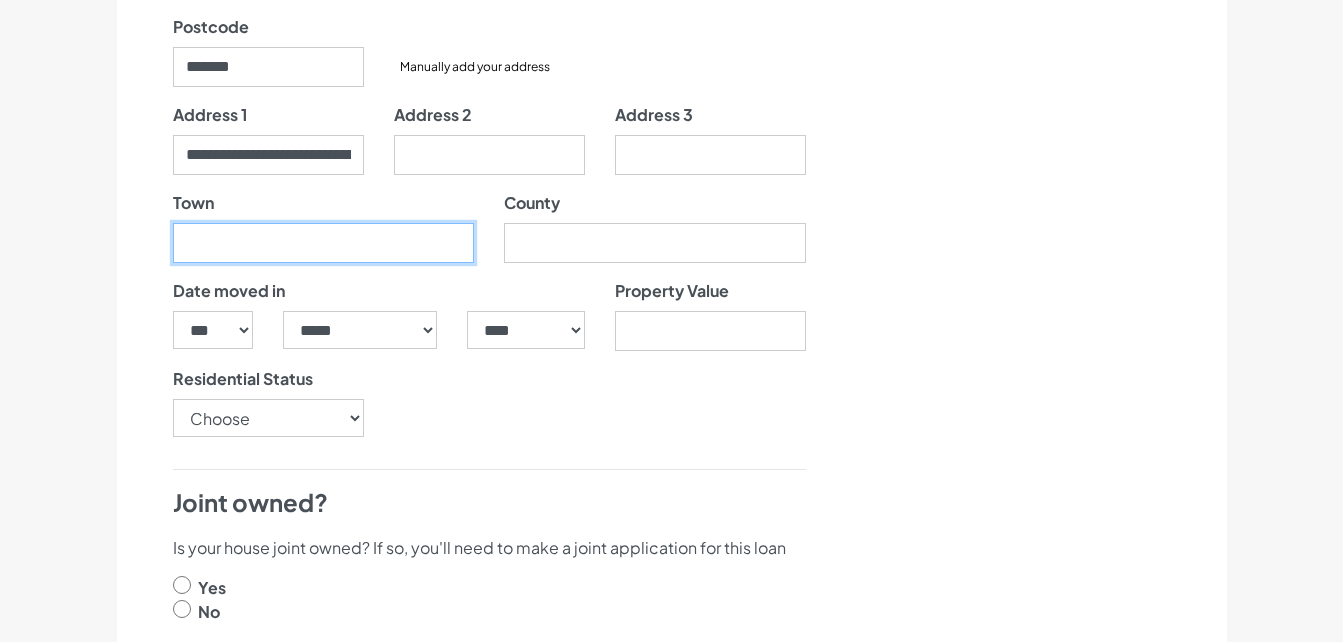 type on "**********" 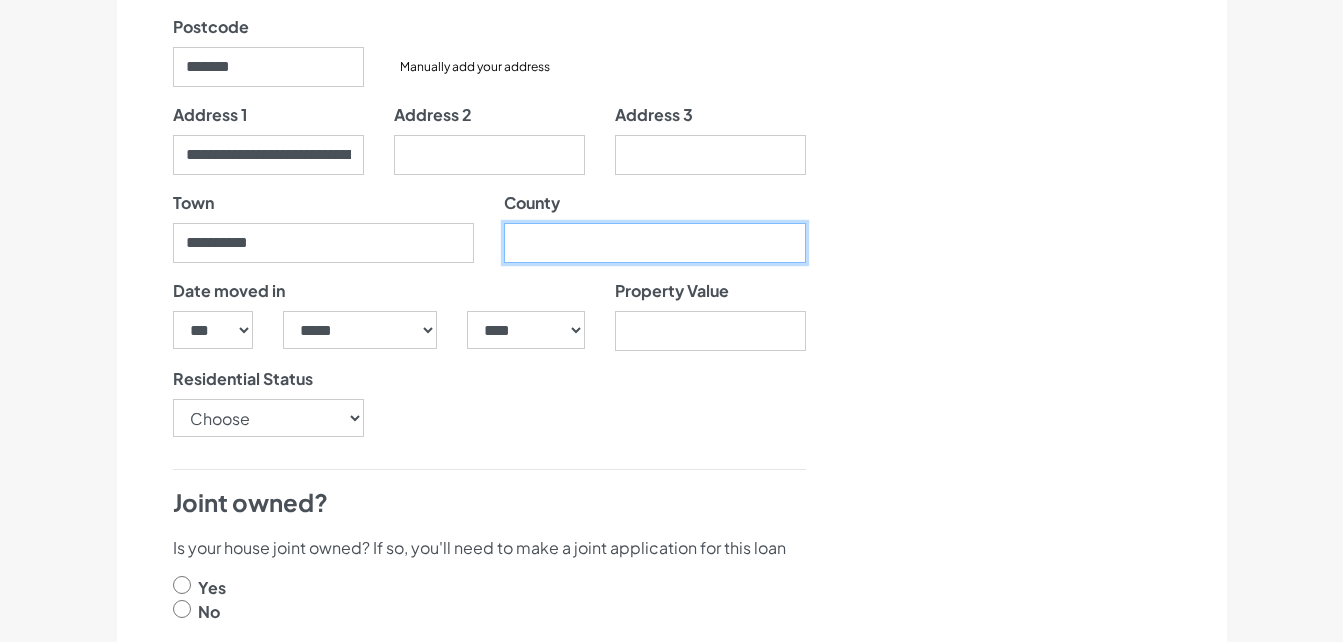 type on "*********" 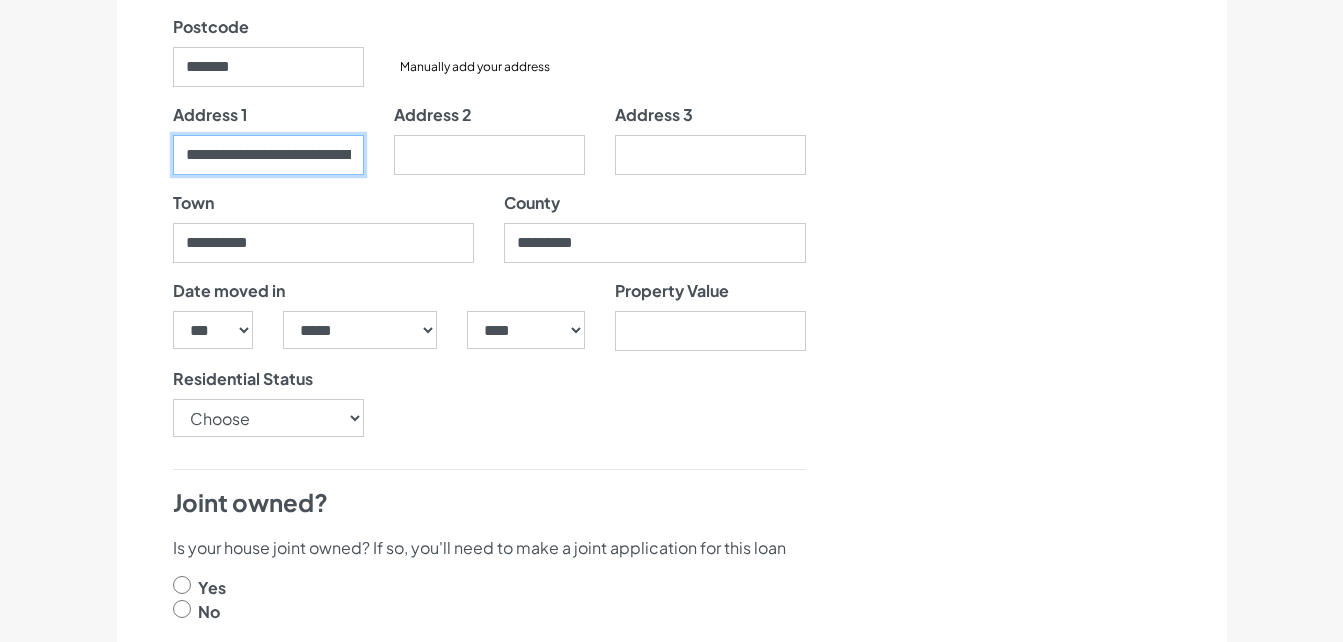 type on "**********" 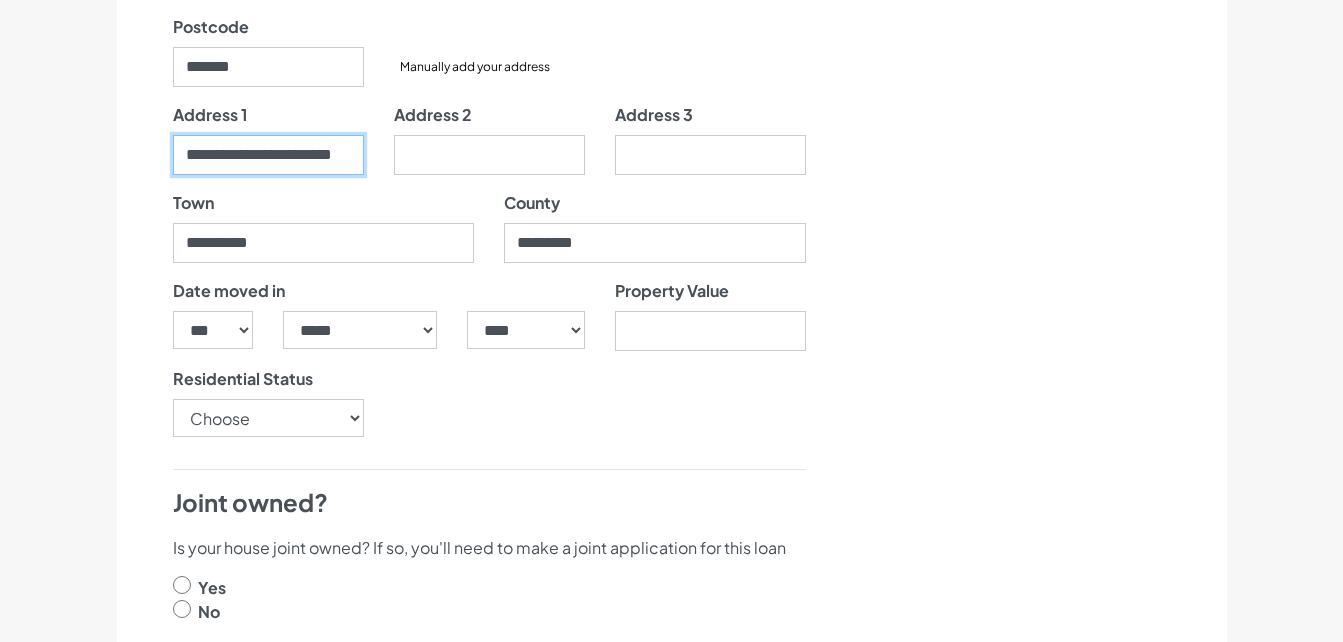 click on "**********" at bounding box center (268, 155) 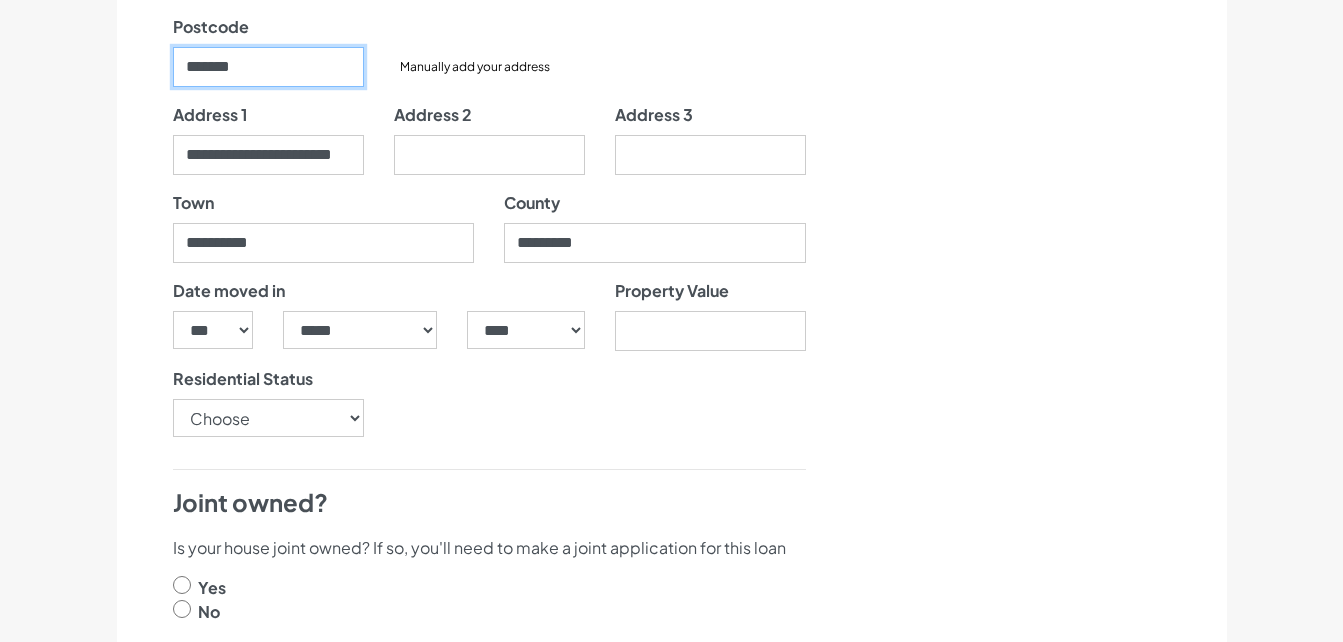 click on "*******" at bounding box center (268, 67) 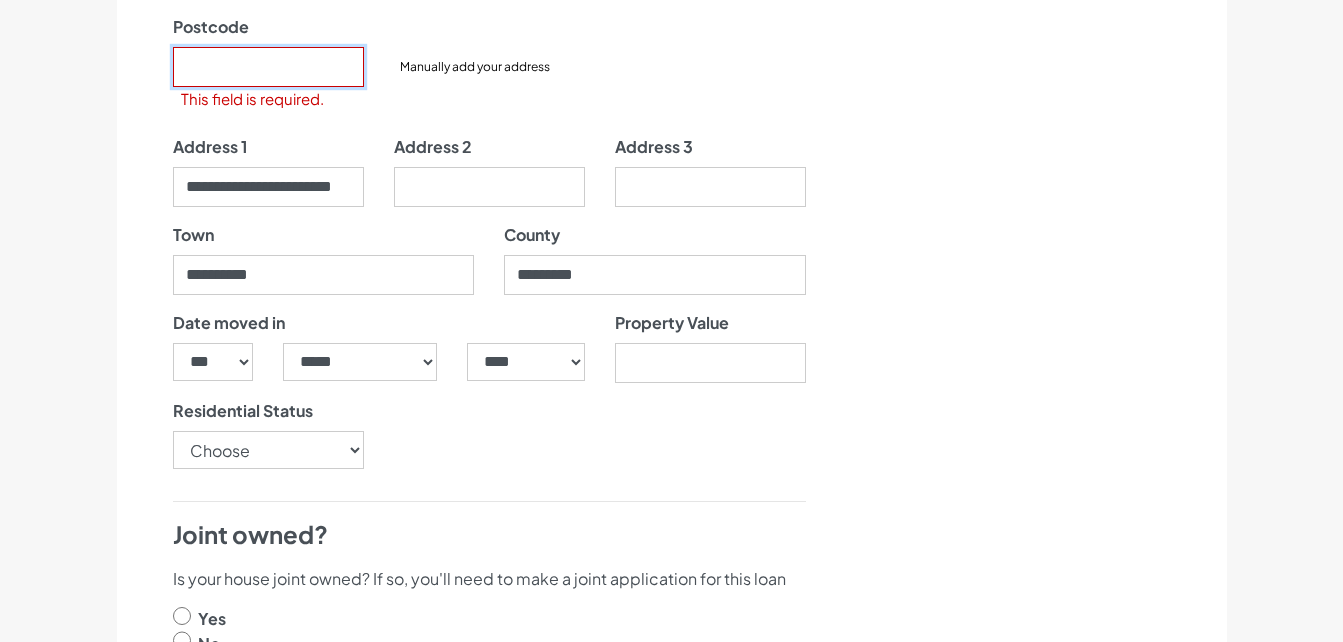 click on "Postcode" at bounding box center [268, 67] 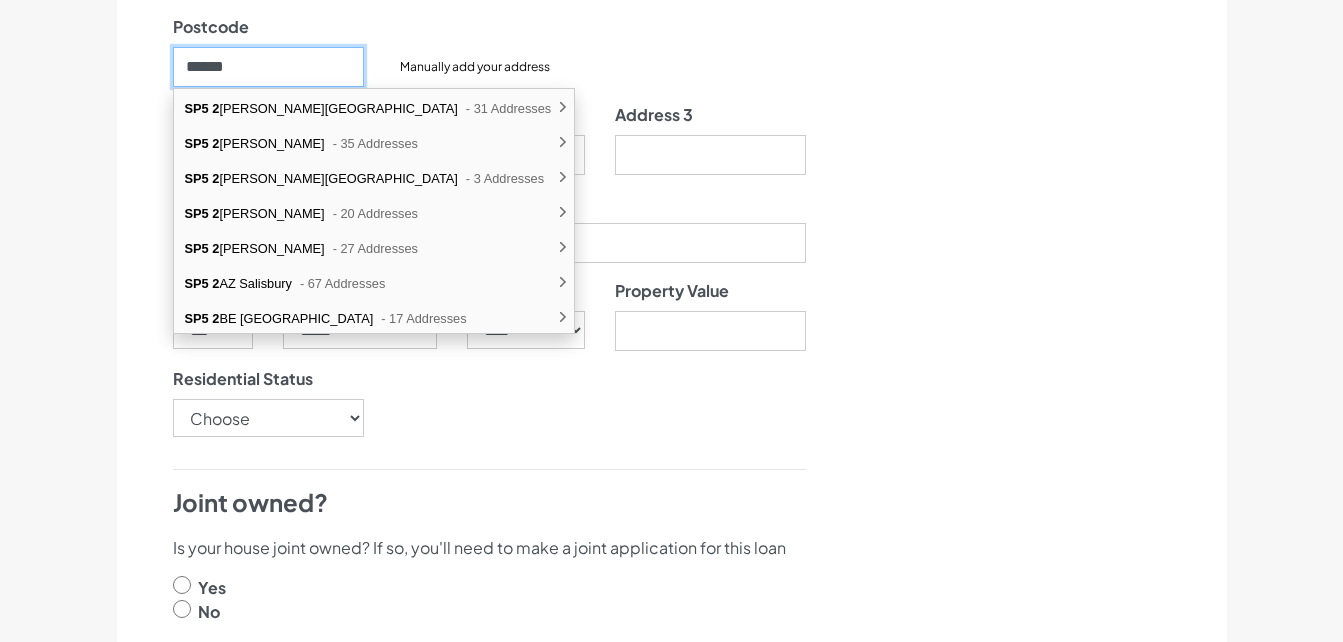 type on "*******" 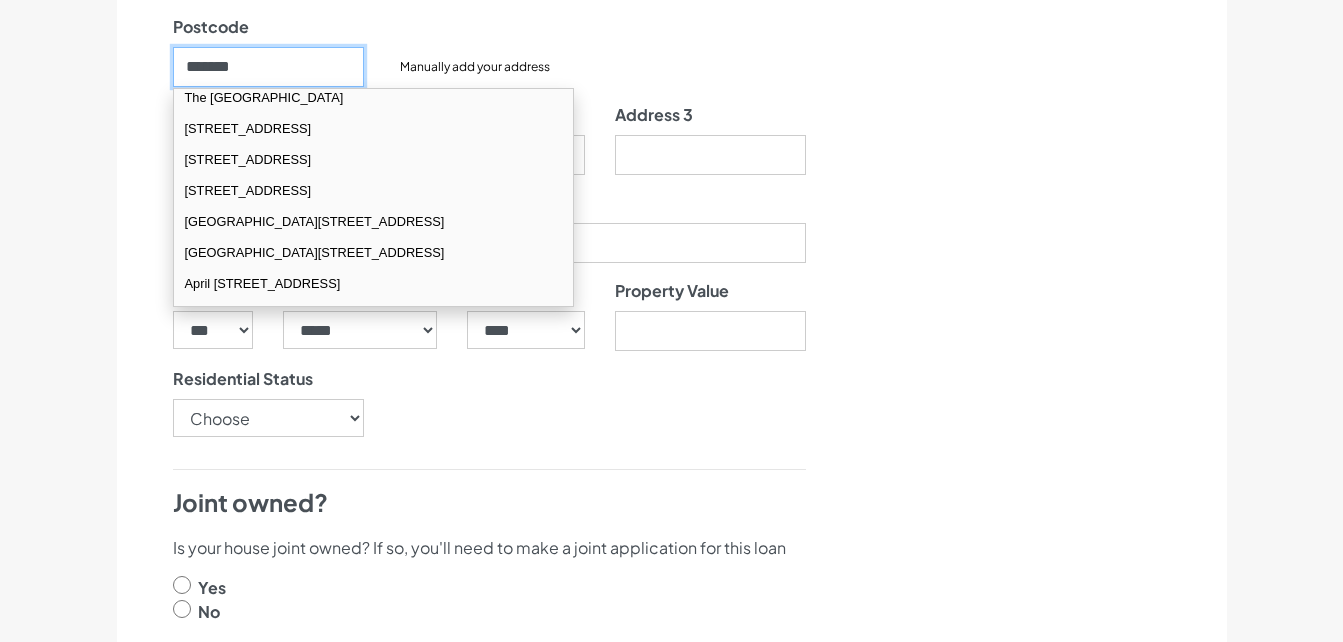scroll, scrollTop: 80, scrollLeft: 0, axis: vertical 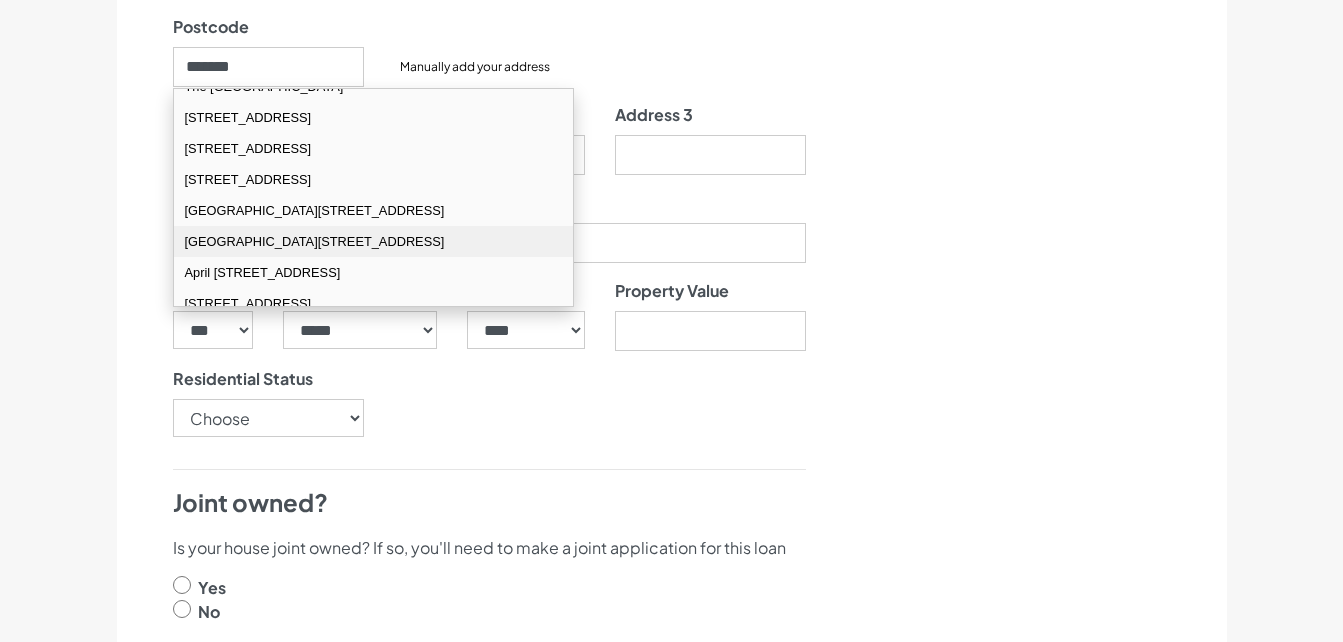 click on "Apple Tree Cottage School Road Nomansland Salisbury SP5 2BY" at bounding box center (373, 241) 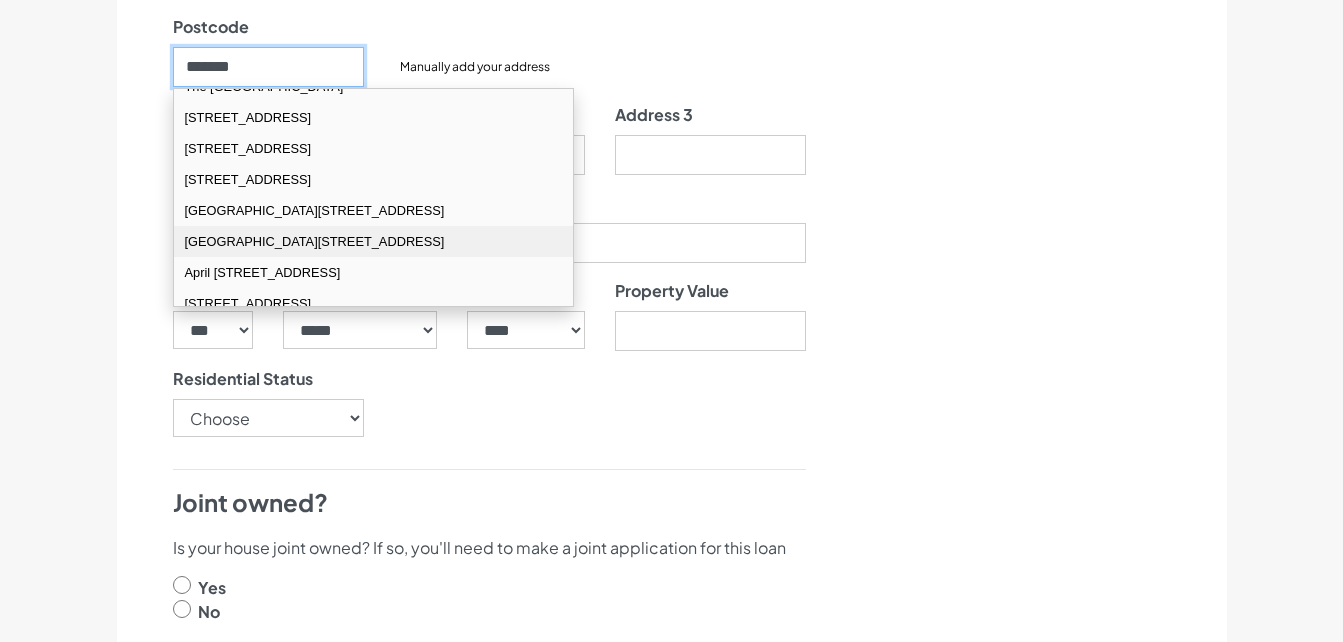 type on "**********" 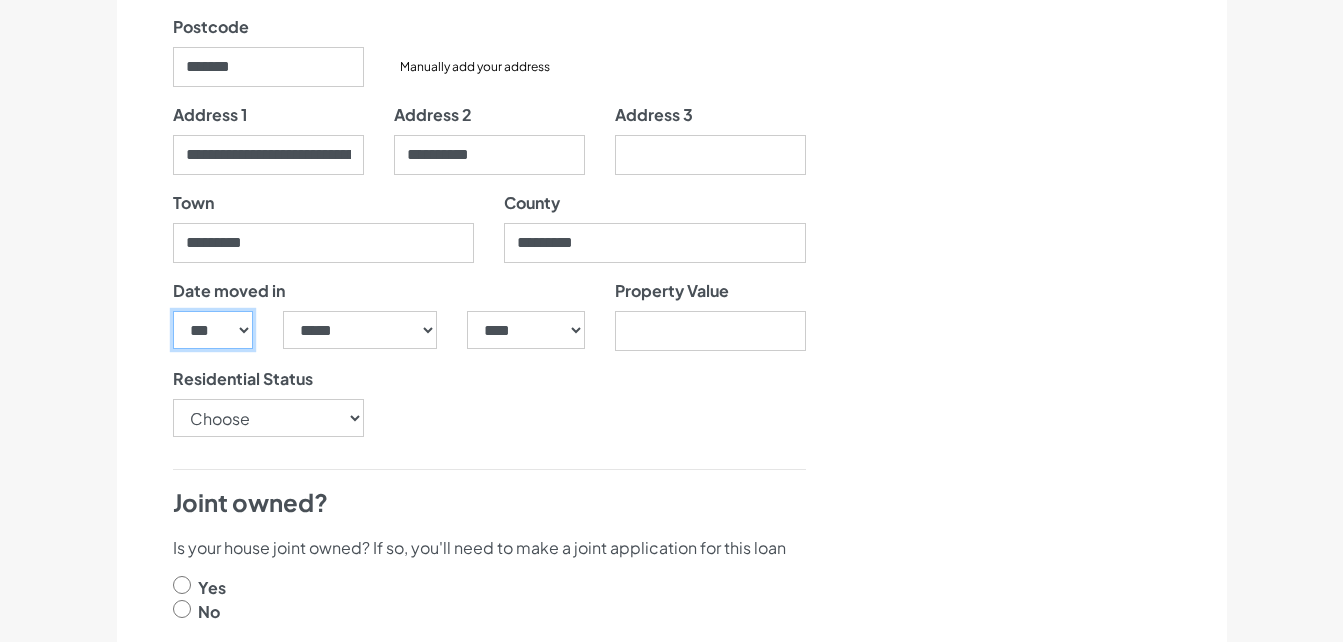 click on "***
* * * * * * * * * ** ** ** ** ** ** ** ** ** ** ** ** ** ** ** ** ** ** ** ** ** **" at bounding box center [213, 330] 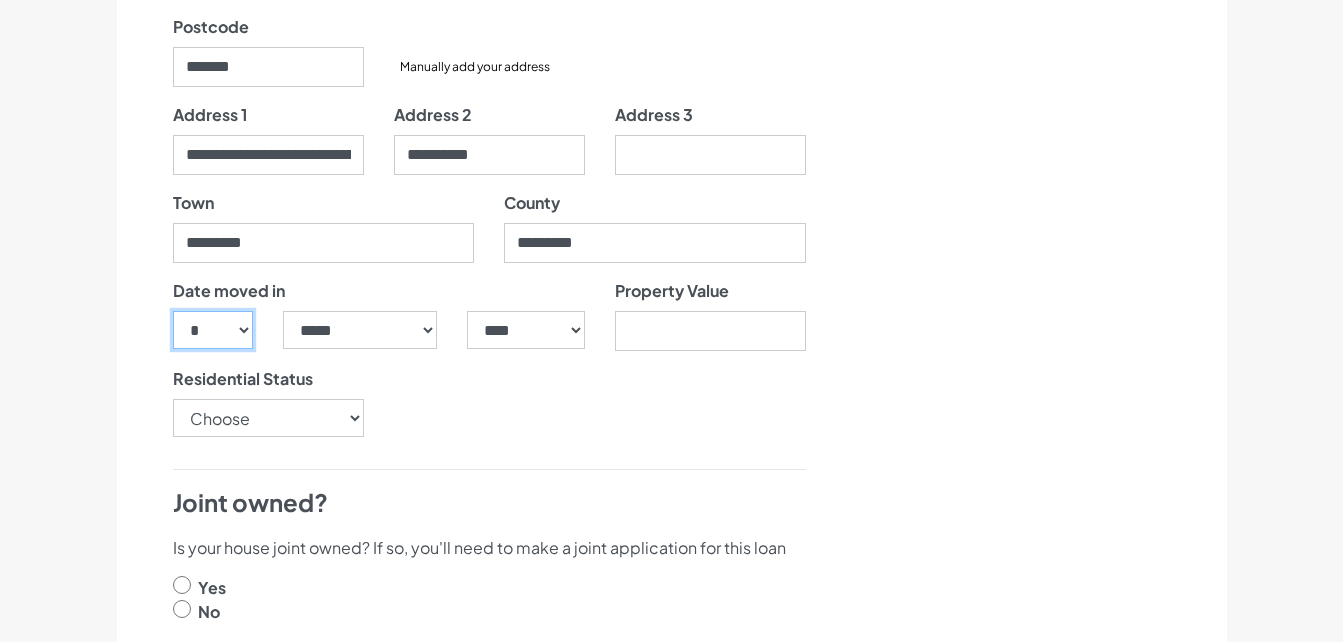 click on "***
* * * * * * * * * ** ** ** ** ** ** ** ** ** ** ** ** ** ** ** ** ** ** ** ** ** **" at bounding box center (213, 330) 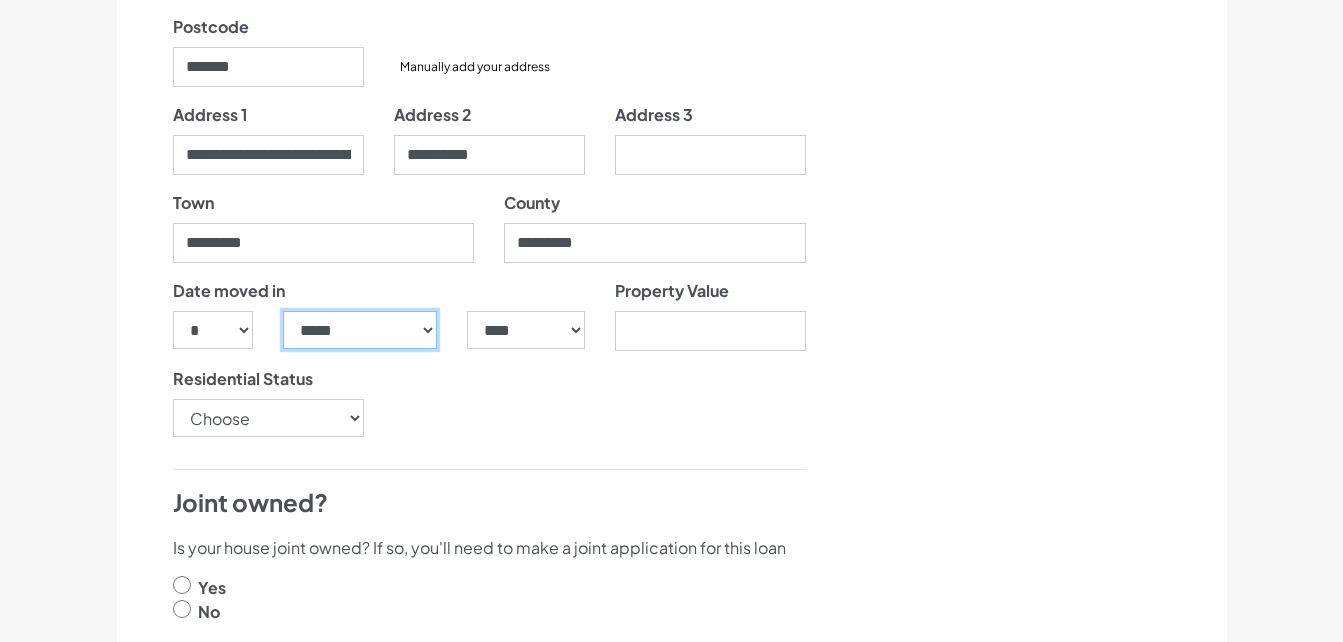 click on "*****
*******
********
*****
*****
***
****
****
******
*********
*******
********
********" at bounding box center [360, 330] 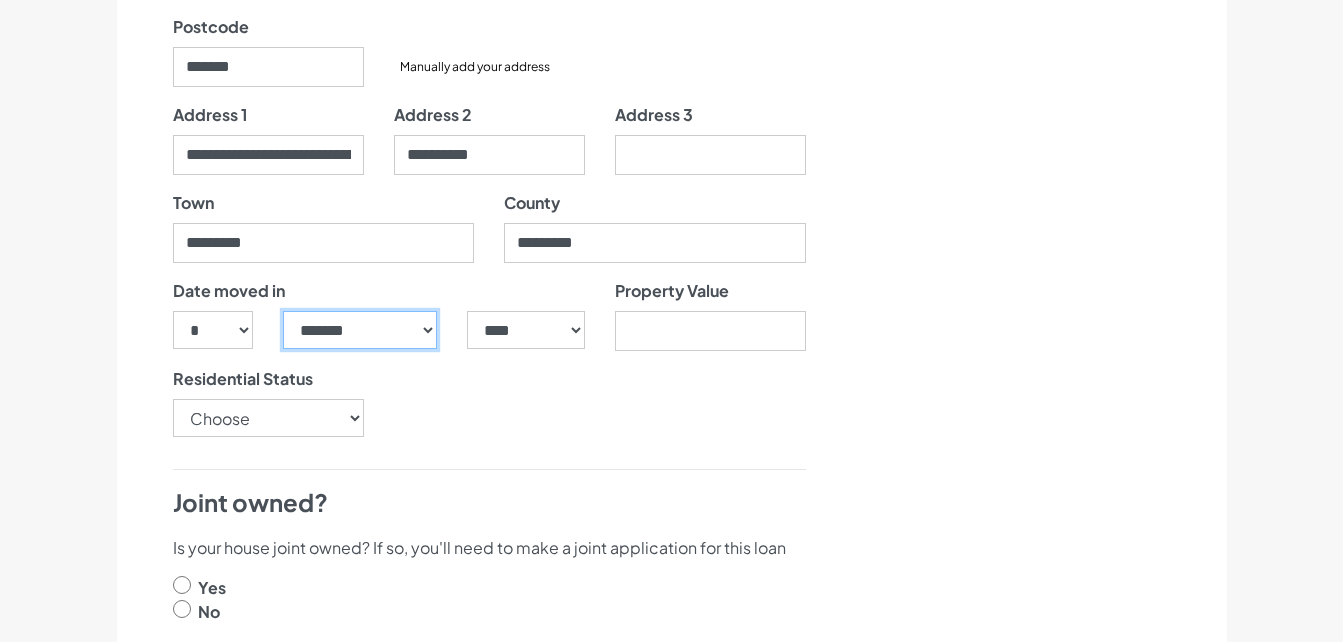 click on "*****
*******
********
*****
*****
***
****
****
******
*********
*******
********
********" at bounding box center (360, 330) 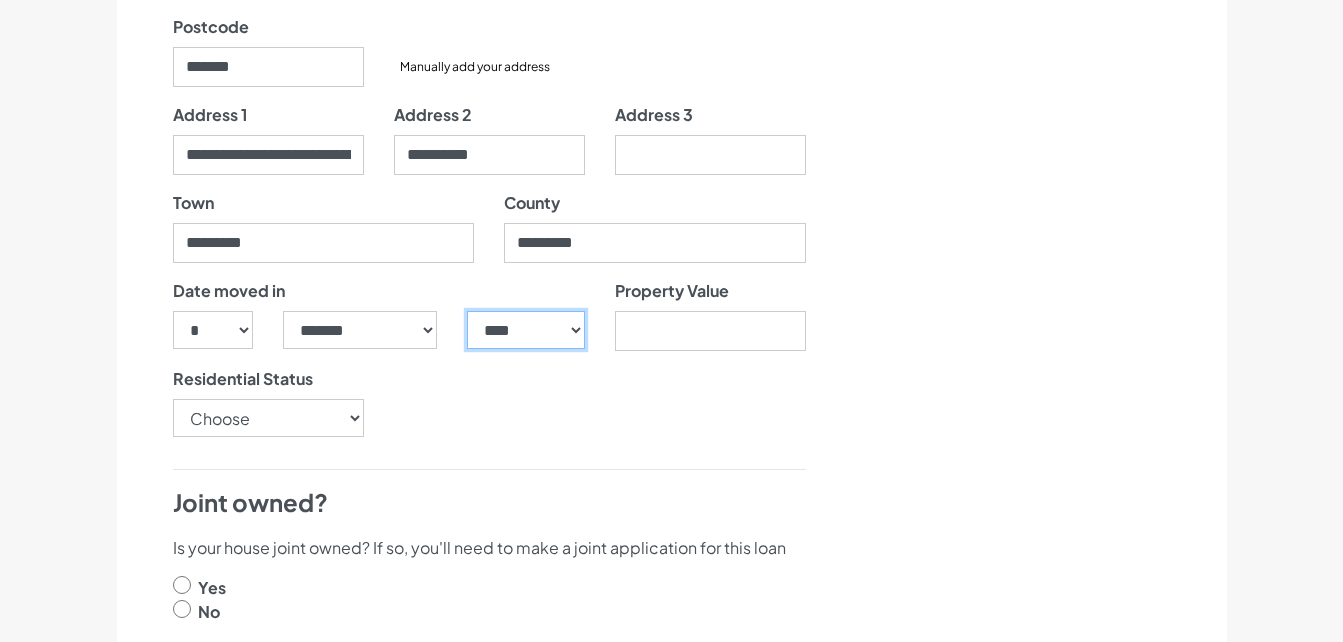 click on "****
**** **** **** **** **** **** **** **** **** **** **** **** **** **** **** **** **** **** **** **** **** **** **** **** **** **** **** **** **** **** **** **** **** **** **** **** **** **** **** **** **** **** **** **** **** **** **** **** **** **** **** **** **** **** **** **** **** **** **** **** **** **** **** **** **** **** **** **** **** **** **** **** **** **** **** **** **** **** **** **** **** **** **** **** **** **** **** **** **** **** **** **** **** **** **** **** **** **** **** **** **** **** **** **** **** **** **** **** **** **** **** **** **** **** **** **** **** **** **** **** **** **** **** **** **** ****" at bounding box center [525, 330] 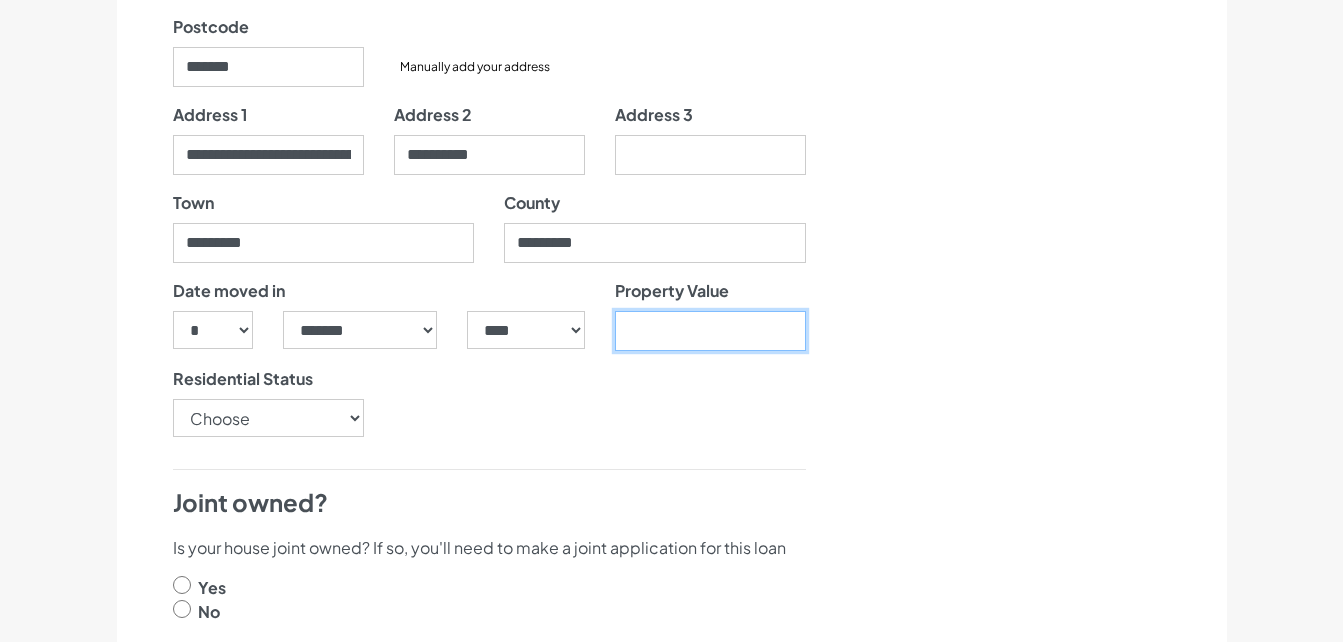 click on "Property Value" at bounding box center (710, 331) 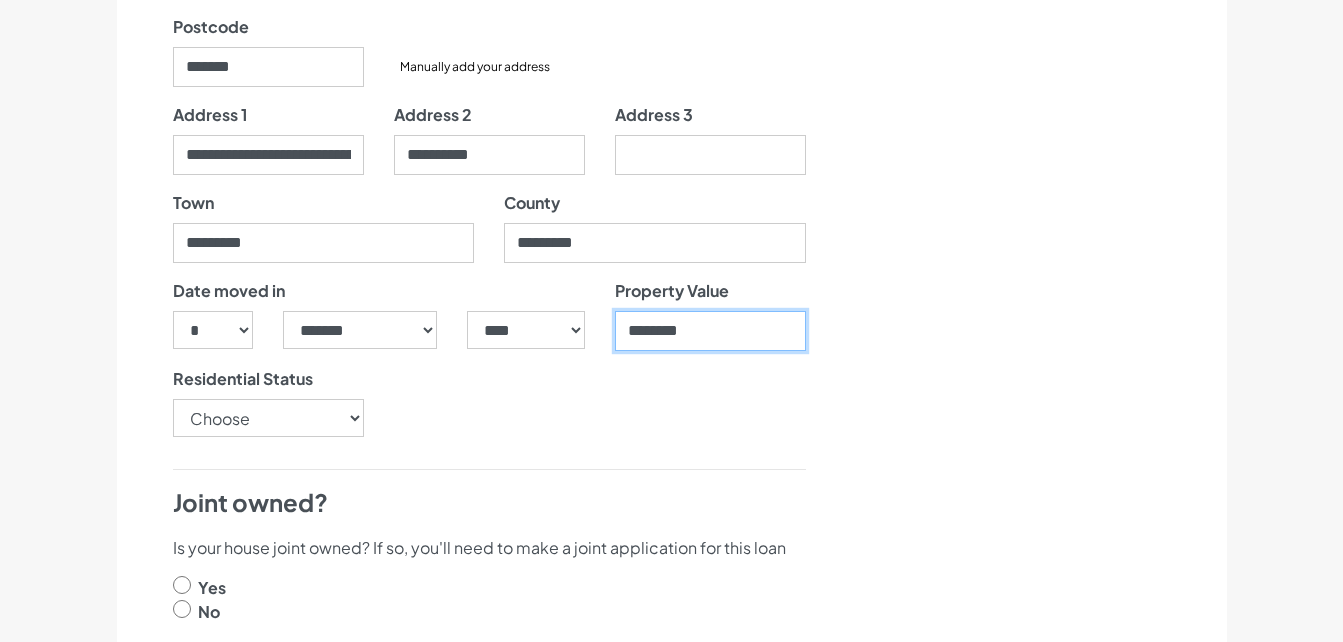 type on "********" 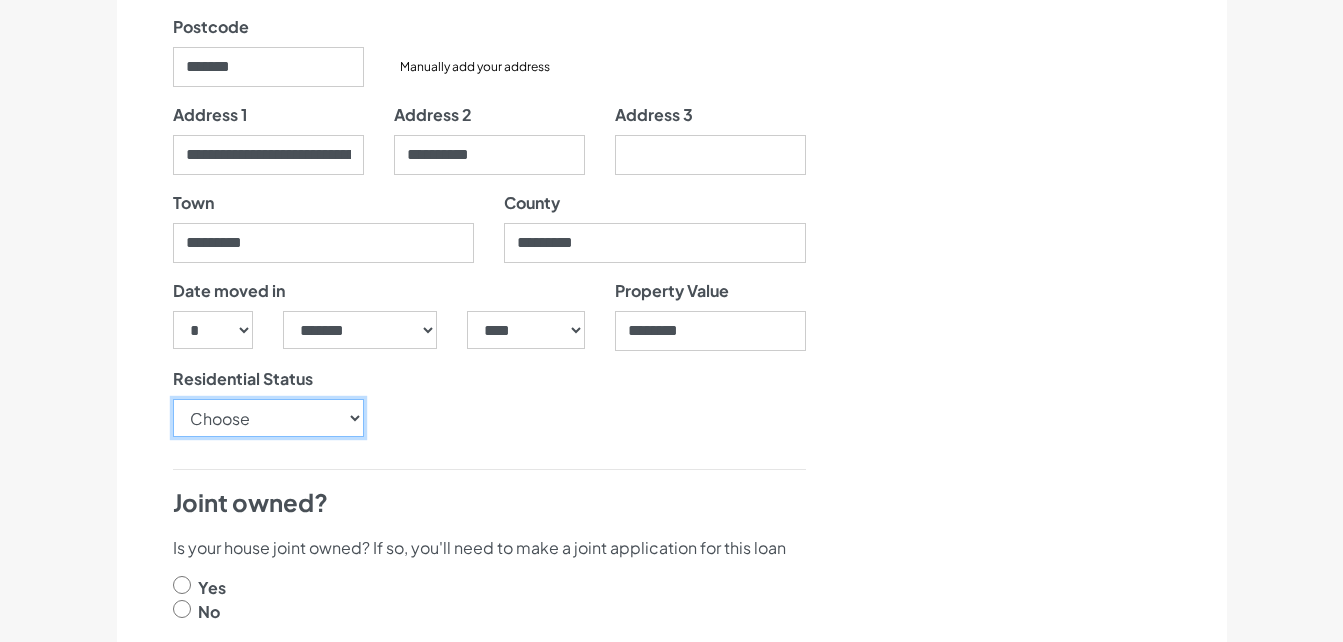 click on "Choose
Owner Occupier
Owner Non Occupier
Living With Parents
Property Owned By Partner
Tenant - Council
Tenant - Housing Association
Tenant - Lodger
Tenant - Private
Living with Friends
Military Accommodation
Works Accommodation" at bounding box center [268, 418] 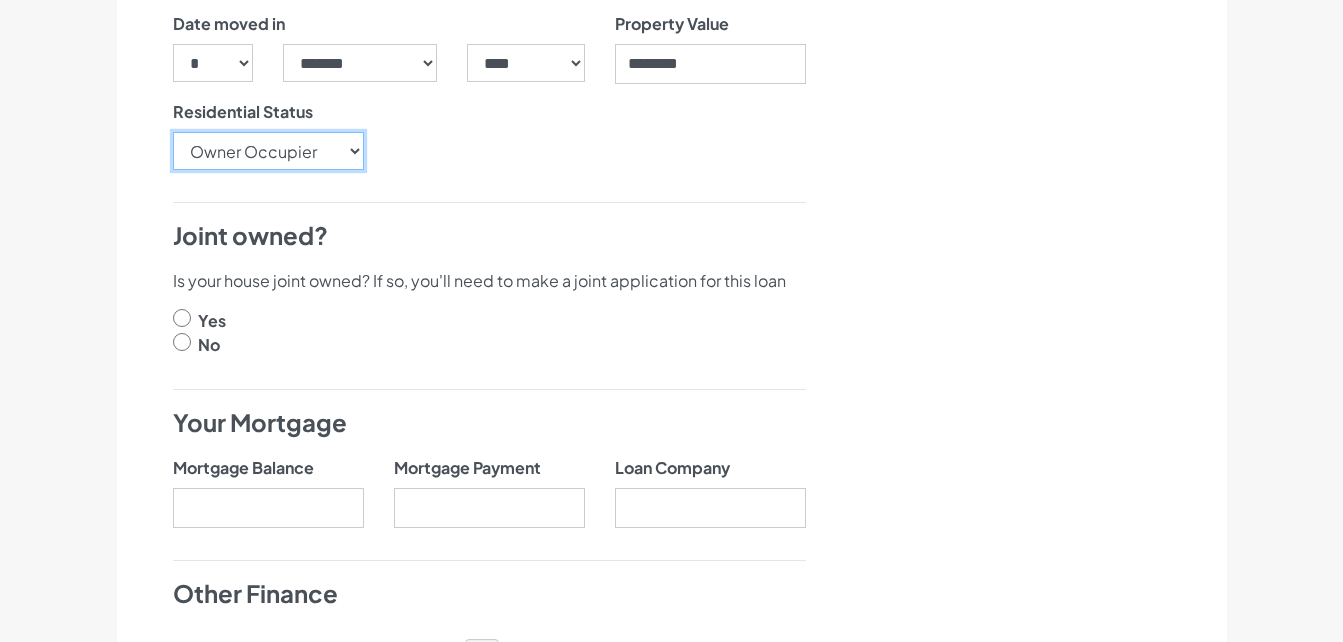 scroll, scrollTop: 949, scrollLeft: 0, axis: vertical 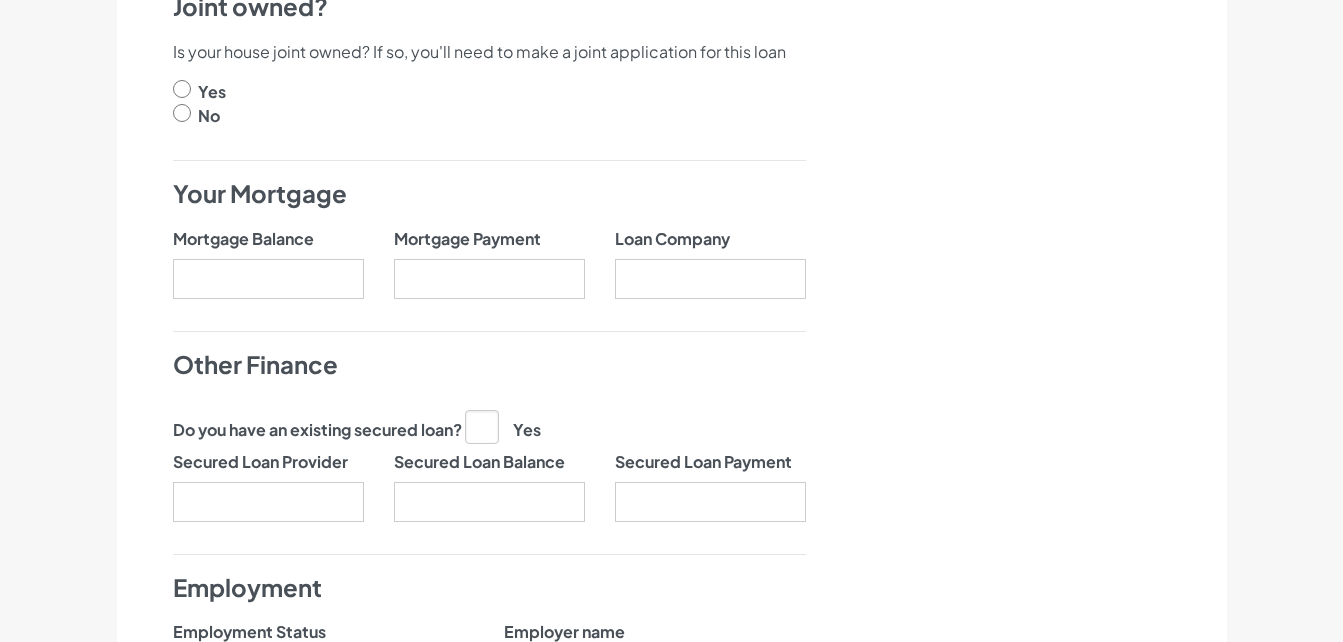 click at bounding box center (182, 89) 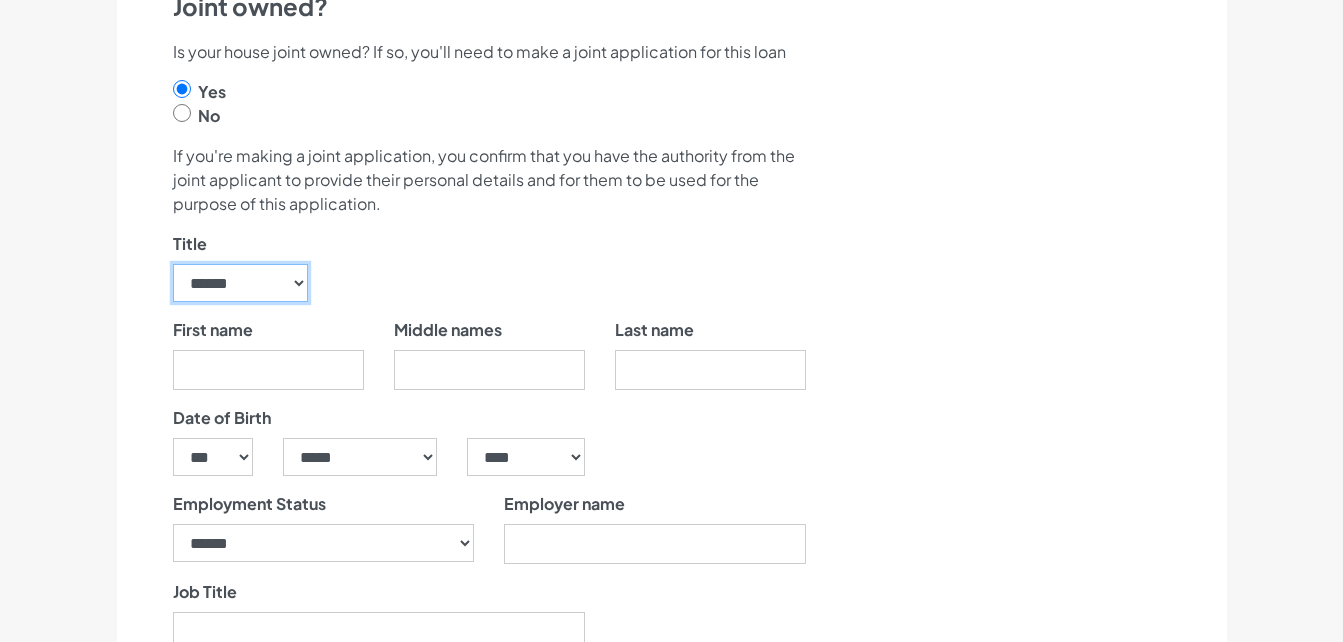 click on "******
**
***
****
**
**
****" at bounding box center (241, 283) 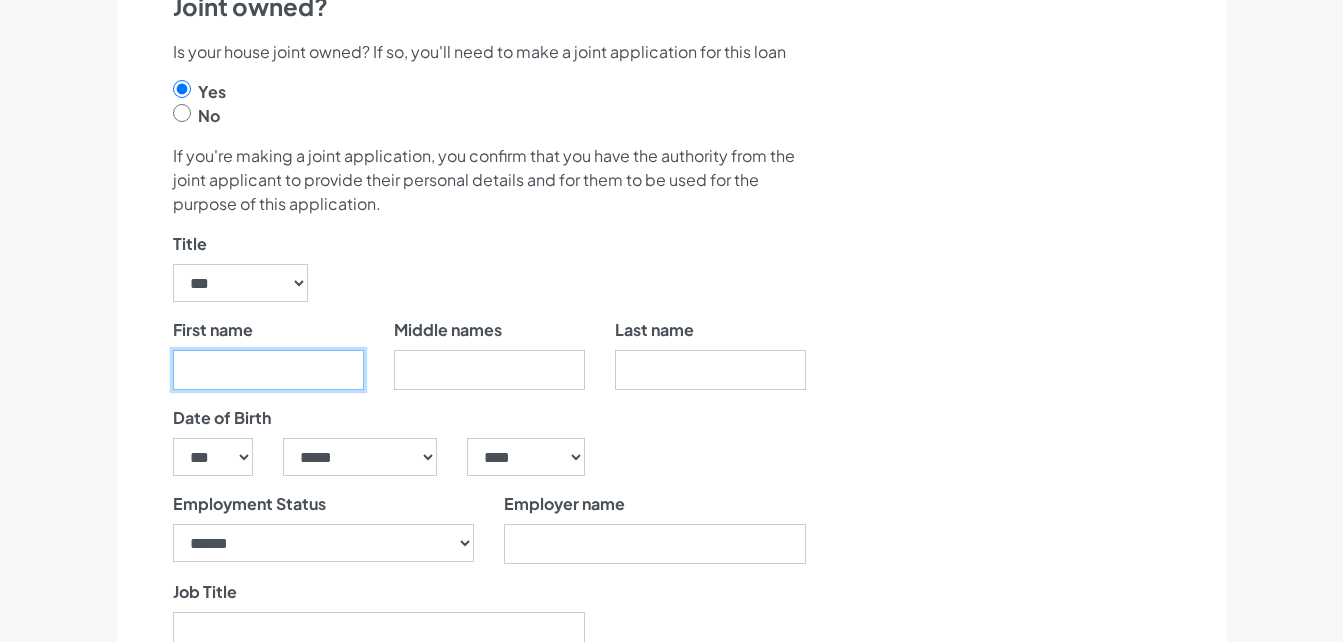 click on "First name" at bounding box center [268, 370] 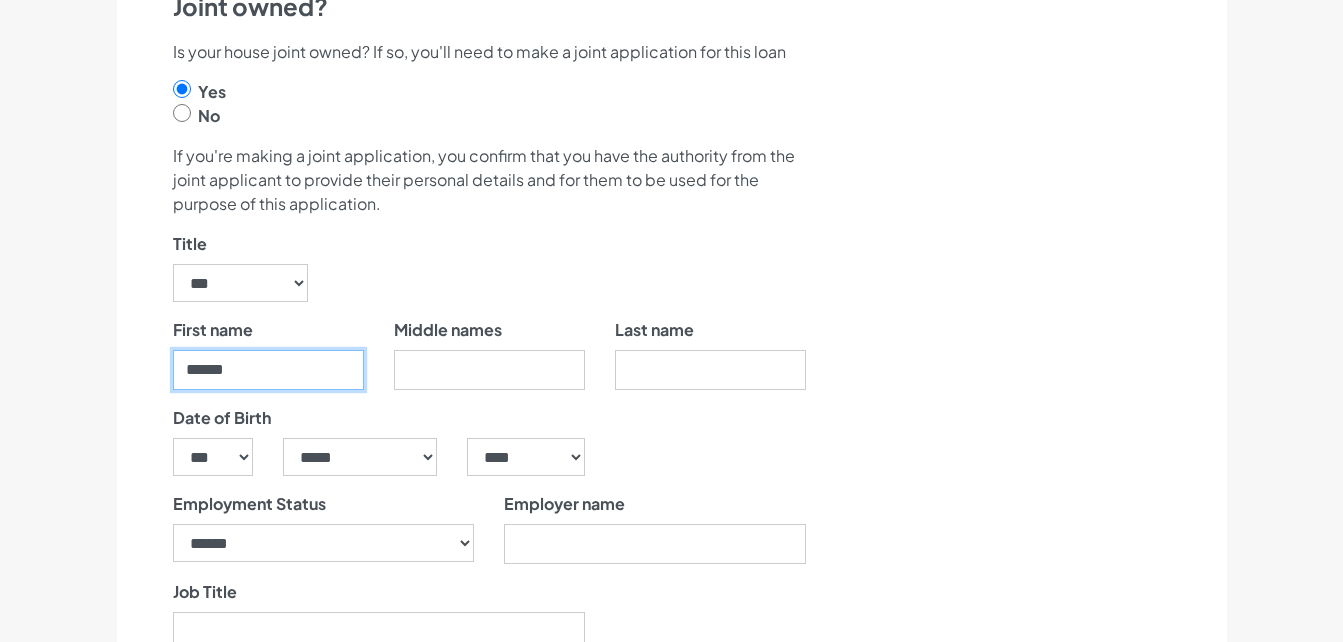type on "**********" 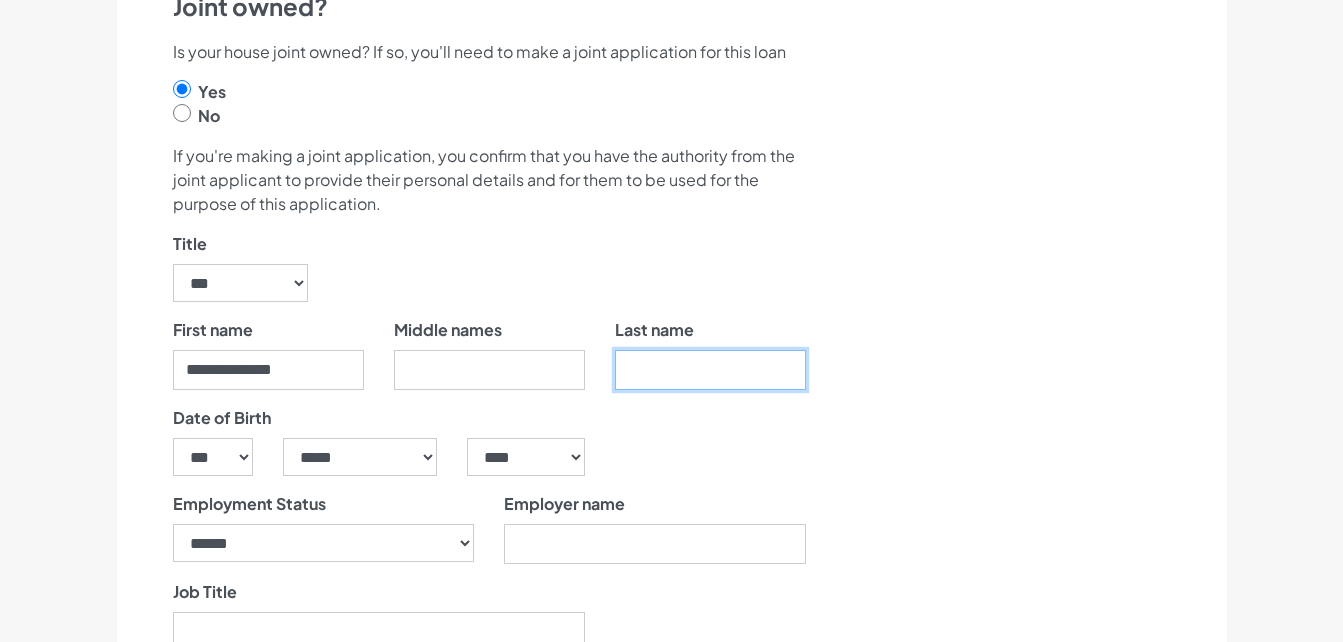 type on "********" 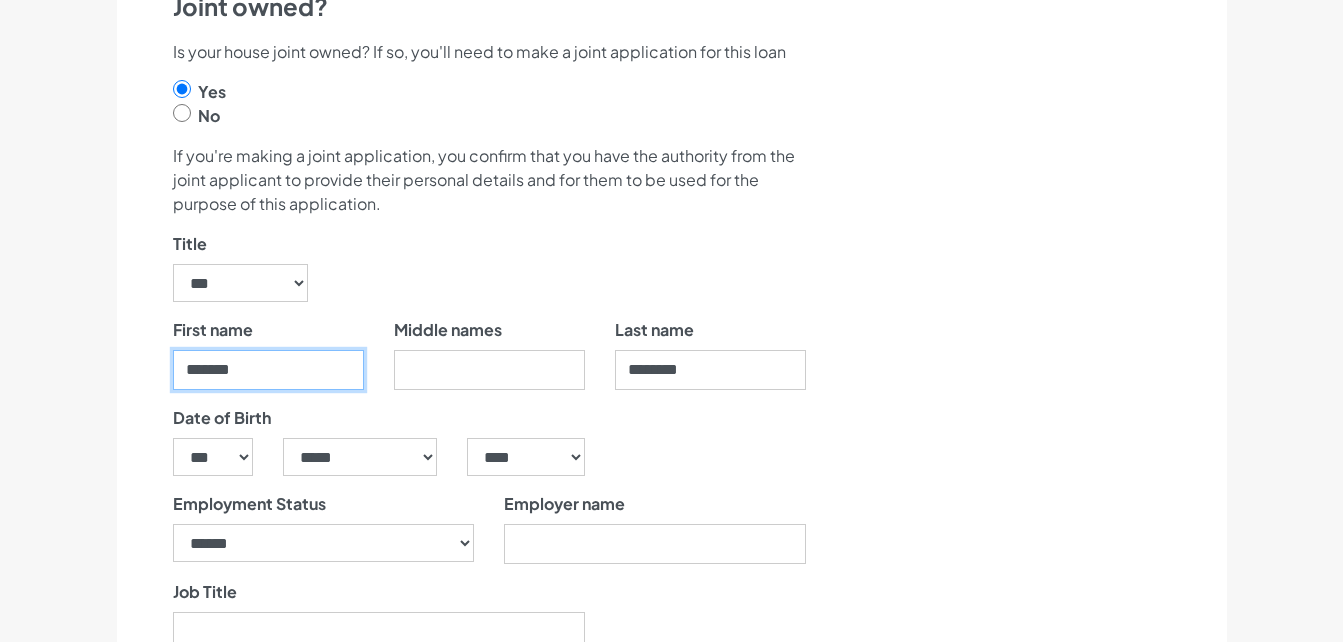 type on "*******" 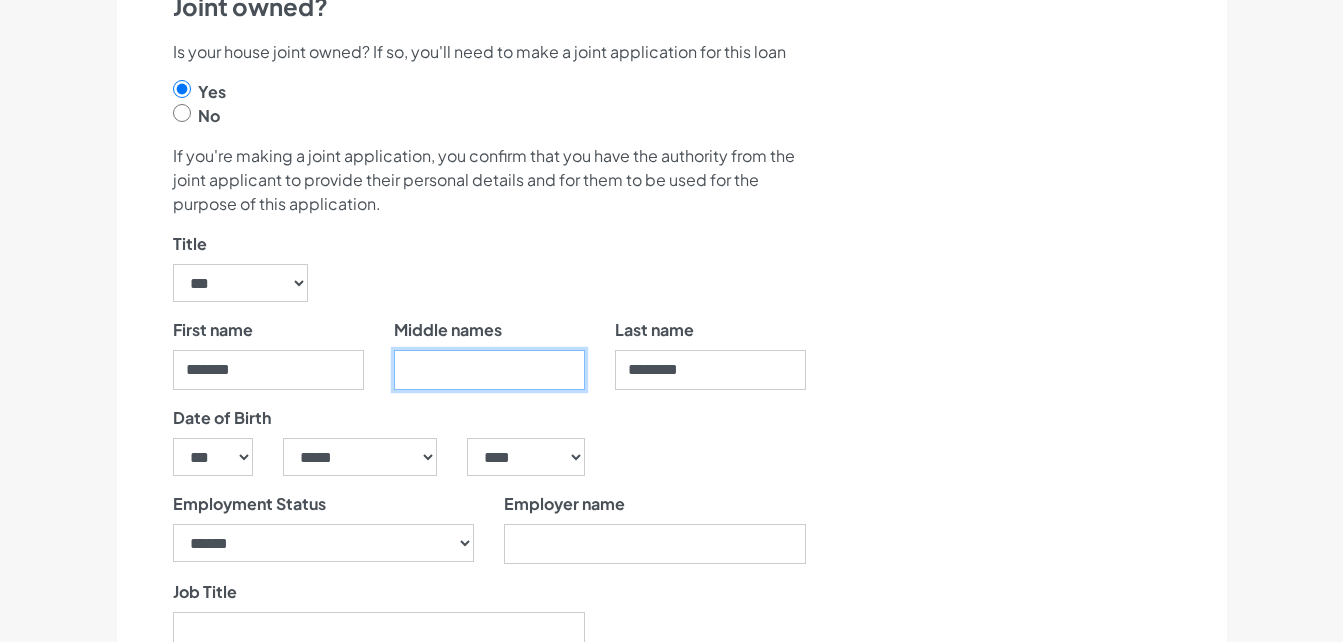 click on "Middle names" at bounding box center [489, 370] 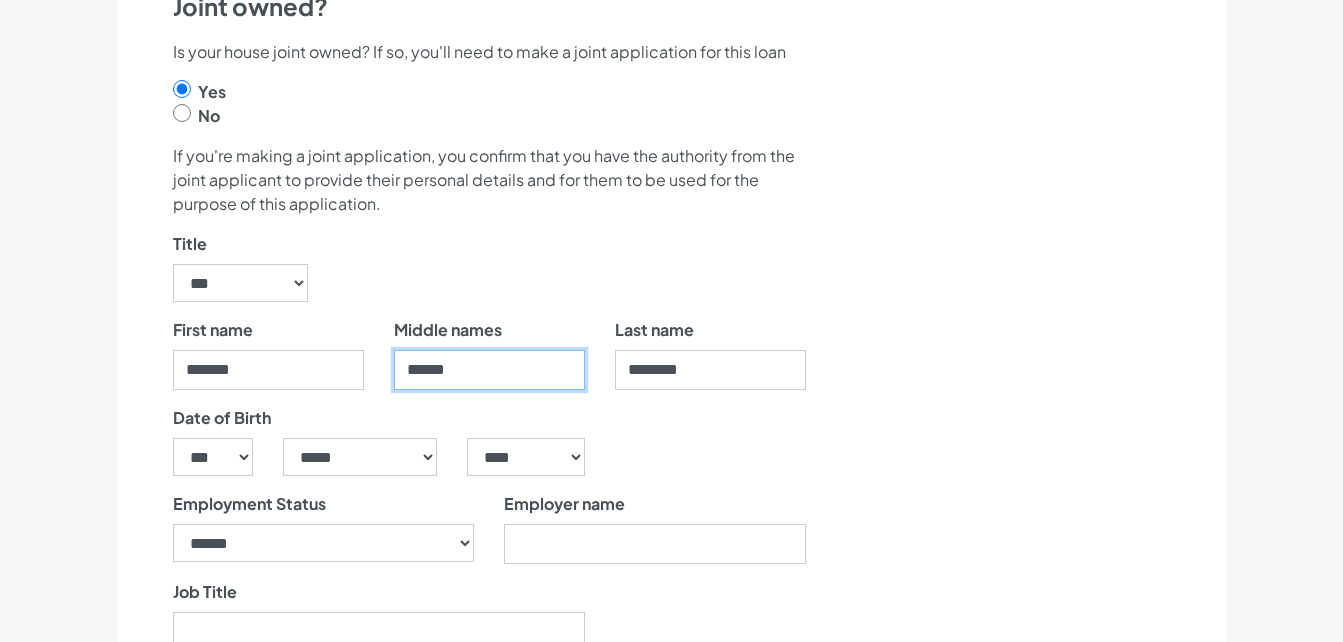 type on "******" 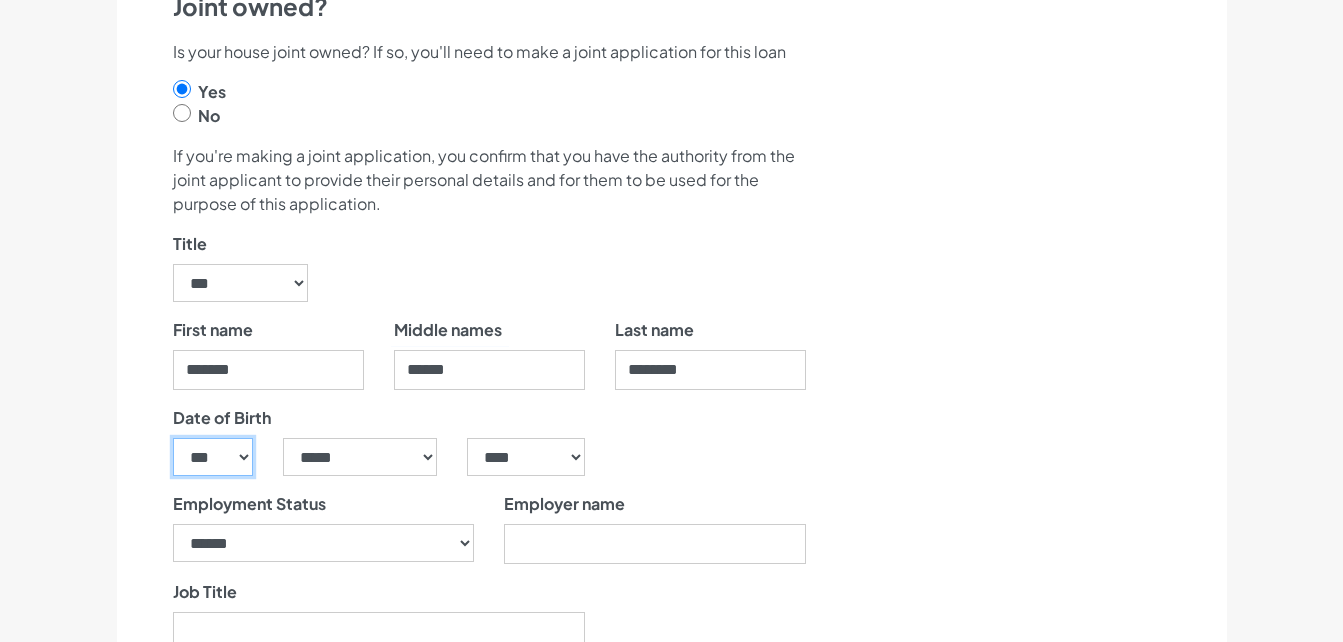 click on "***
* * * * * * * * * ** ** ** ** ** ** ** ** ** ** ** ** ** ** ** ** ** ** ** ** ** **" at bounding box center [213, 457] 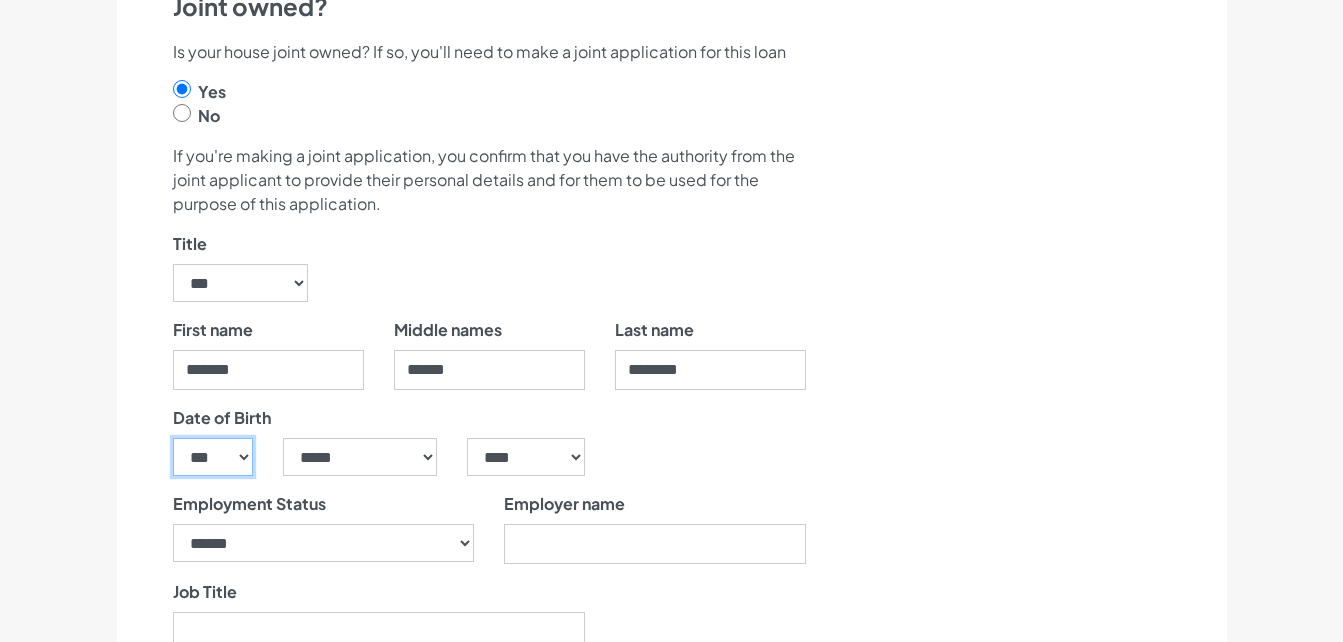 select on "**" 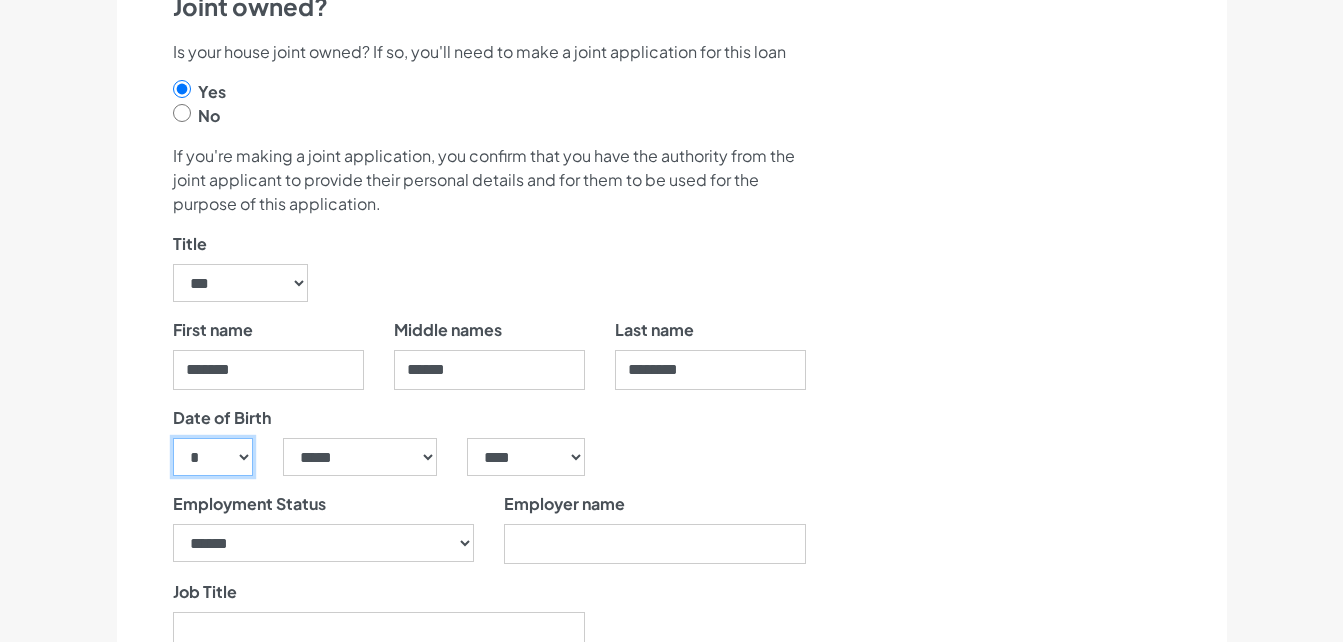 click on "***
* * * * * * * * * ** ** ** ** ** ** ** ** ** ** ** ** ** ** ** ** ** ** ** ** ** **" at bounding box center [213, 457] 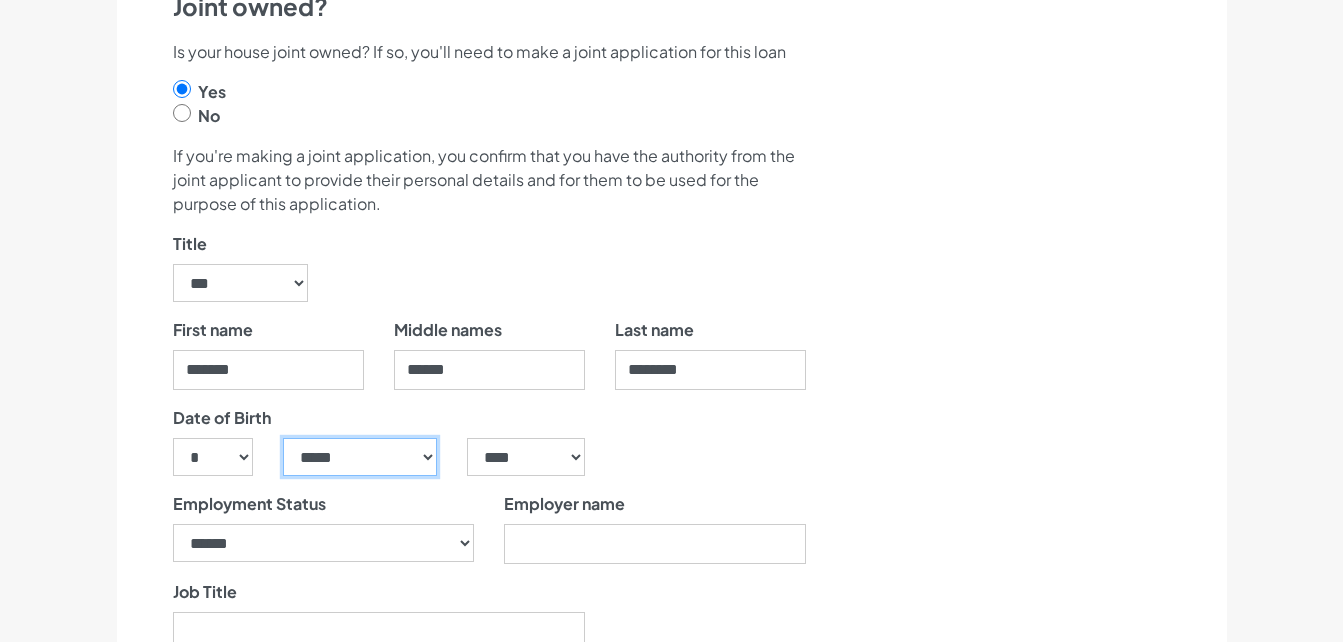 click on "*****
*******
********
*****
*****
***
****
****
******
*********
*******
********
********" at bounding box center (360, 457) 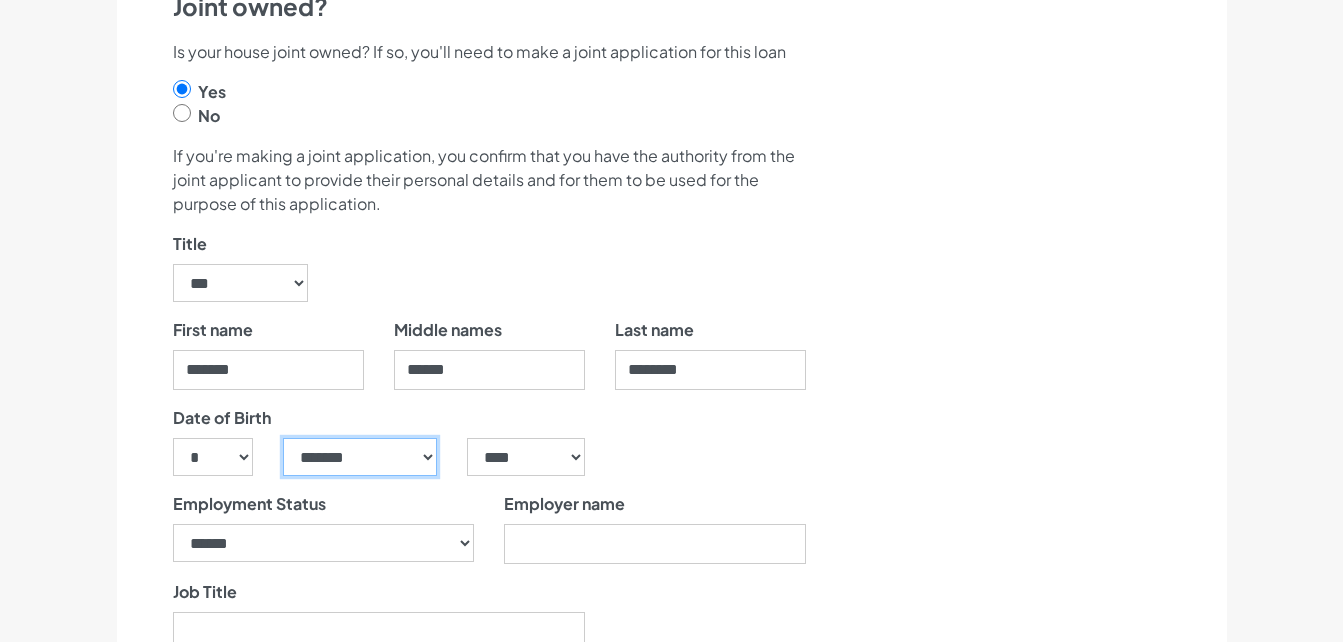 click on "*****
*******
********
*****
*****
***
****
****
******
*********
*******
********
********" at bounding box center (360, 457) 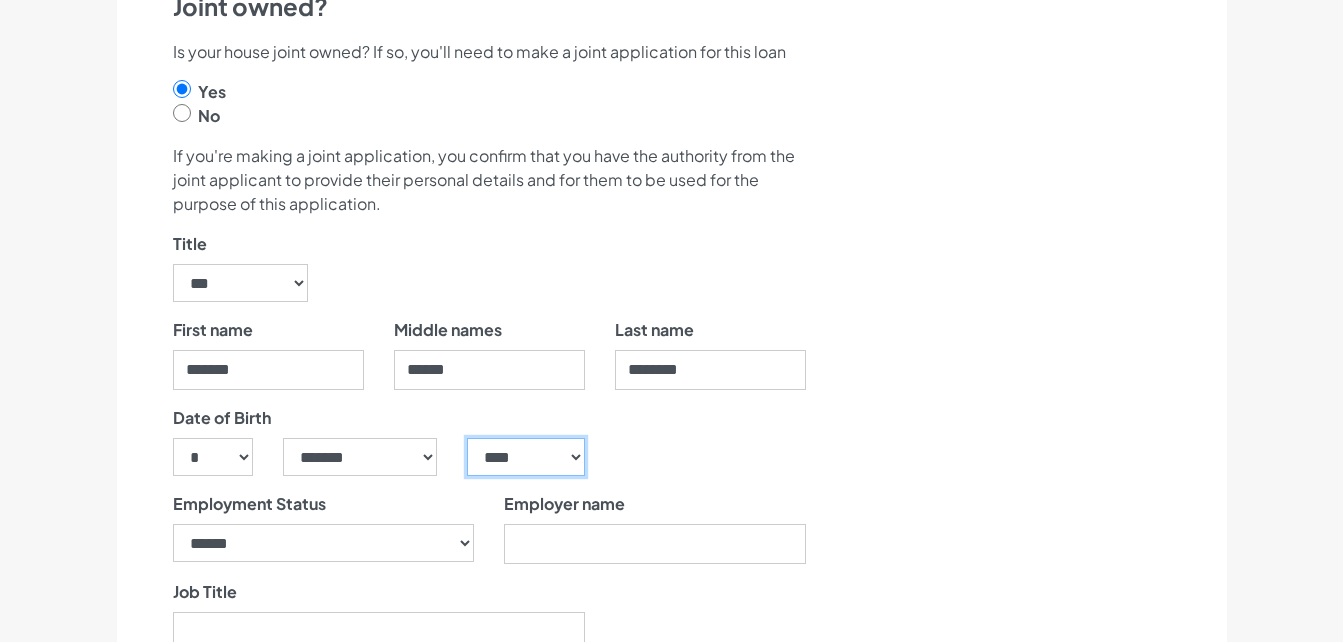 click on "****
**** **** **** **** **** **** **** **** **** **** **** **** **** **** **** **** **** **** **** **** **** **** **** **** **** **** **** **** **** **** **** **** **** **** **** **** **** **** **** **** **** **** **** **** **** **** **** **** **** **** **** **** **** **** **** **** **** **** **** **** **** **** **** **** **** **** **** **** **** **** **** **** **** **** **** **** **** **** **** **** **** **** **** **** **** **** **** **** **** **** **** **** **** **** **** **** **** **** **** **** **** **** **** **** **** **** **** **** **** **** **** **** **** **** **** **** **** **** **** **** **** **** **** **** **** ****" at bounding box center (525, 457) 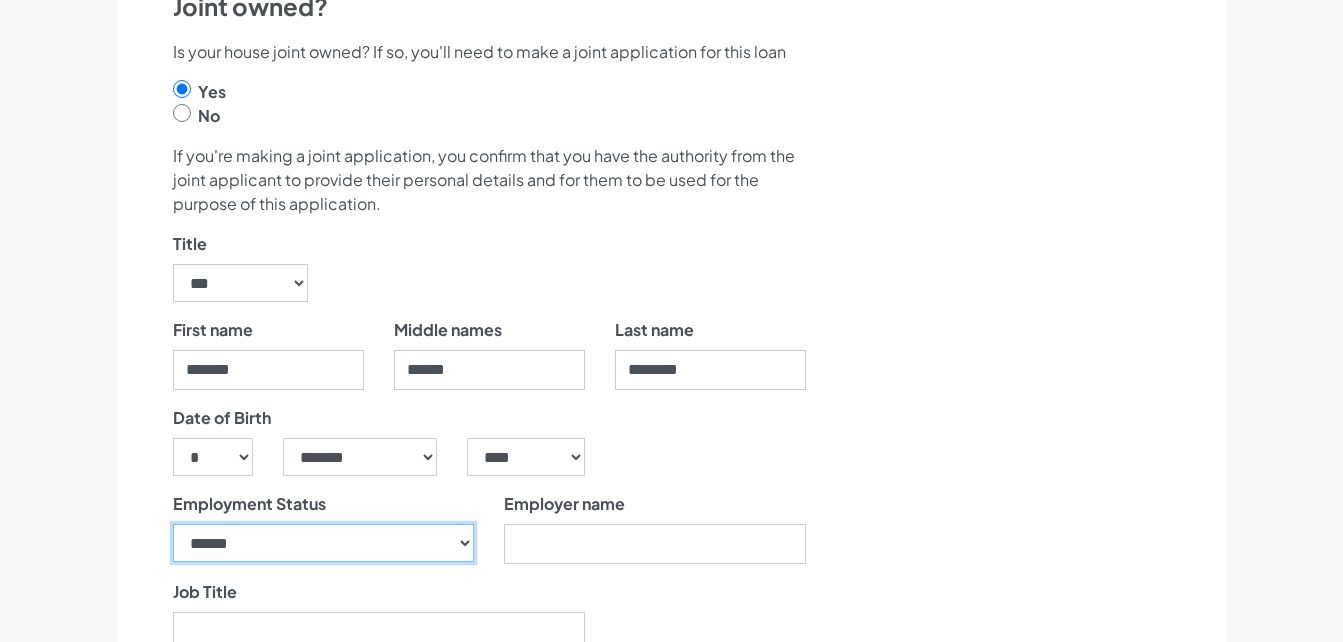 click on "**********" at bounding box center [324, 543] 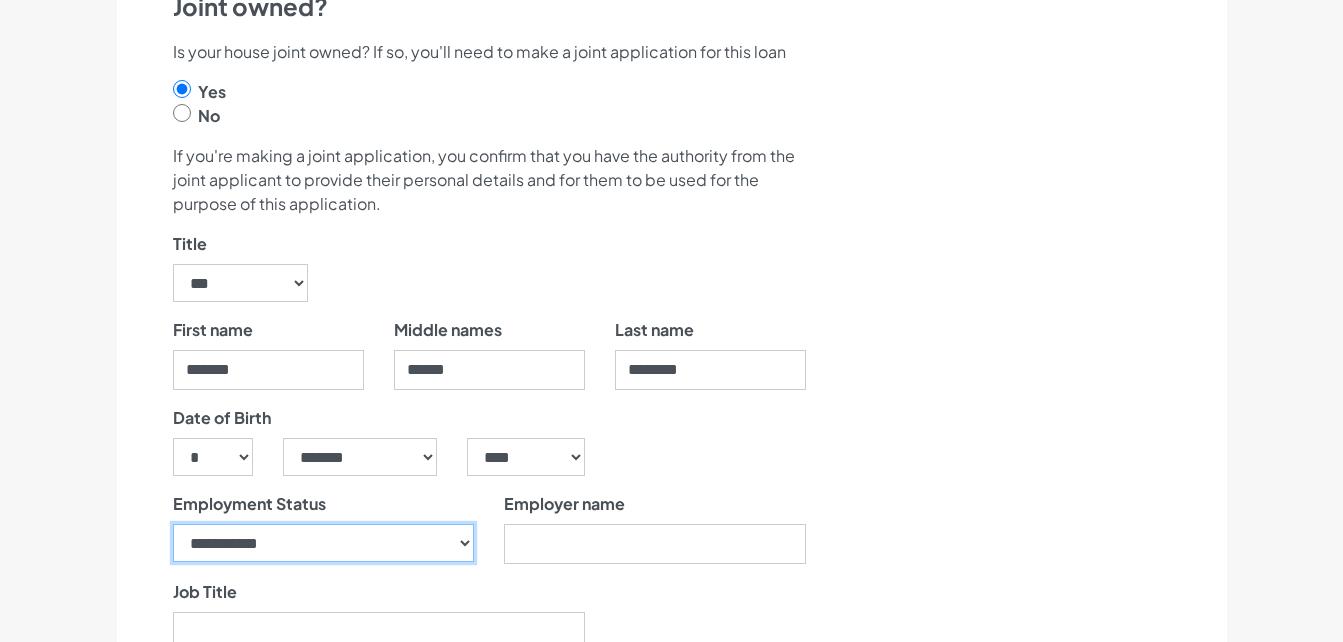 click on "**********" at bounding box center [324, 543] 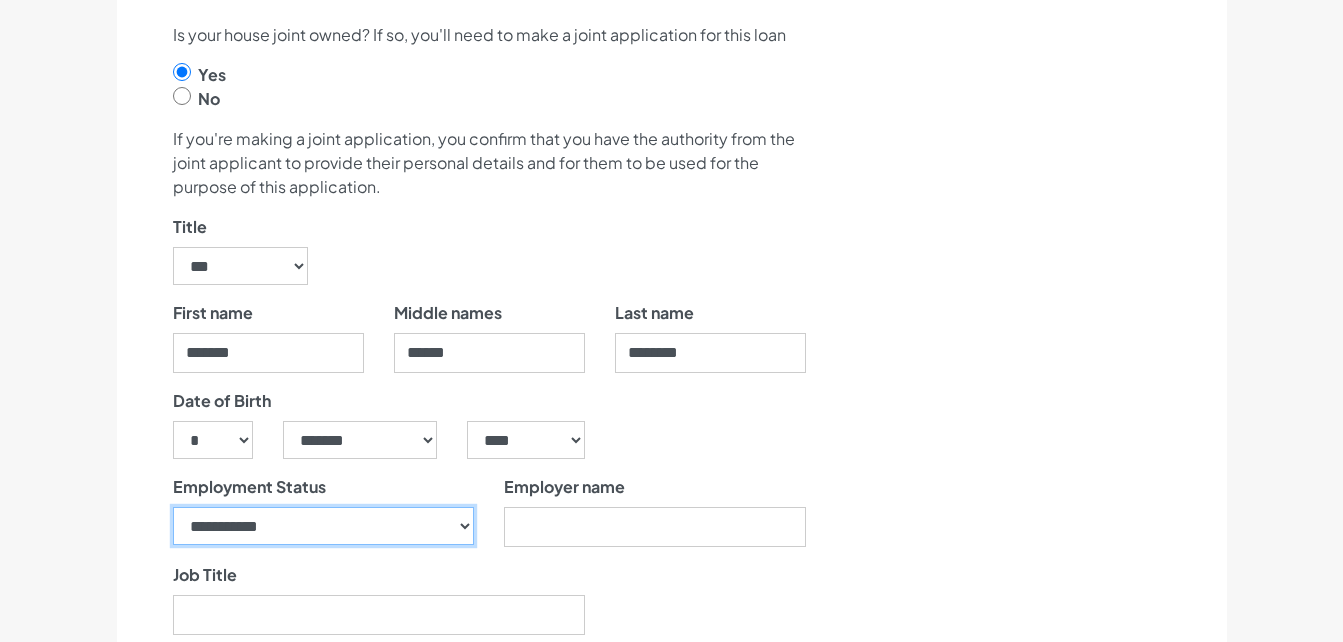 scroll, scrollTop: 943, scrollLeft: 0, axis: vertical 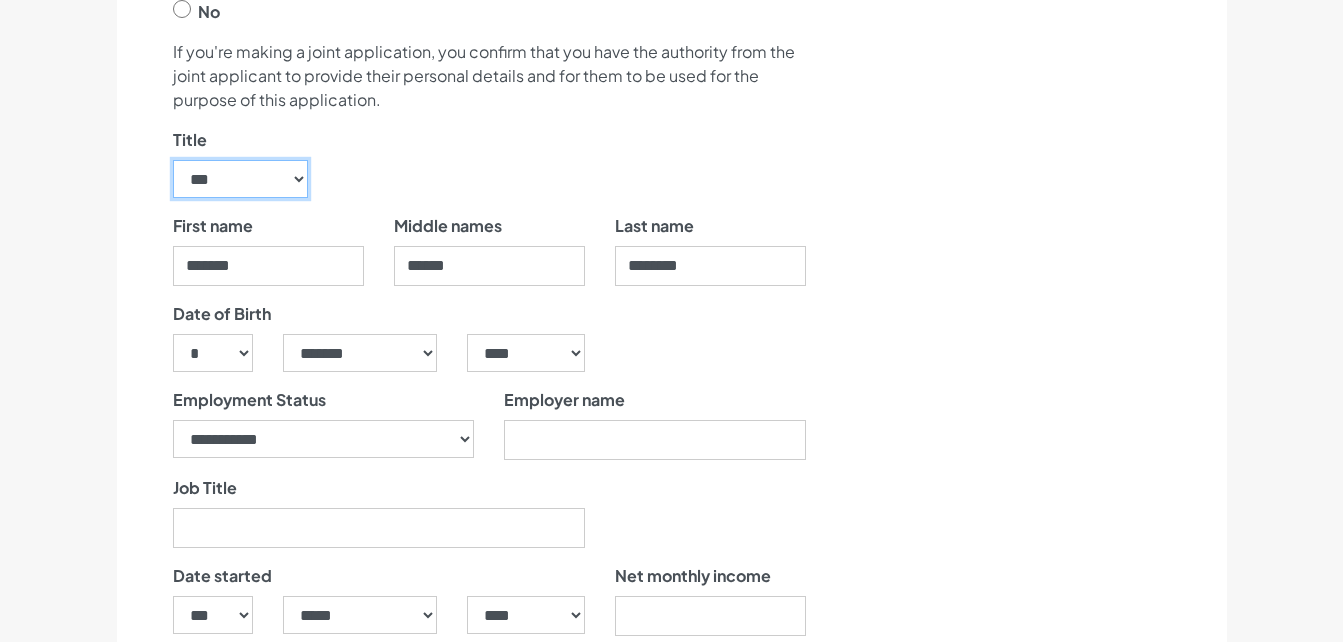 click on "******
**
***
****
**
**
****" at bounding box center [241, 179] 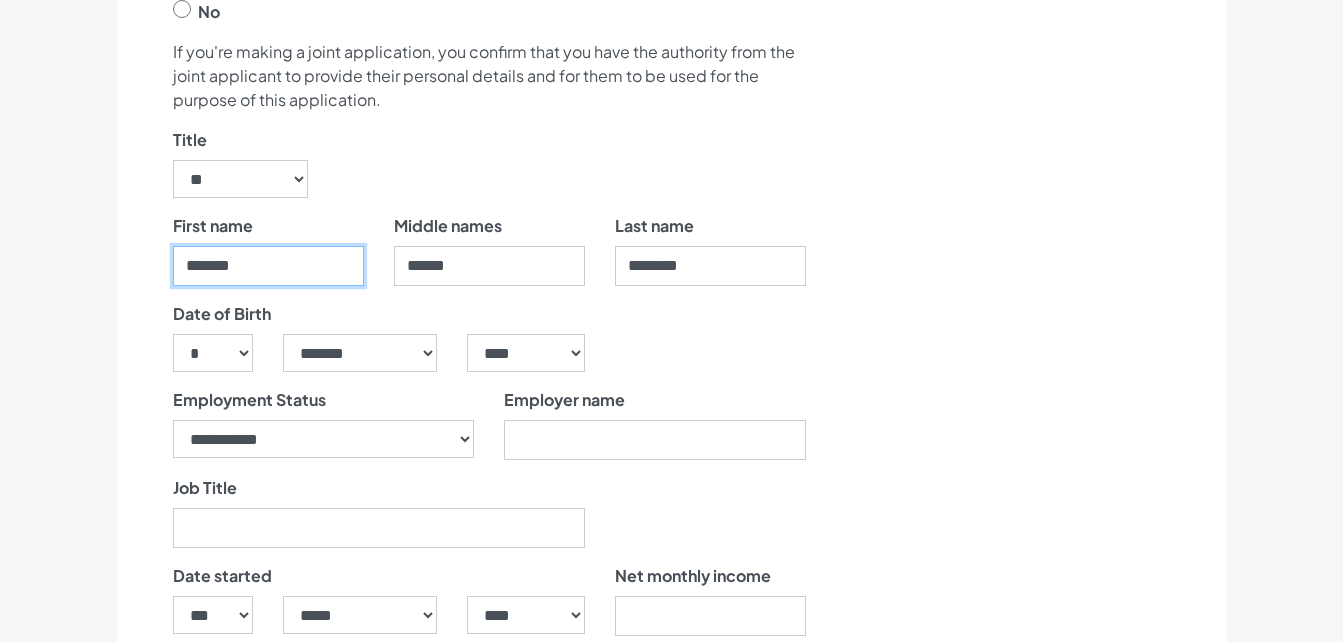 click on "*******" at bounding box center [268, 266] 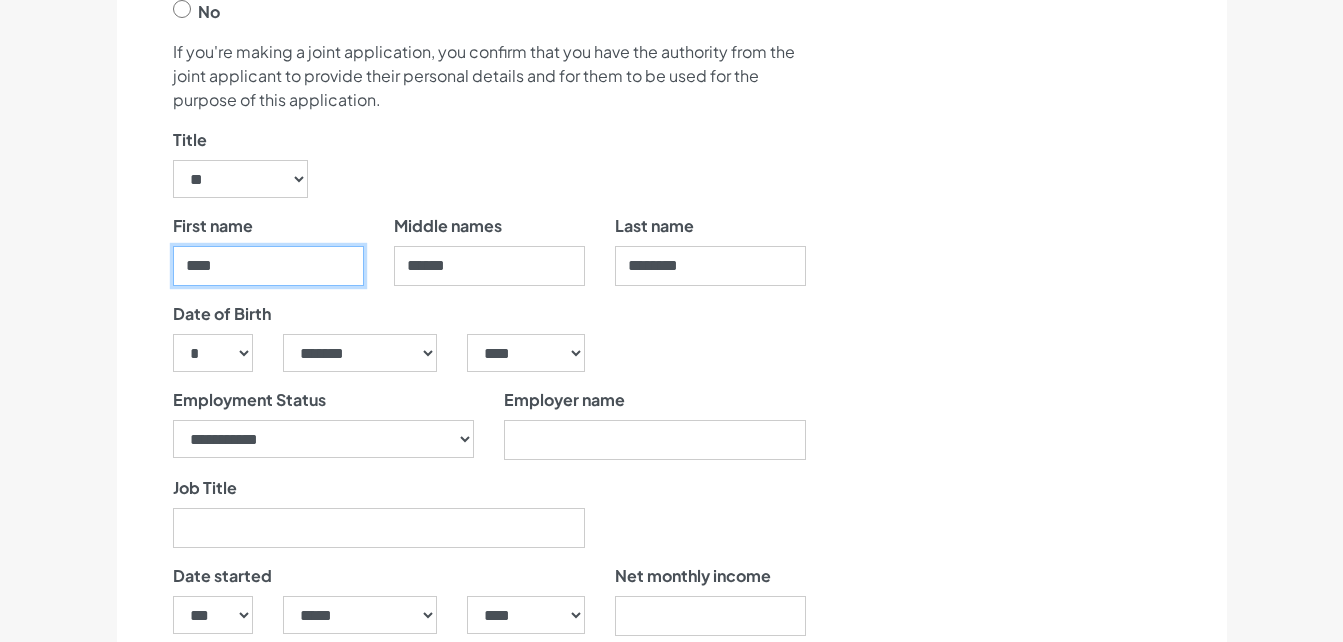 type on "****" 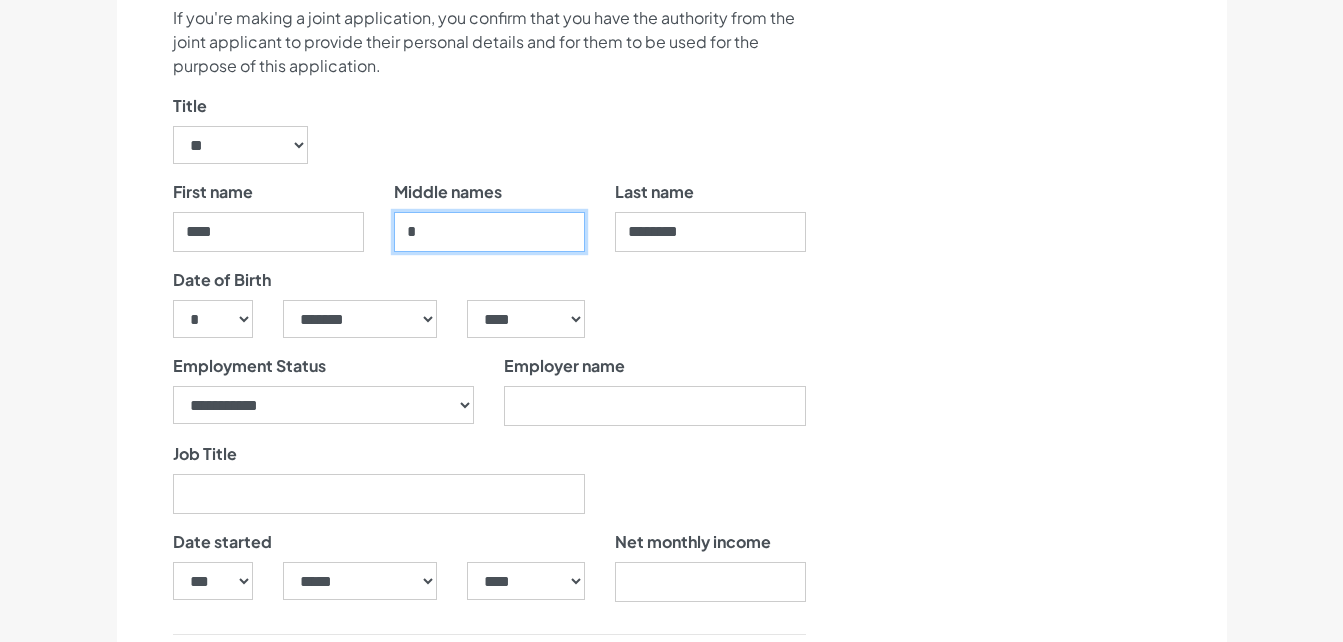 scroll, scrollTop: 1093, scrollLeft: 0, axis: vertical 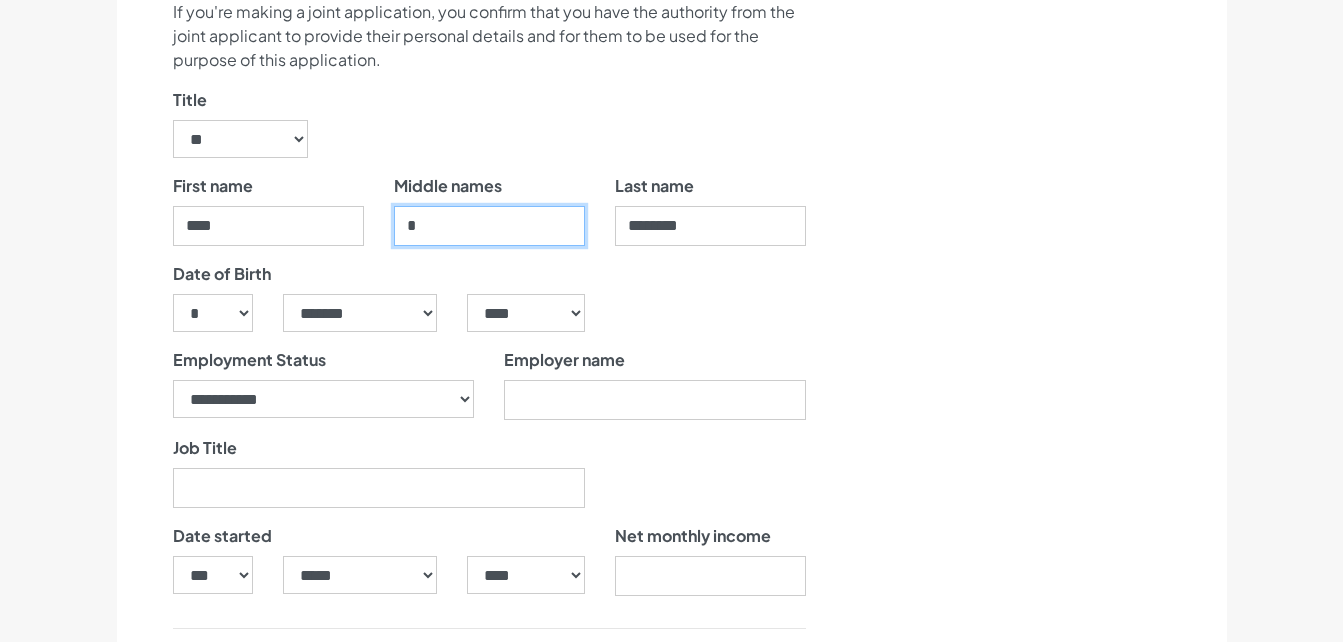 click on "*" at bounding box center [489, 226] 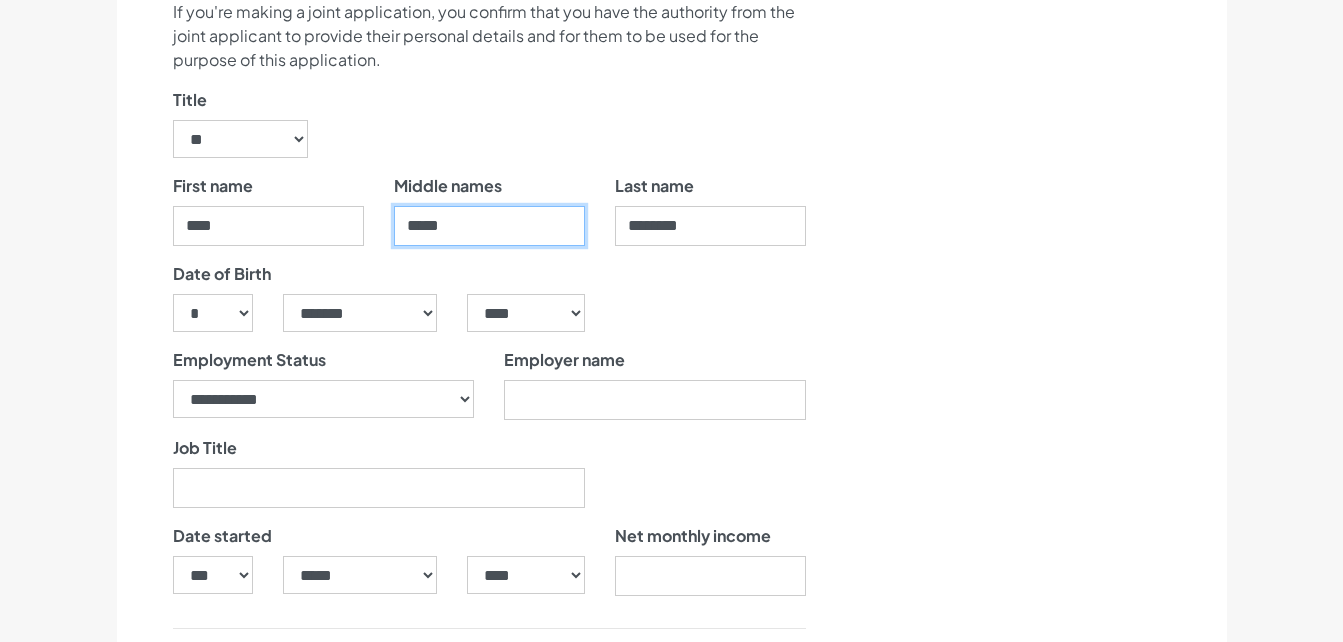 type on "******" 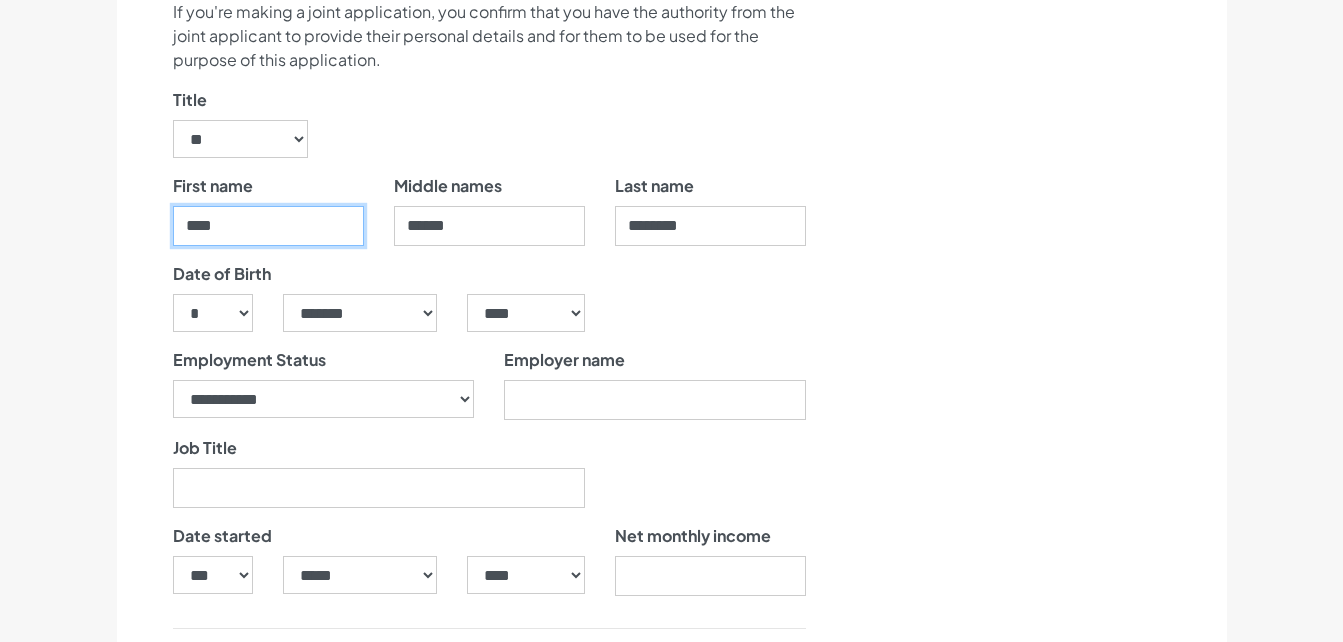 click on "****" at bounding box center (268, 226) 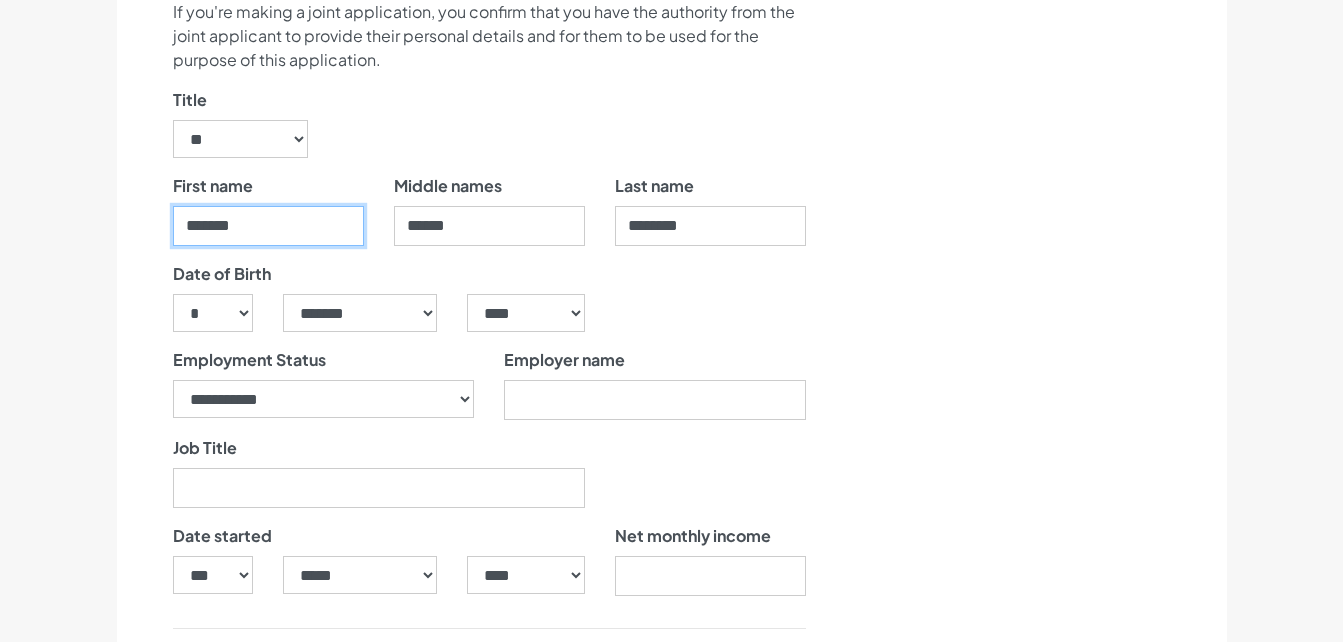 type on "*******" 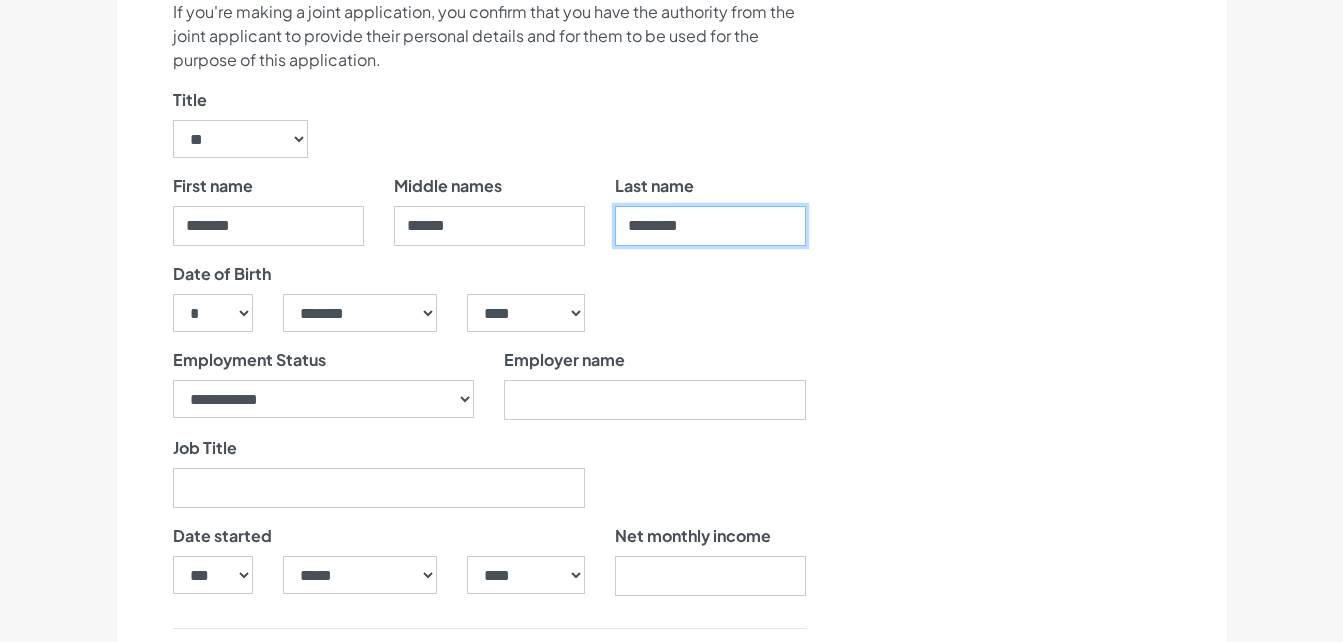 click on "********" at bounding box center (710, 226) 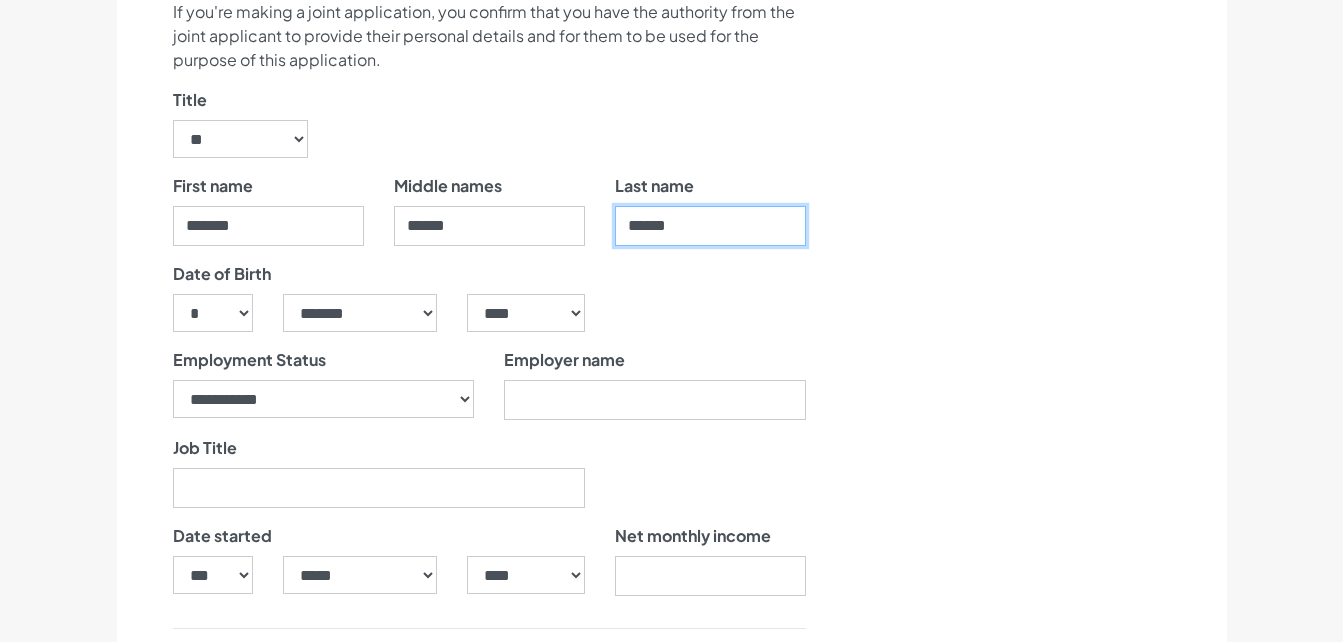 type on "******" 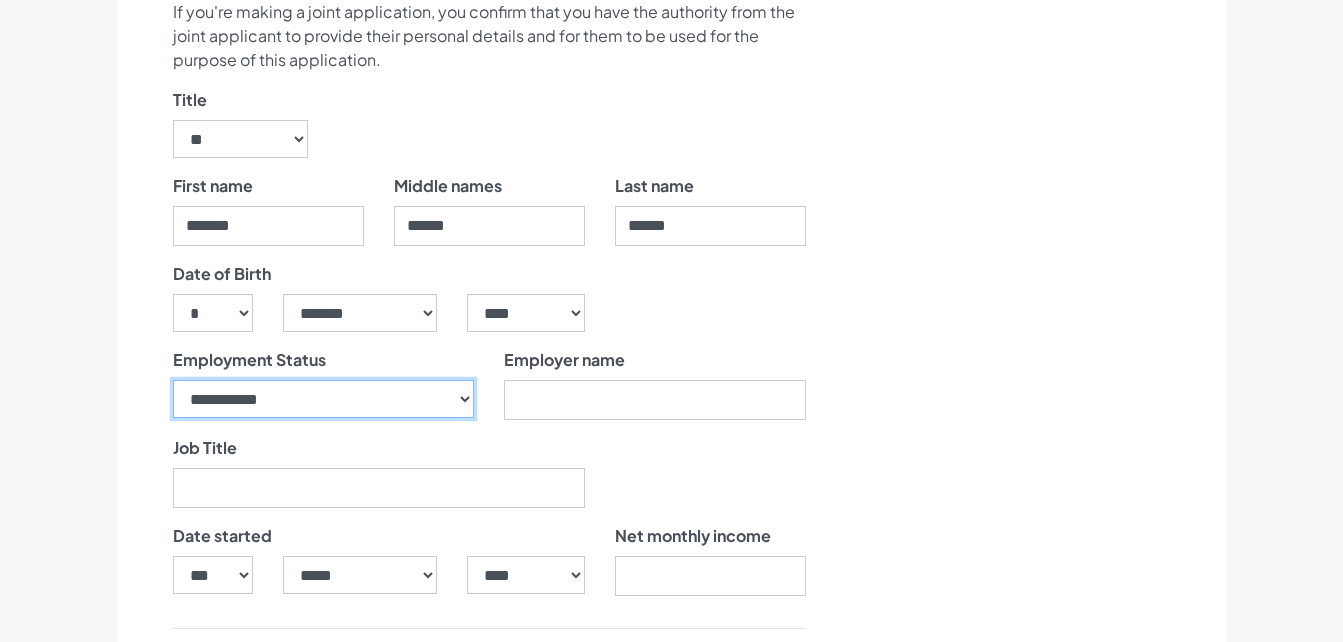 click on "**********" at bounding box center [324, 399] 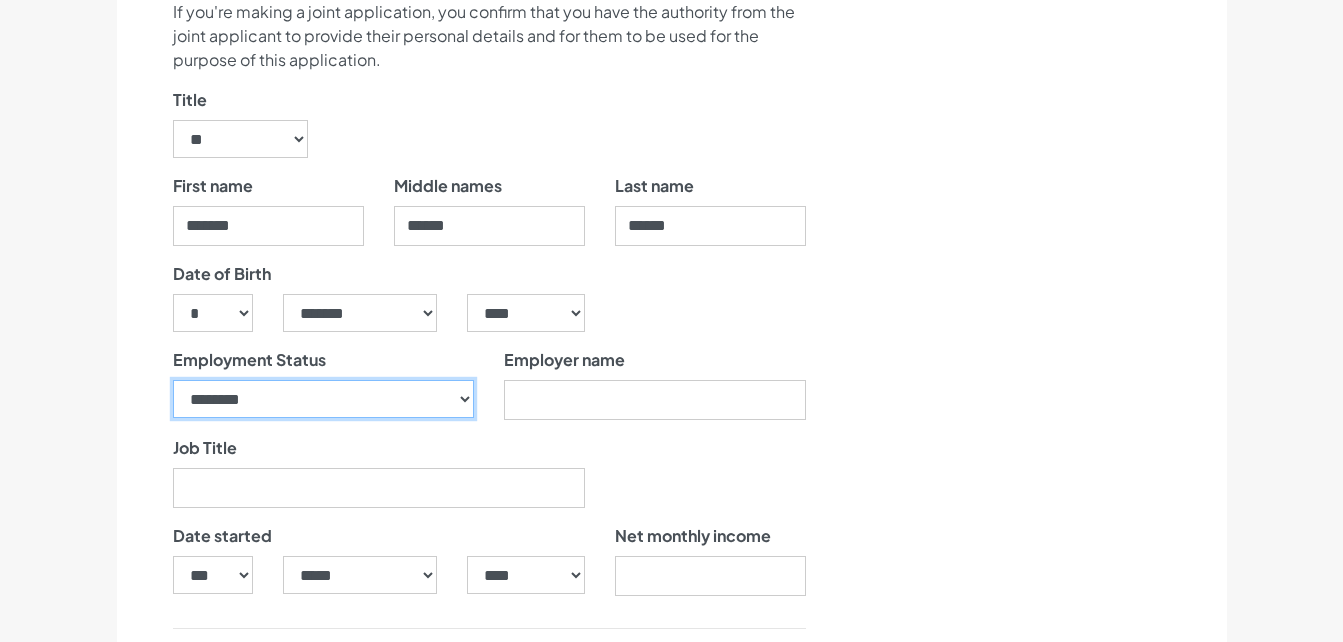 click on "**********" at bounding box center (324, 399) 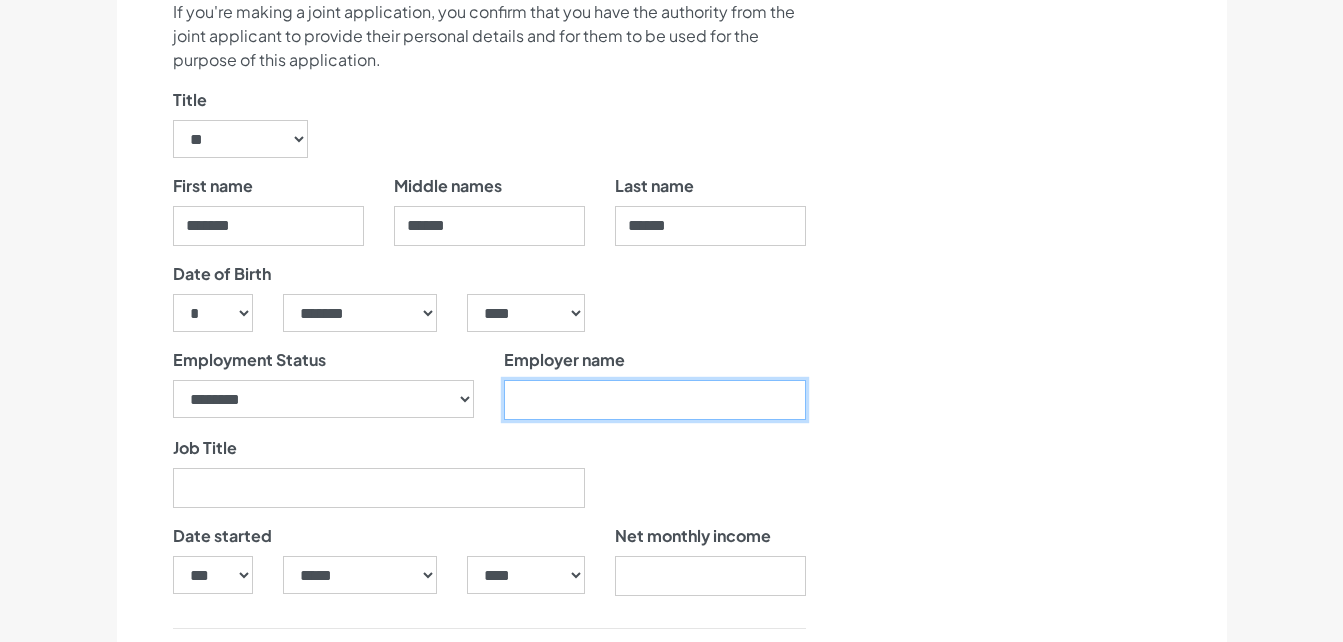 click on "Employer name" at bounding box center (655, 400) 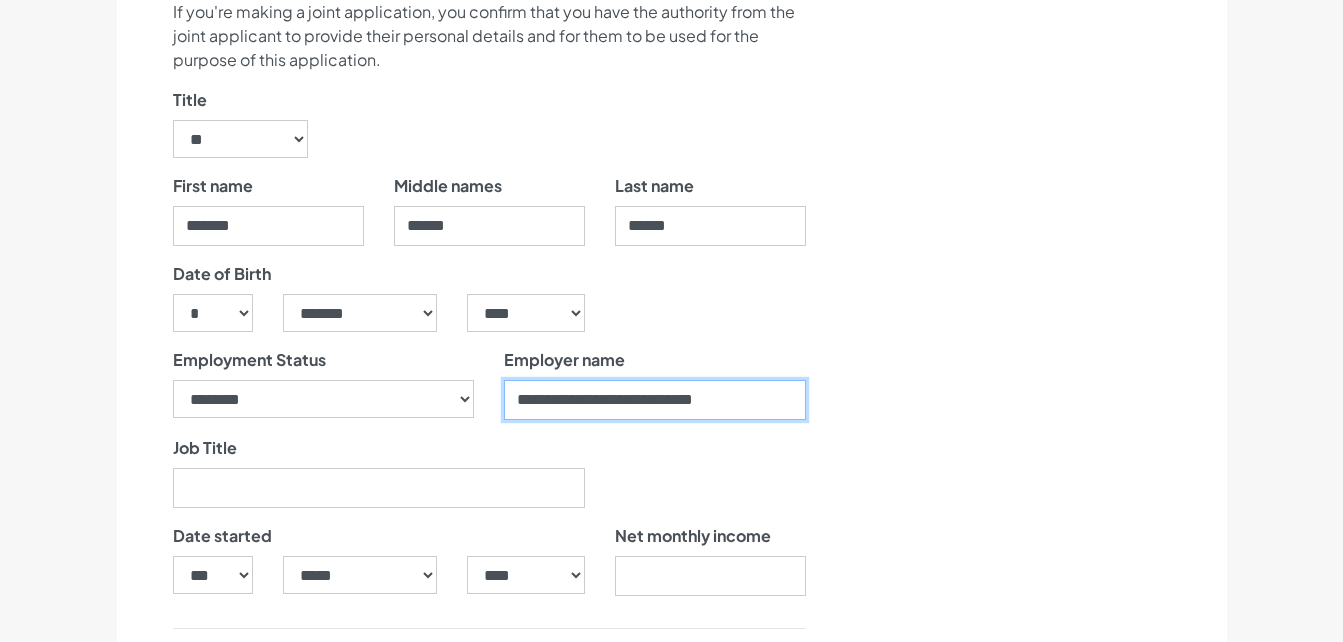 click on "**********" at bounding box center [655, 400] 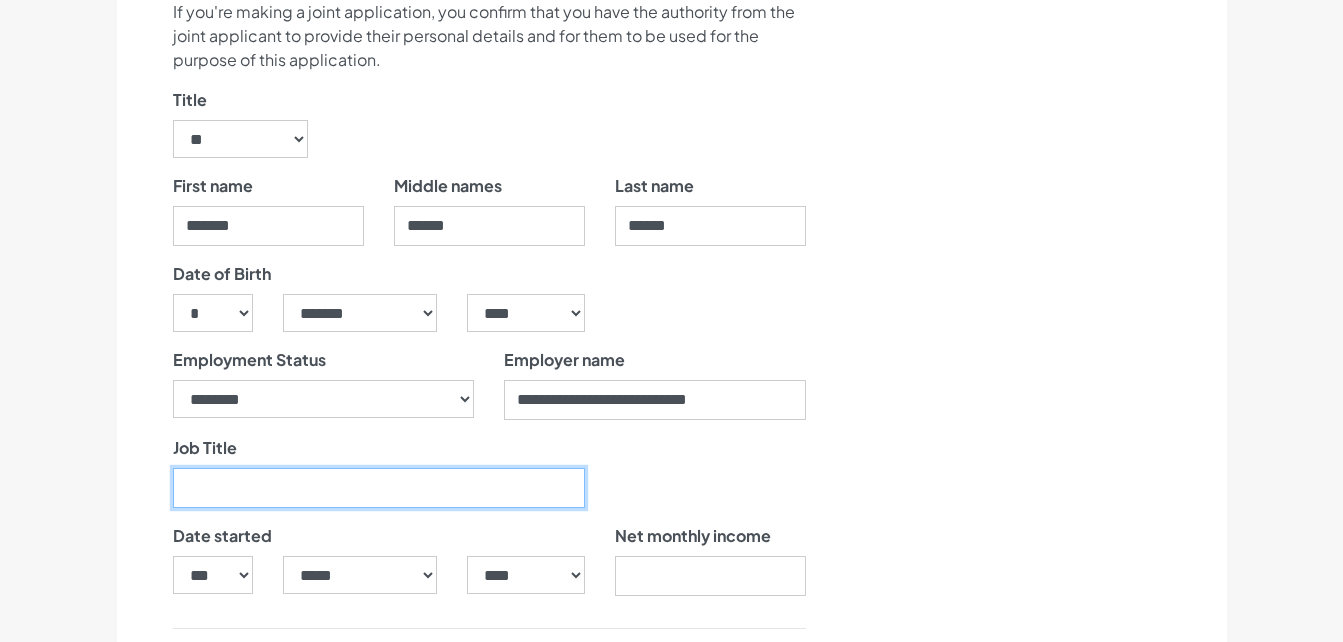 click on "Job Title" at bounding box center (379, 472) 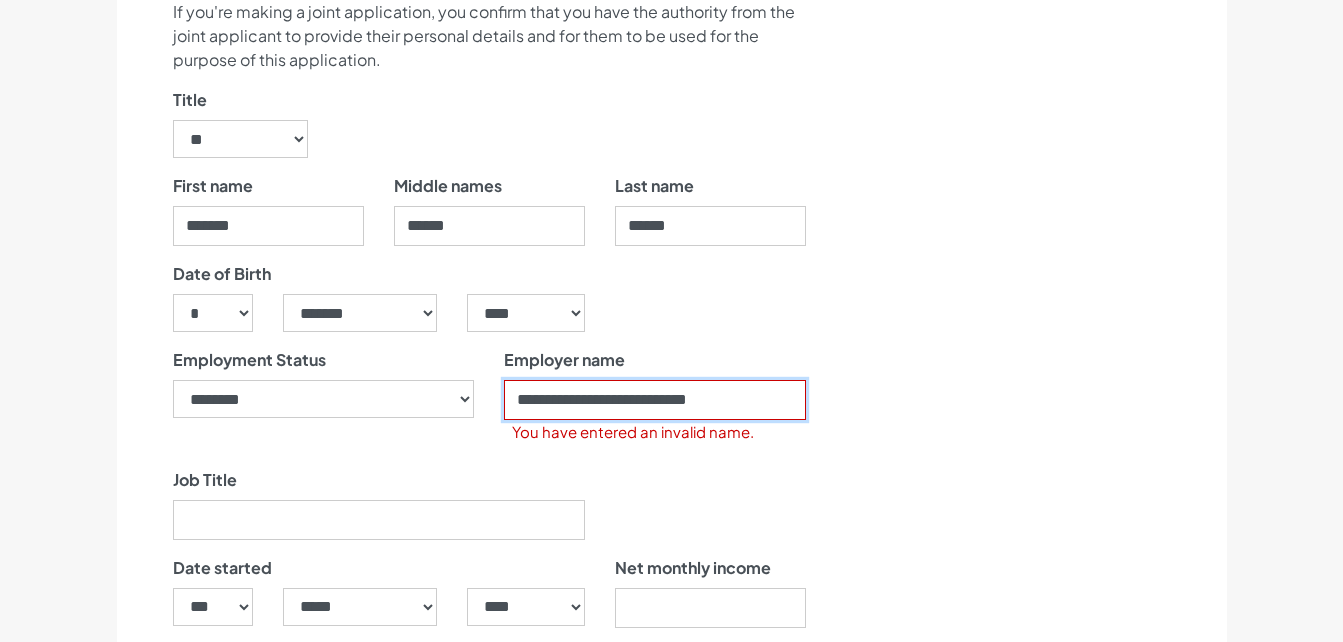 click on "**********" at bounding box center [655, 400] 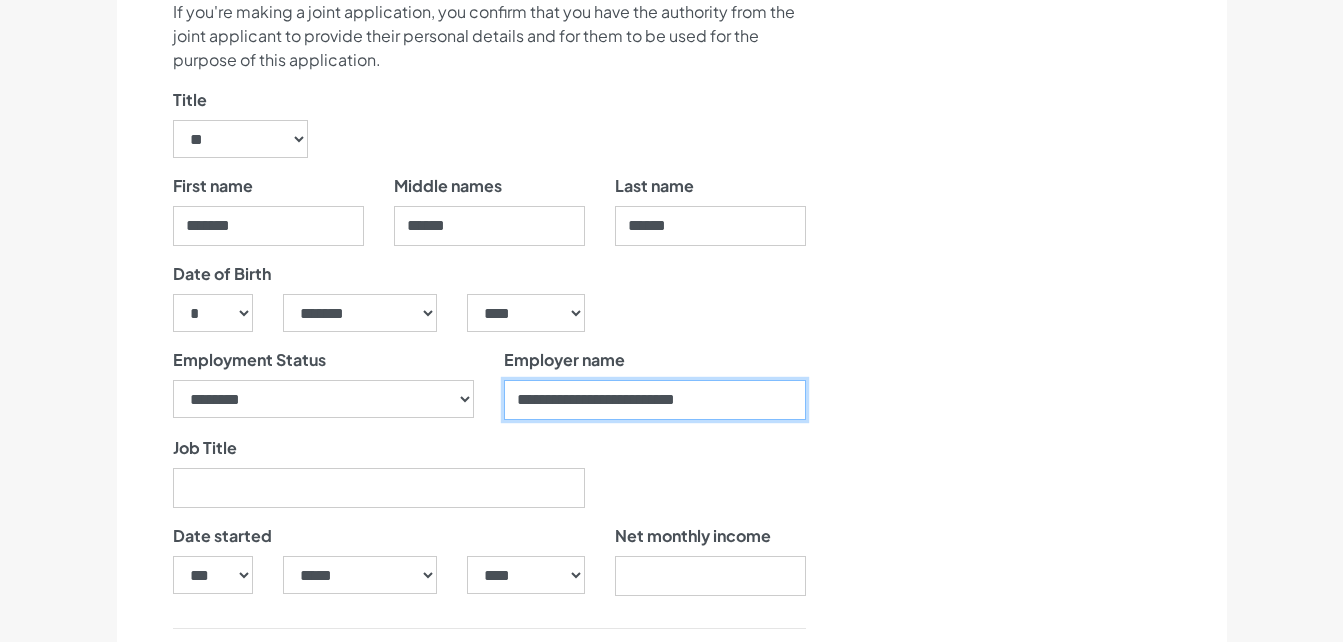 type on "**********" 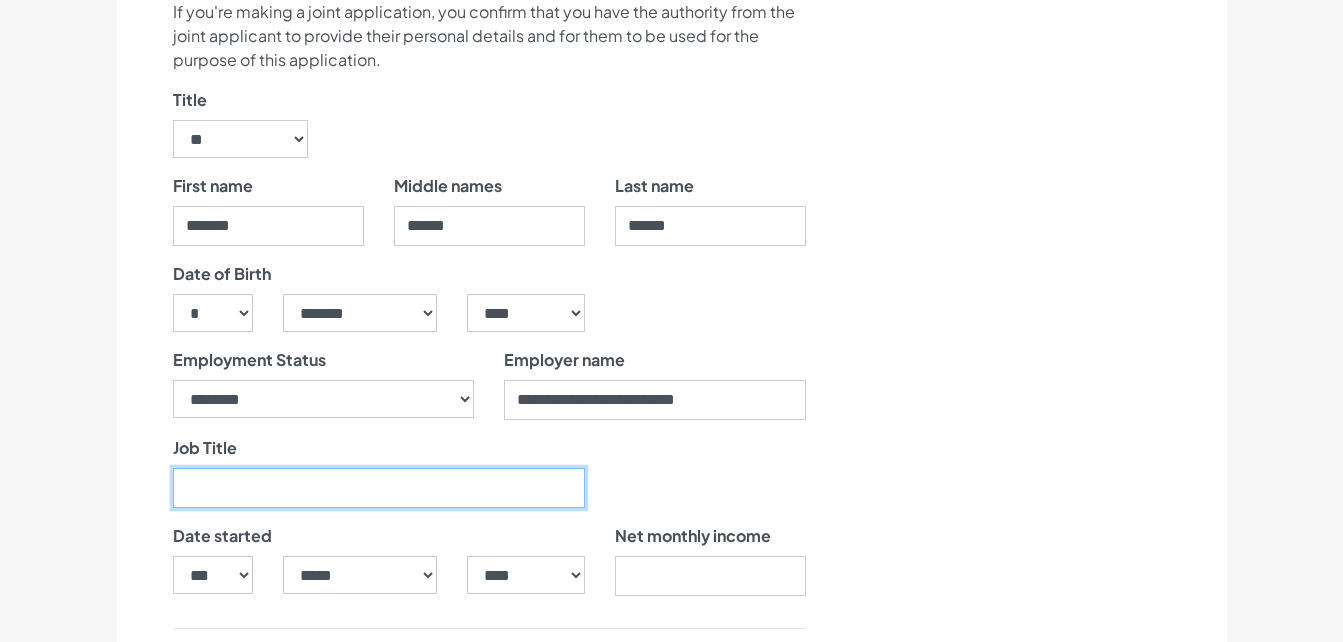 click on "Job Title" at bounding box center (379, 488) 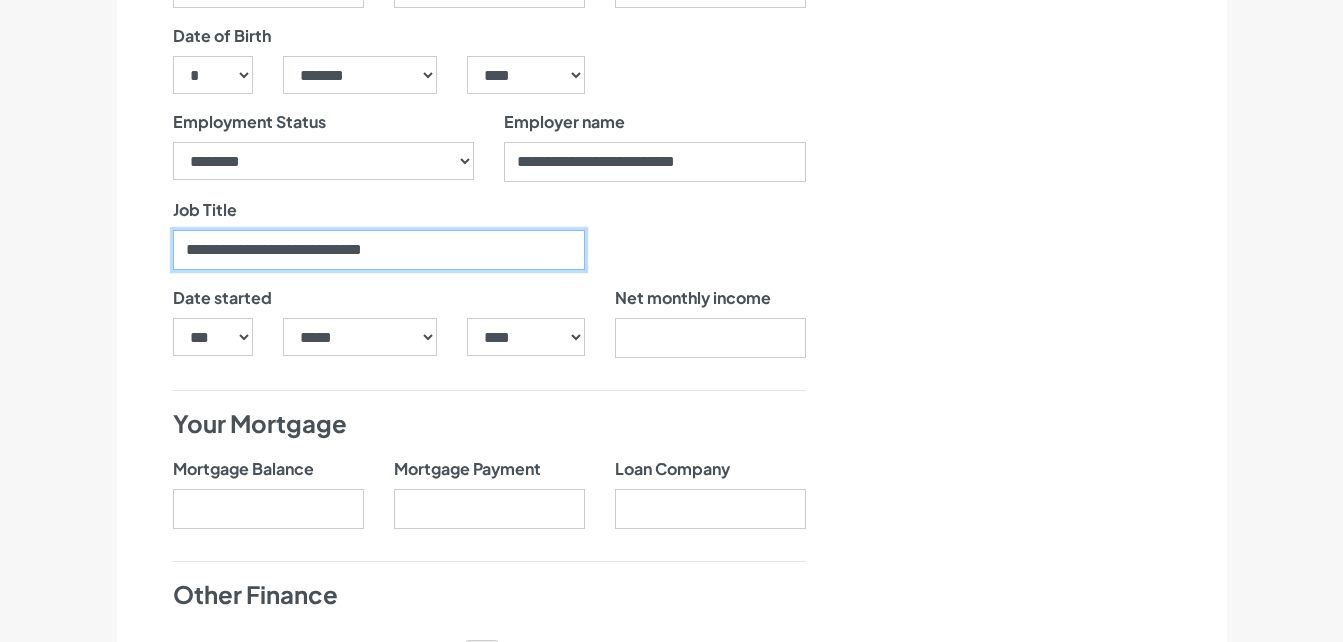 scroll, scrollTop: 1487, scrollLeft: 0, axis: vertical 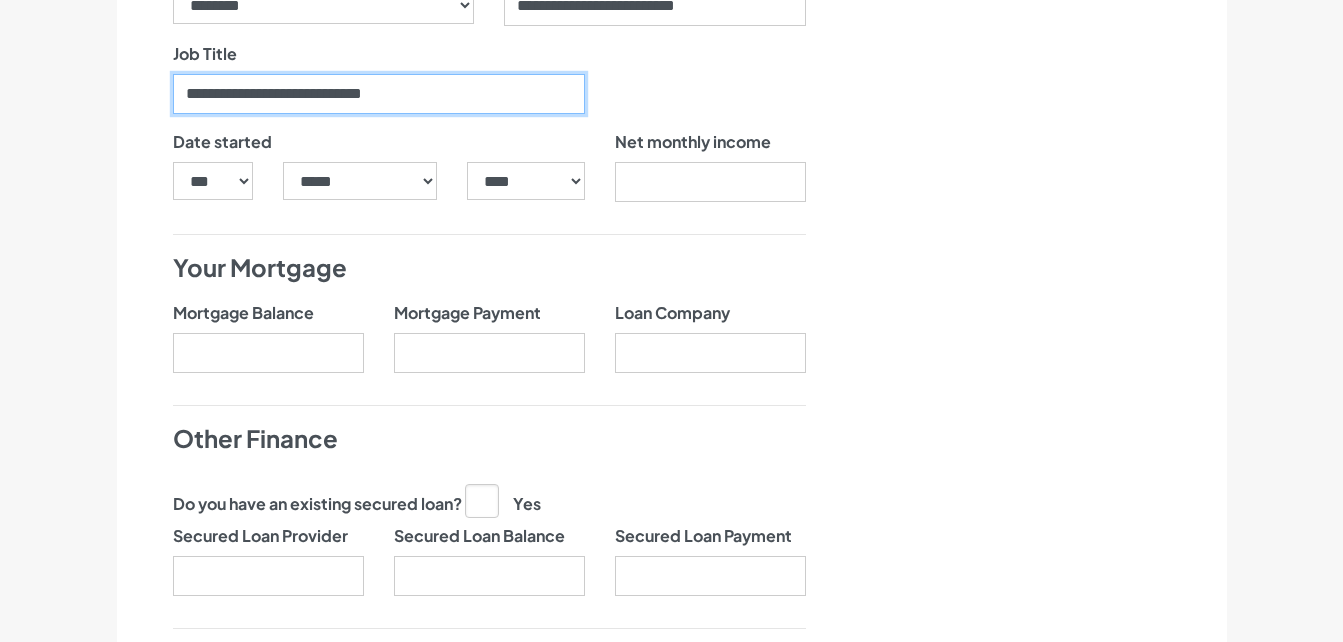 type on "**********" 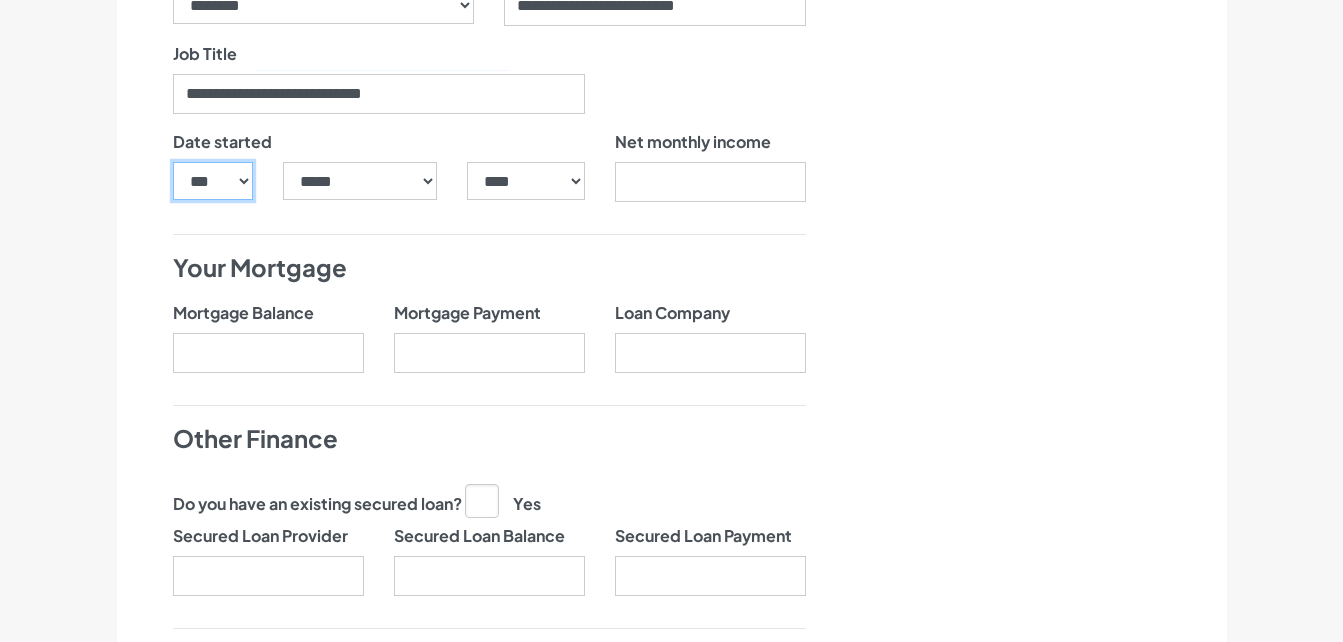 click on "***
* * * * * * * * * ** ** ** ** ** ** ** ** ** ** ** ** ** ** ** ** ** ** ** ** ** **" at bounding box center (213, 181) 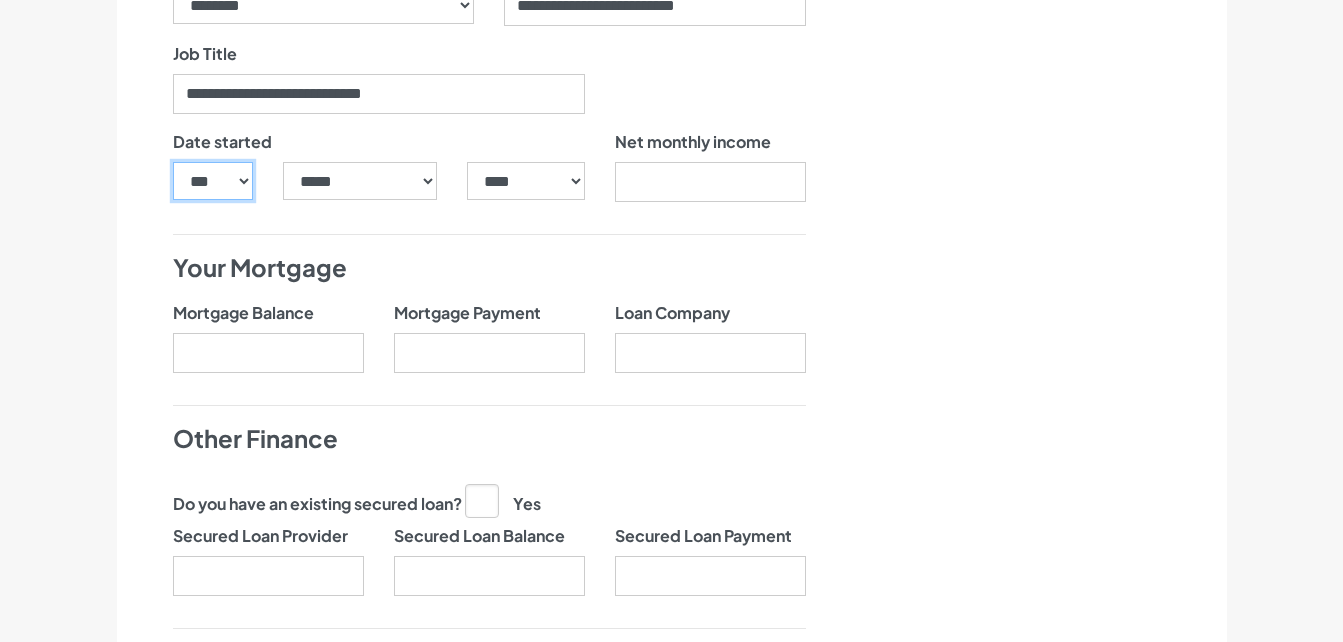 select on "**" 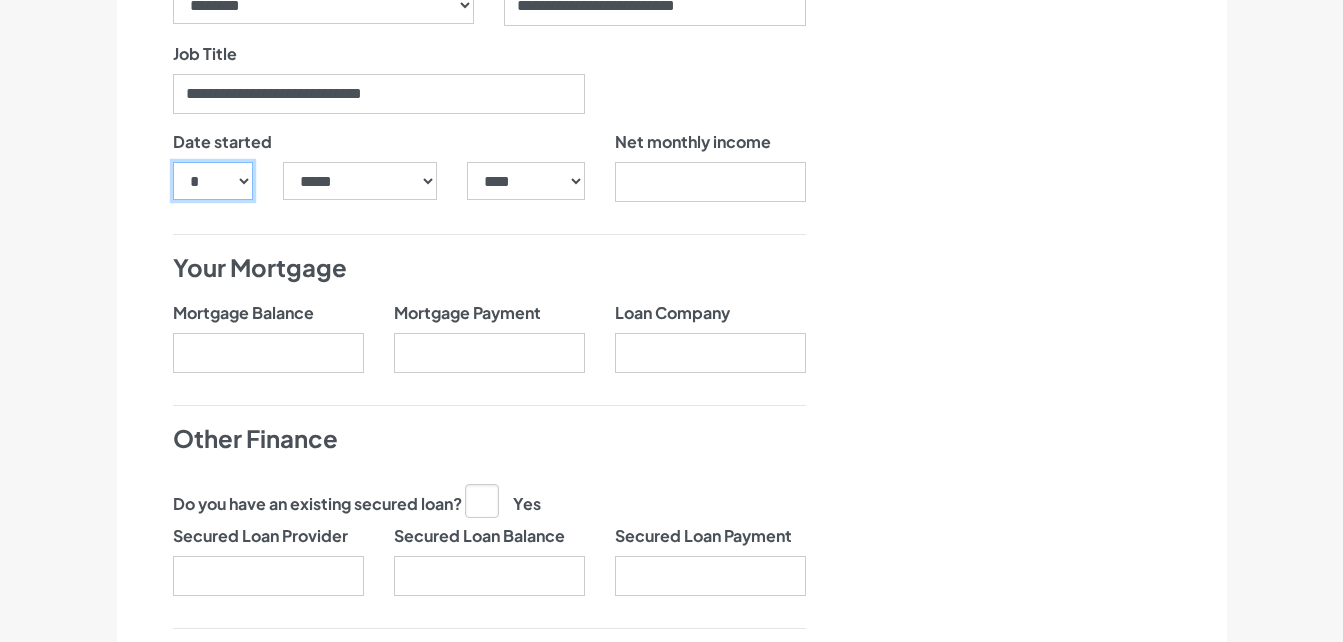 click on "***
* * * * * * * * * ** ** ** ** ** ** ** ** ** ** ** ** ** ** ** ** ** ** ** ** ** **" at bounding box center [213, 181] 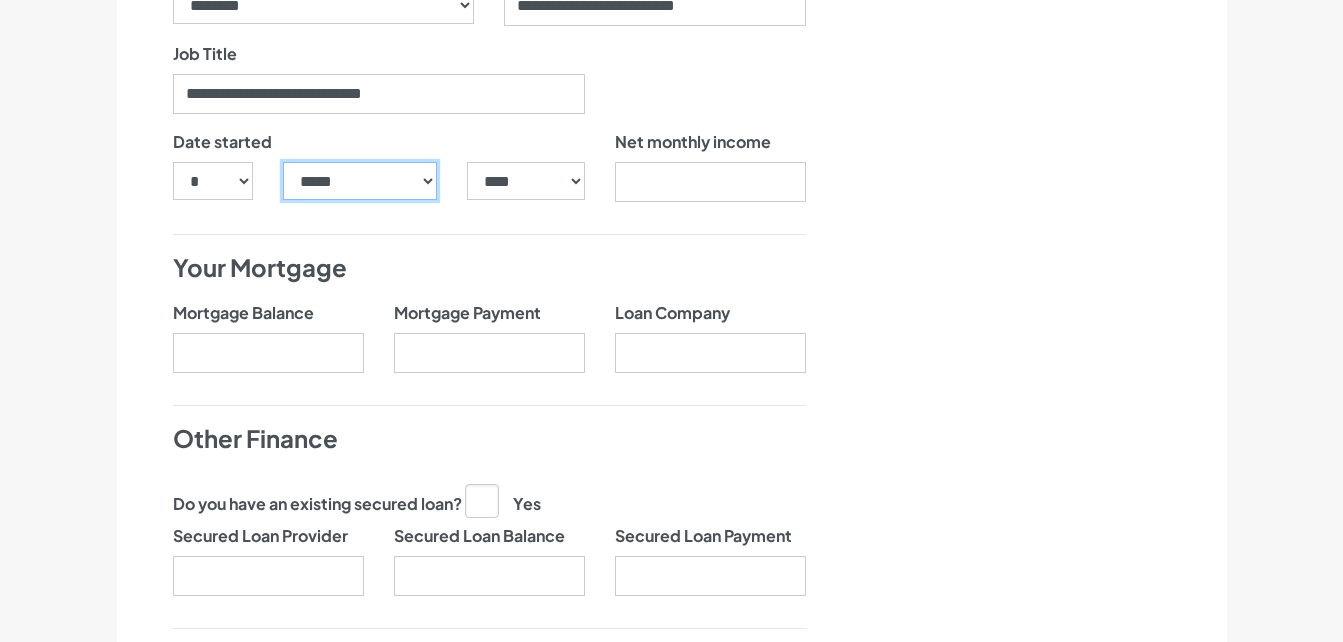 click on "*****
*******
********
*****
*****
***
****
****
******
*********
*******
********
********" at bounding box center [360, 181] 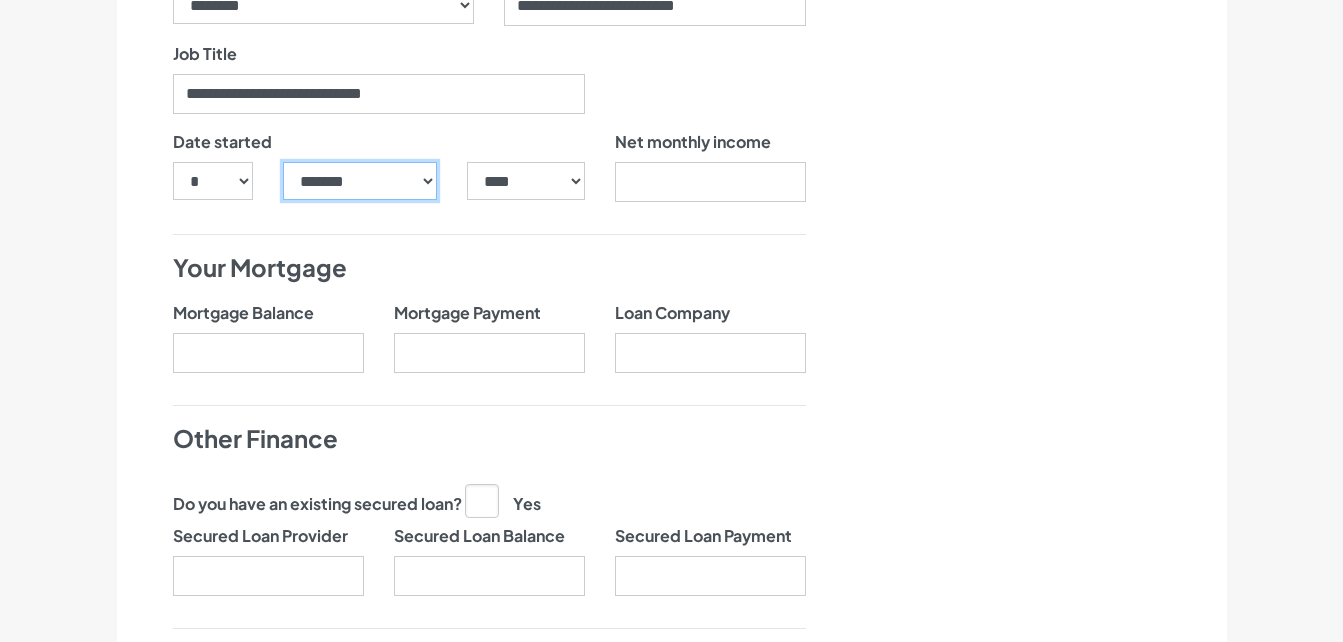 click on "*****
*******
********
*****
*****
***
****
****
******
*********
*******
********
********" at bounding box center [360, 181] 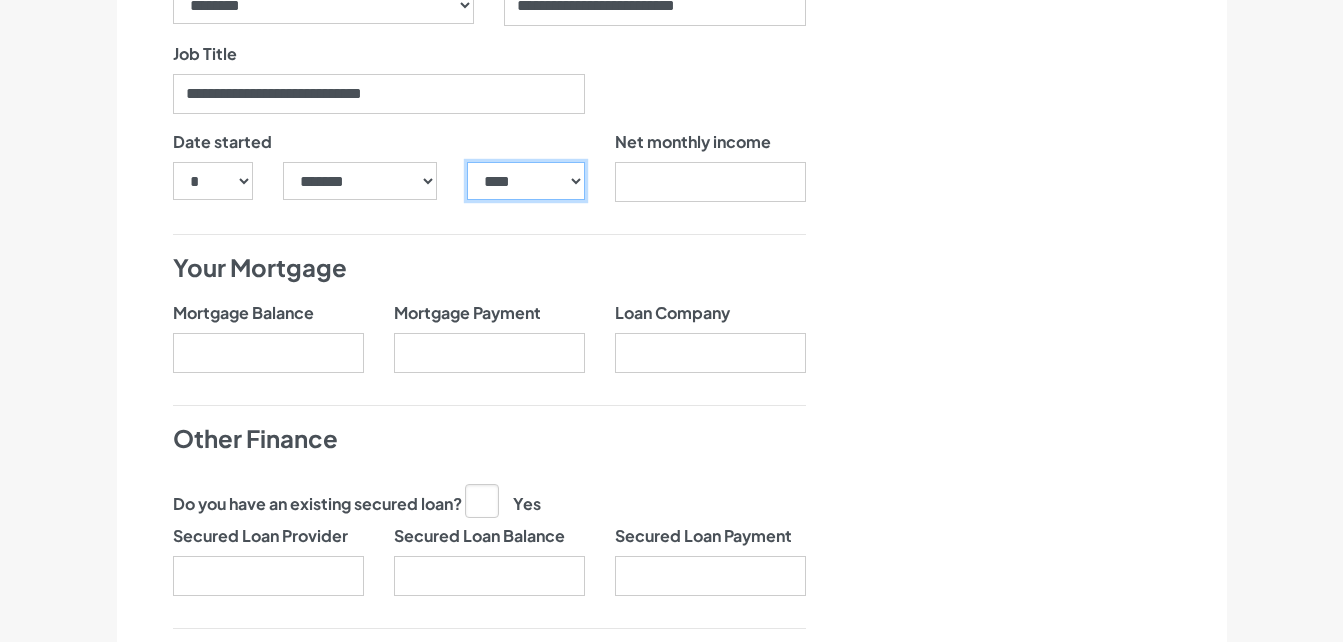 click on "****
**** **** **** **** **** **** **** **** **** **** **** **** **** **** **** **** **** **** **** **** **** **** **** **** **** **** **** **** **** **** **** **** **** **** **** **** **** **** **** **** **** **** **** **** **** **** **** **** **** **** **** **** **** **** **** **** **** **** **** **** **** **** **** **** **** **** **** **** **** **** **** **** **** **** **** **** **** **** **** **** **** **** **** **** **** **** **** **** **** **** **** **** **** **** **** **** **** **** **** **** **** **** **** **** **** **** **** **** **** **** **** **** **** **** **** **** **** **** **** **** **** **** **** **** **** ****" at bounding box center (525, 181) 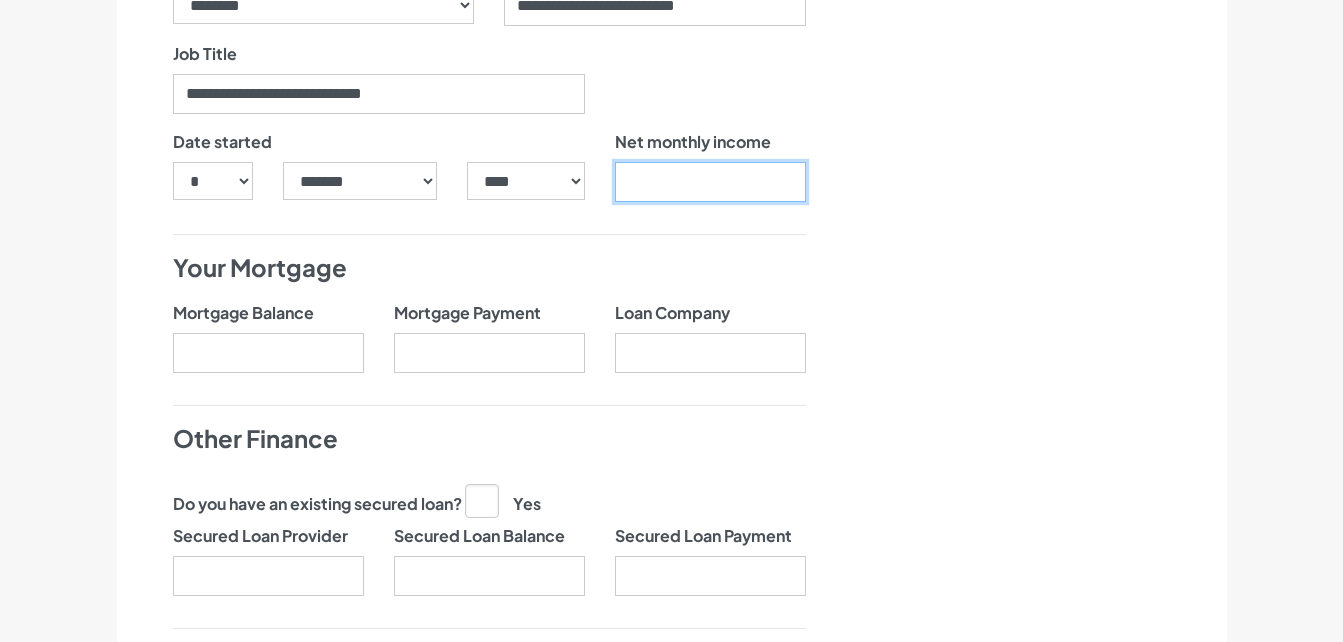click at bounding box center [710, 182] 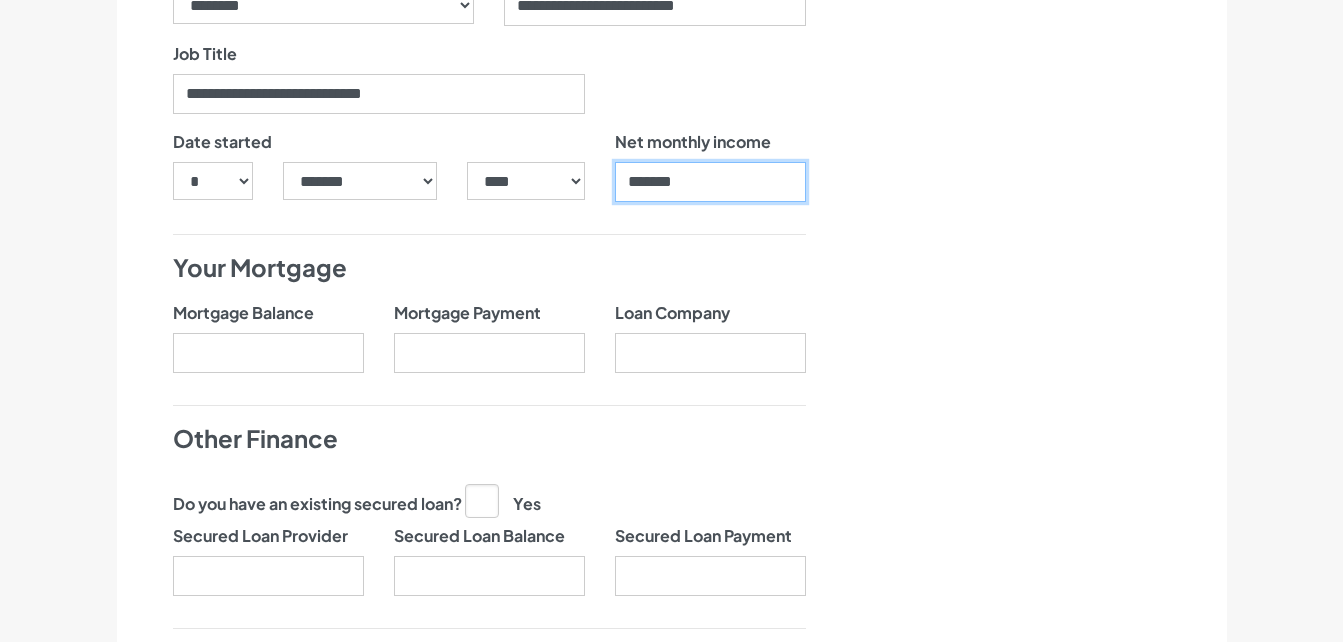 type on "*******" 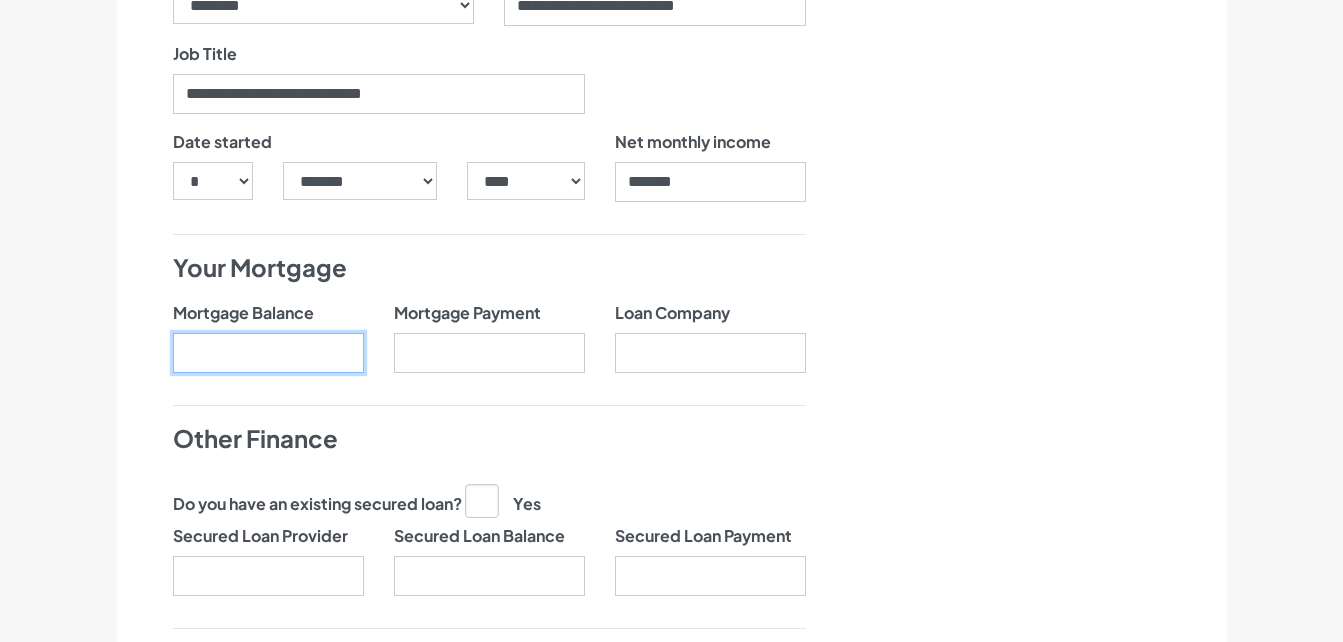 click on "Mortgage Balance" at bounding box center (268, 353) 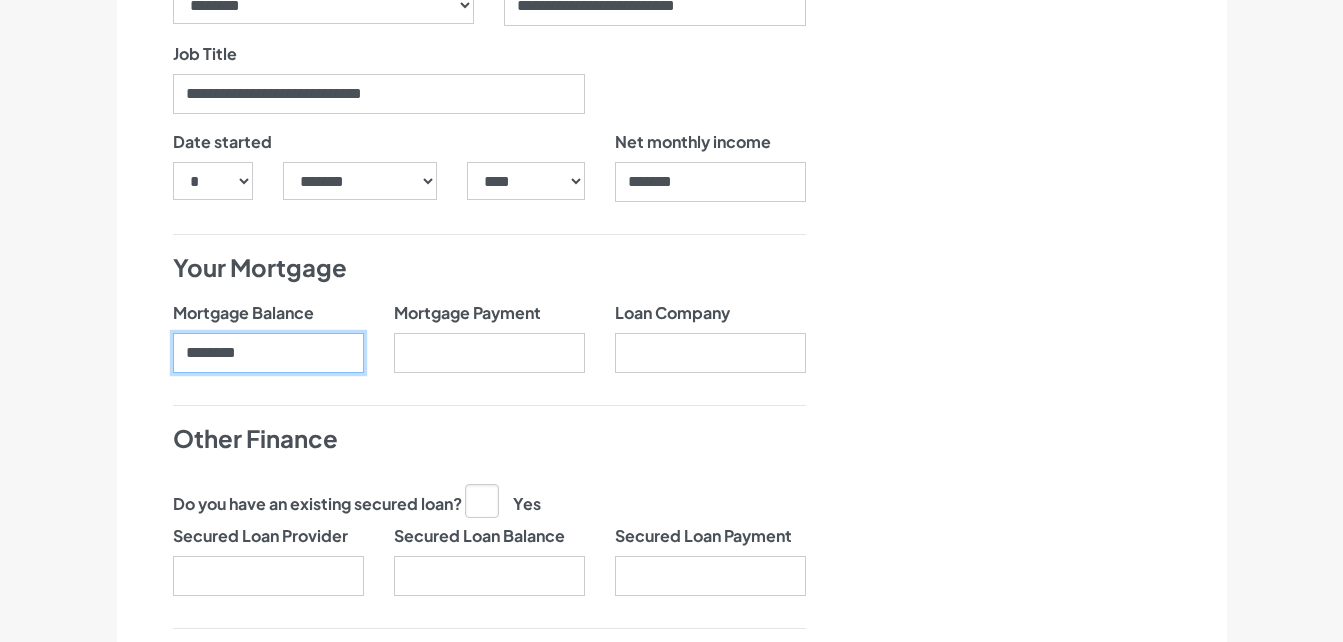 type on "********" 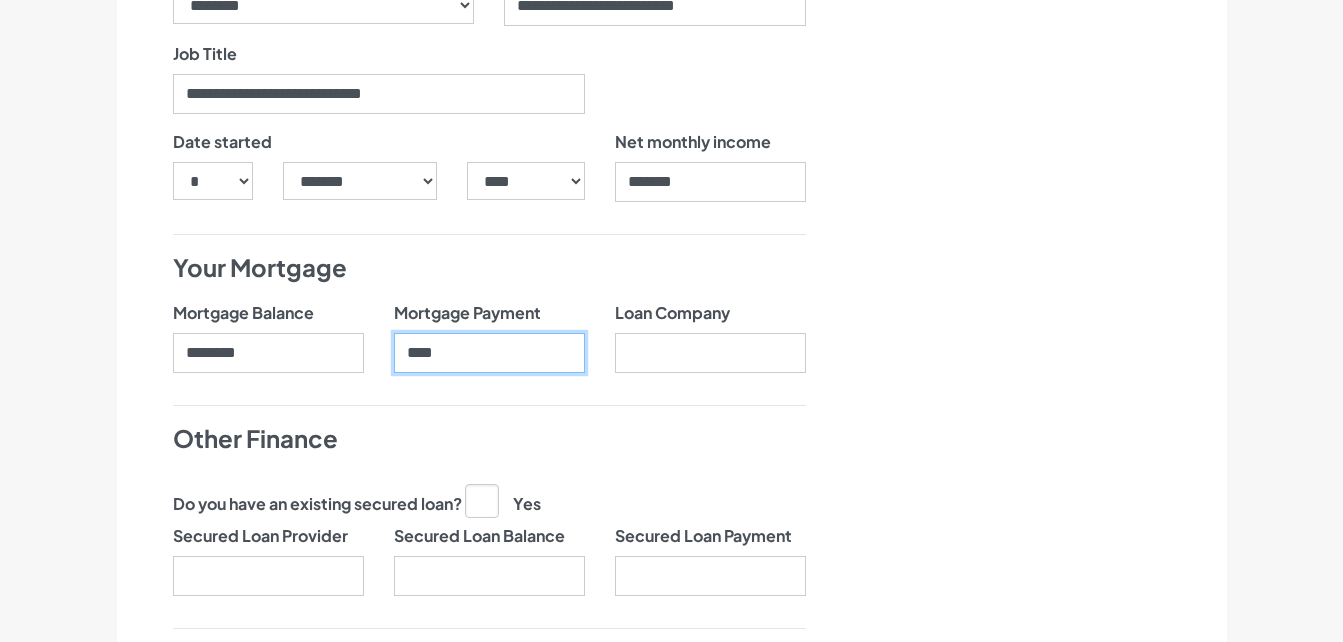 type on "****" 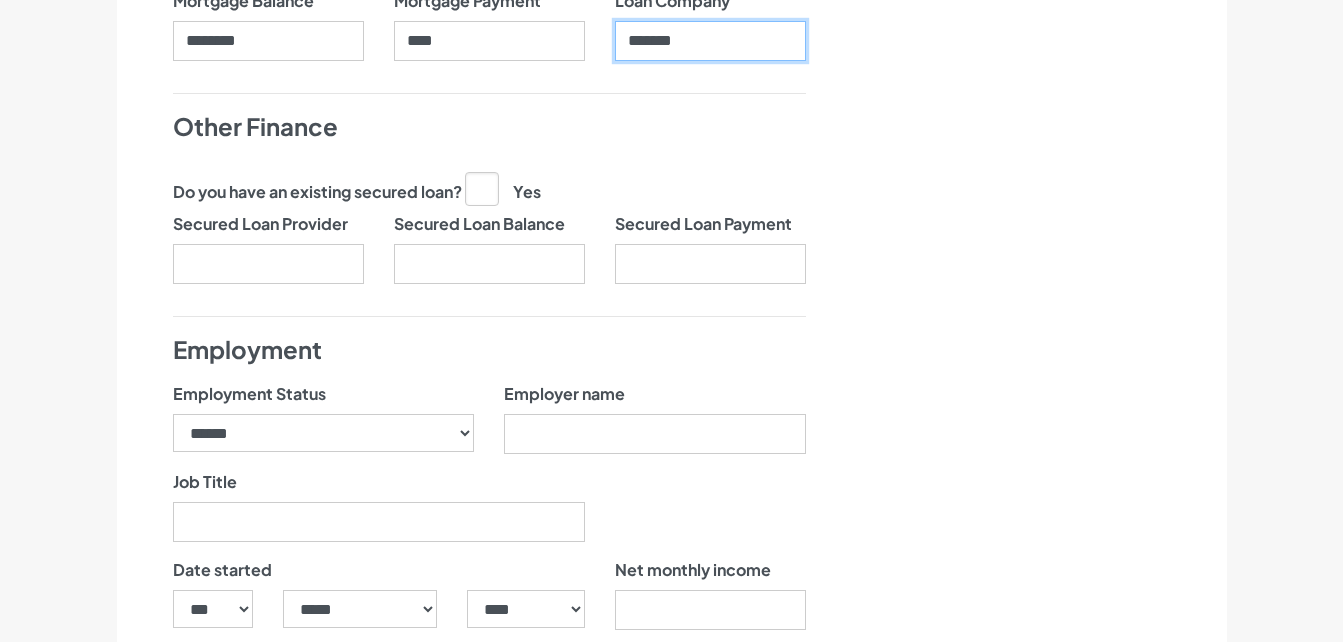 scroll, scrollTop: 1817, scrollLeft: 0, axis: vertical 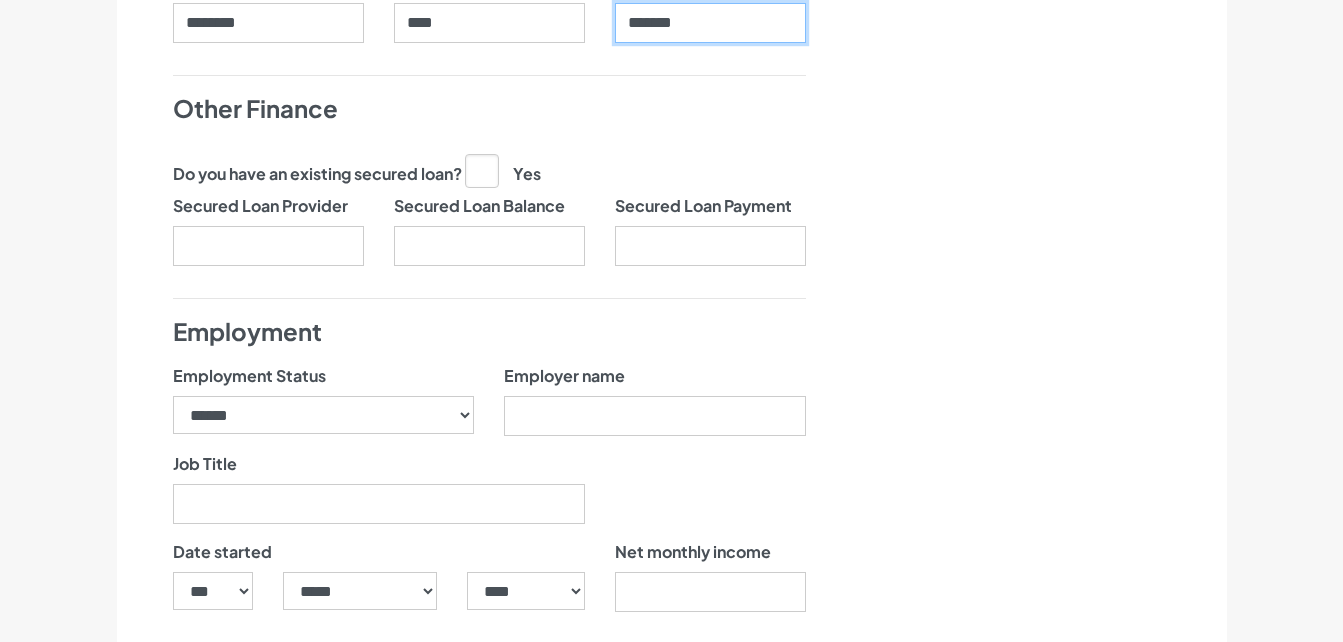 type on "*******" 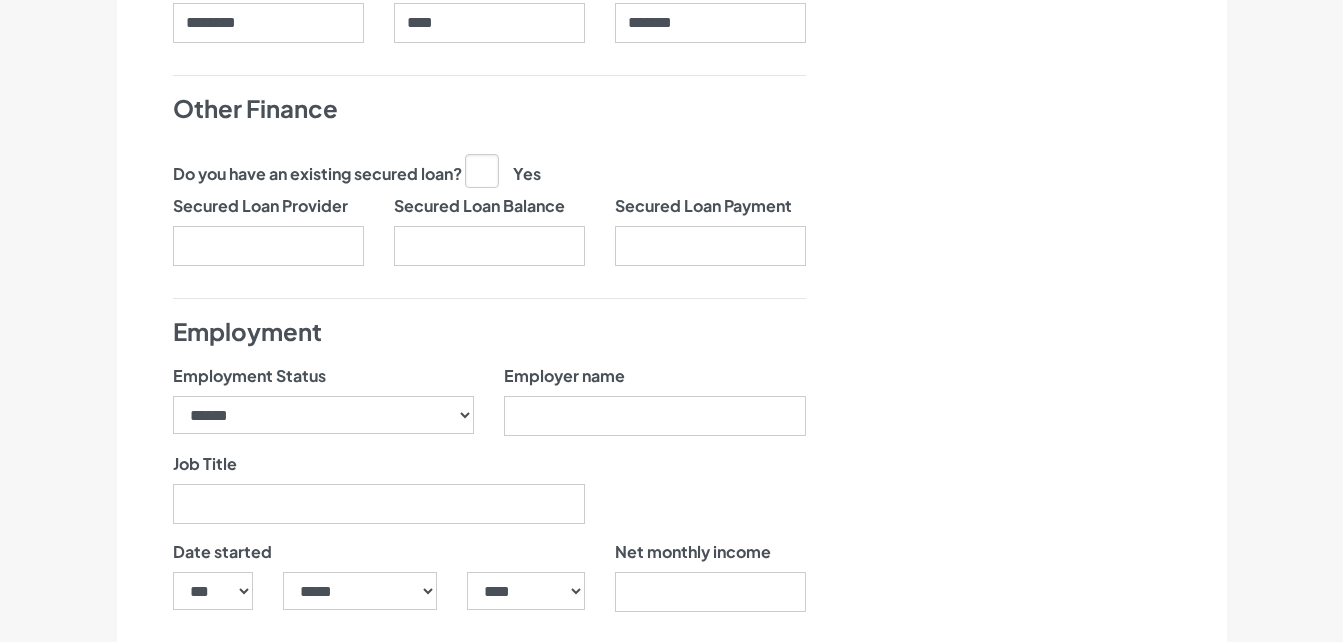 click on "Yes" at bounding box center (503, 170) 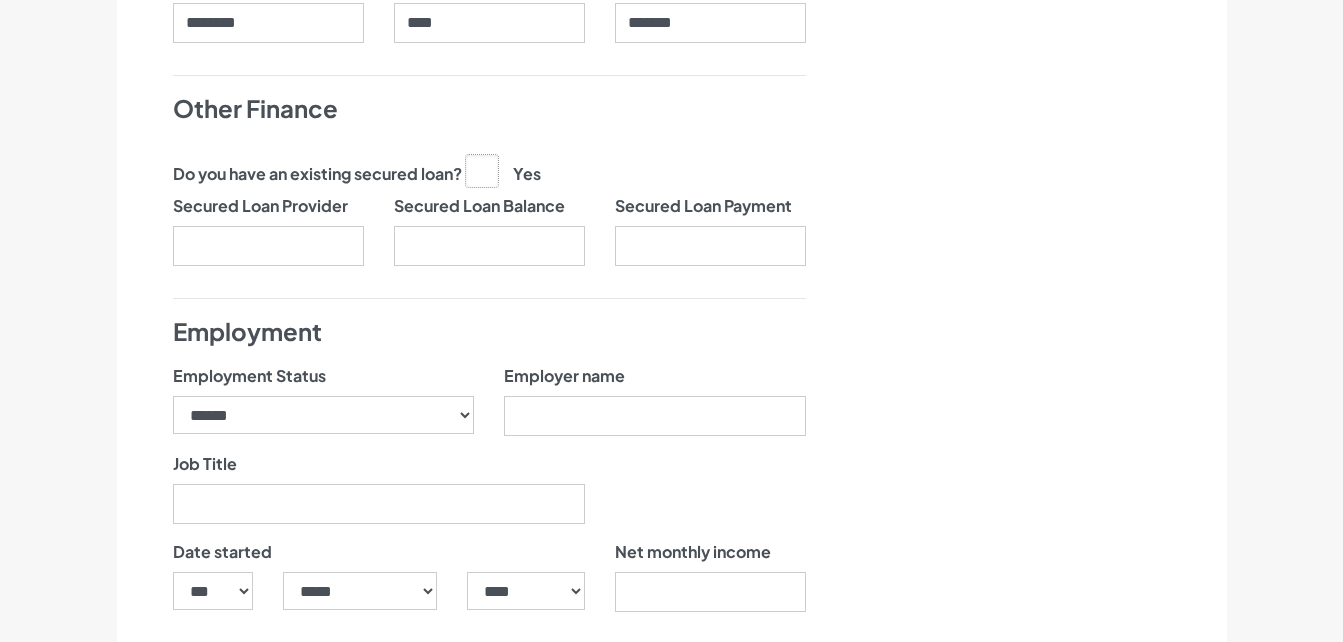 click on "Yes" at bounding box center (-9528, 169) 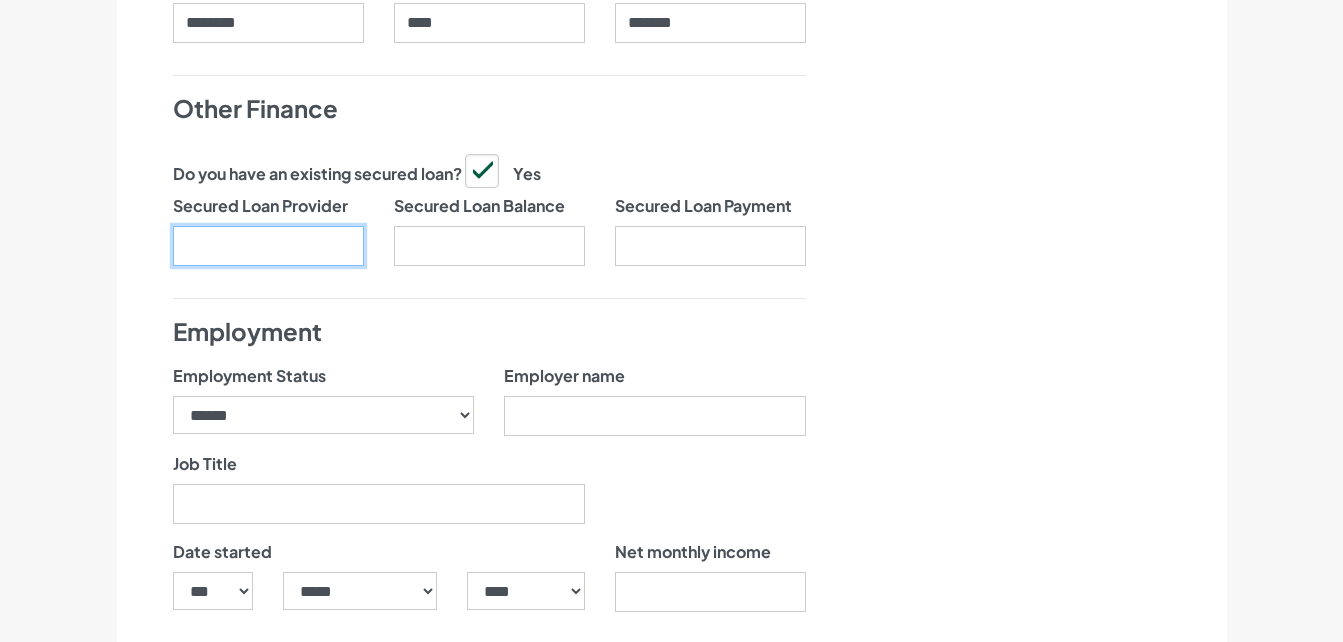 click on "Secured Loan Provider" at bounding box center [268, 246] 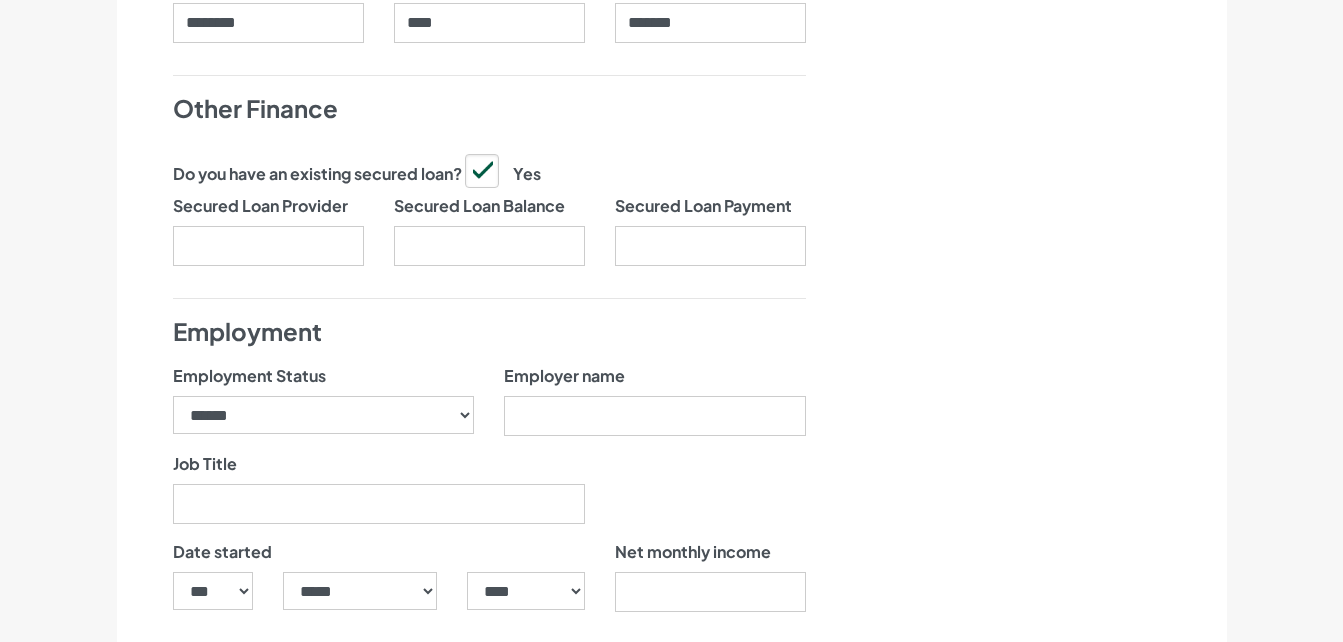 click on "About you
Employment
APPLY
Let's get your application started
Title
******
**
***
****
**
** **** First name ****" at bounding box center [672, -161] 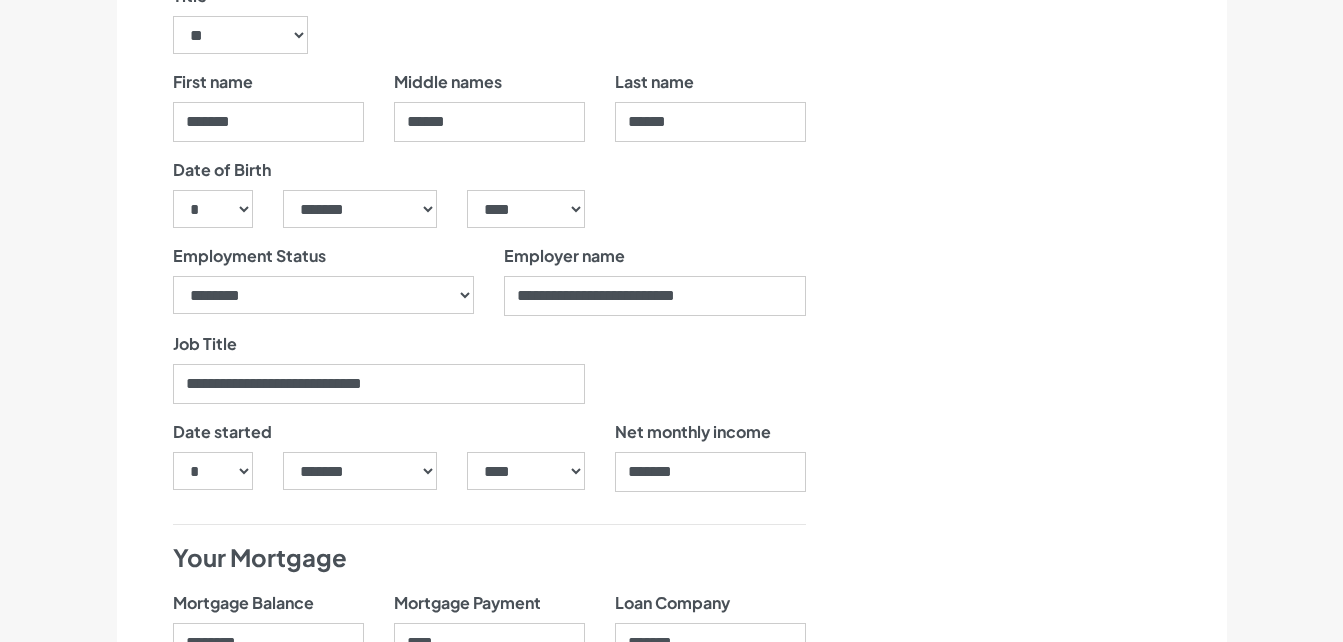 scroll, scrollTop: 1180, scrollLeft: 0, axis: vertical 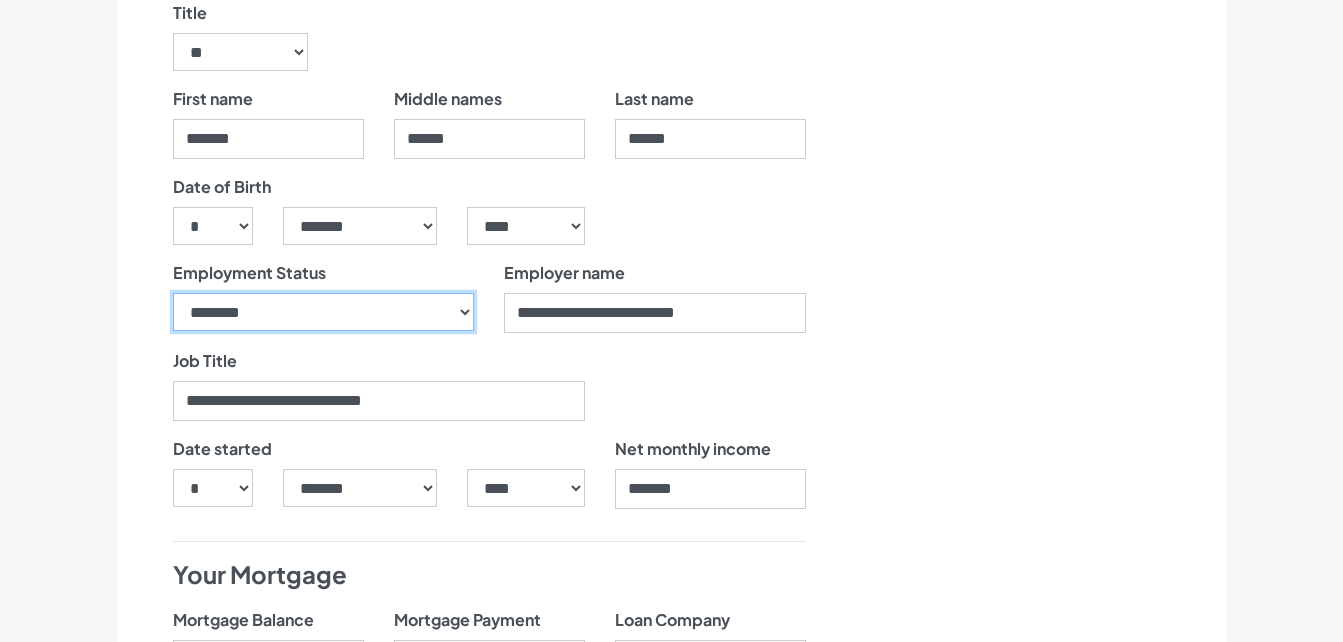 click on "**********" at bounding box center [324, 312] 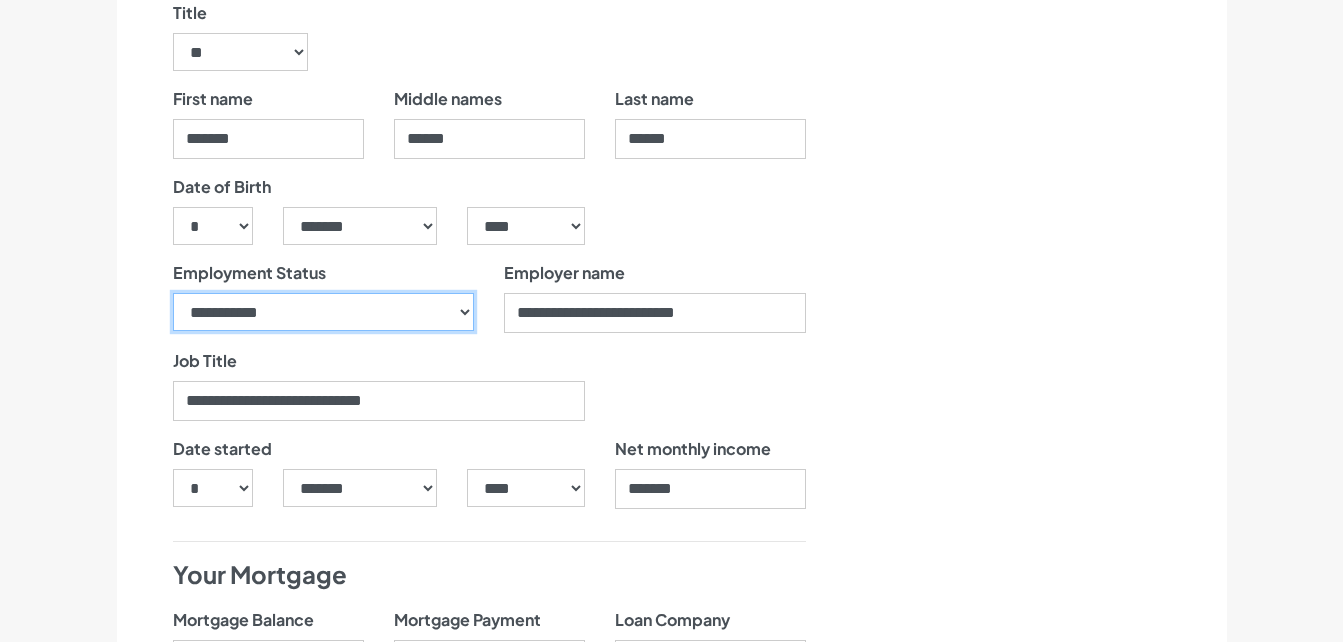 click on "**********" at bounding box center [324, 312] 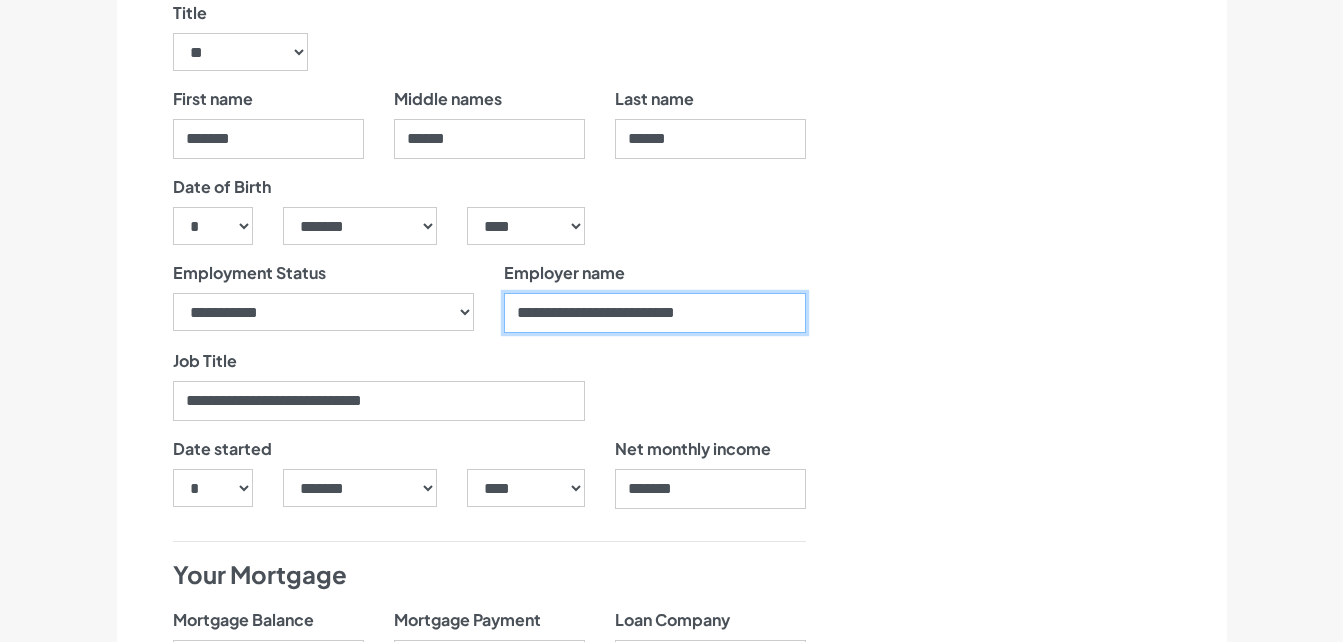 drag, startPoint x: 782, startPoint y: 317, endPoint x: 472, endPoint y: 314, distance: 310.01453 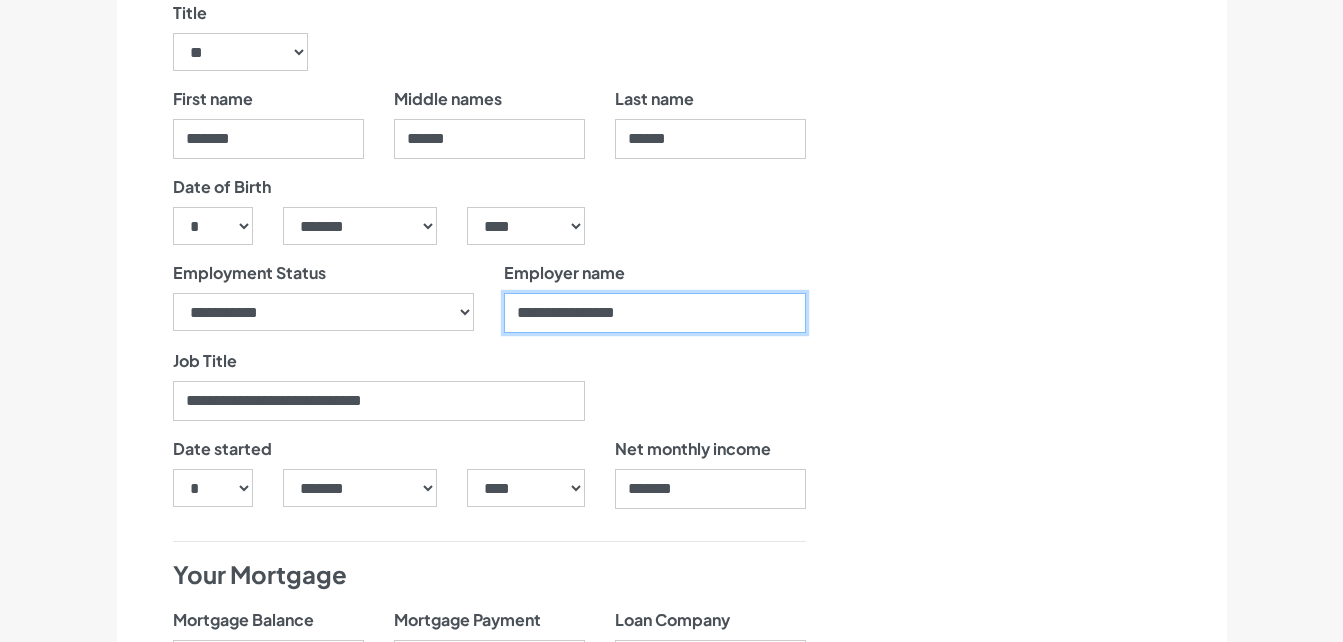 type on "**********" 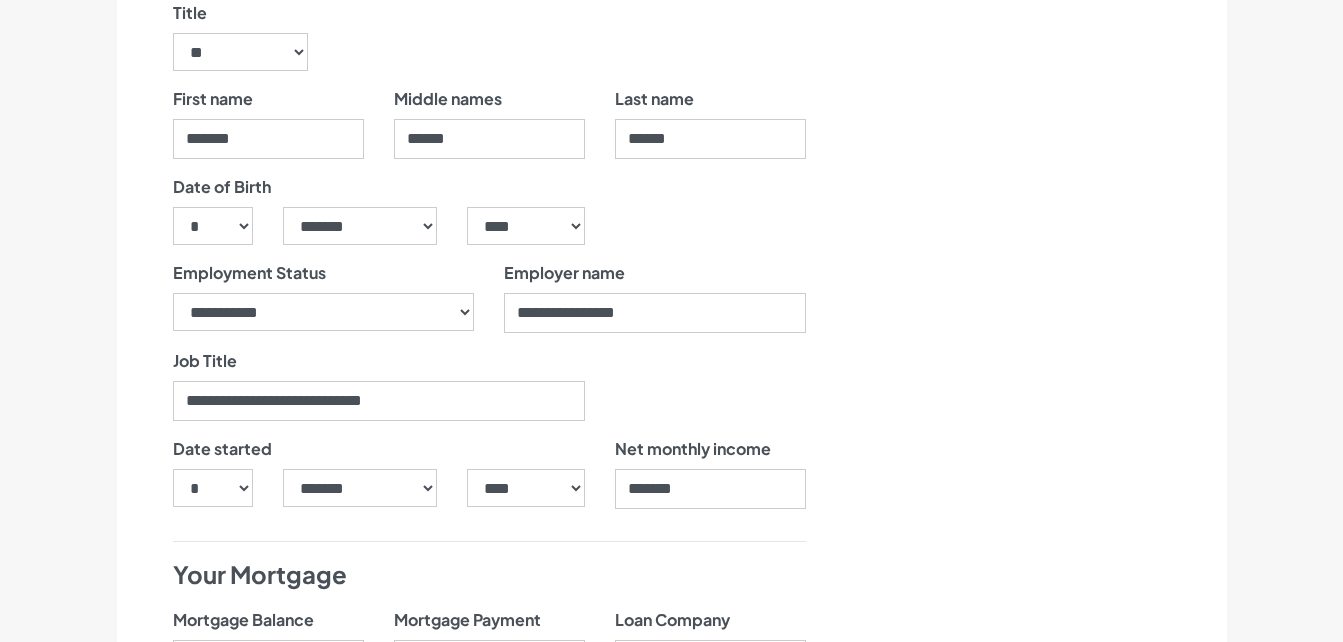 click on "Date started" at bounding box center (379, 453) 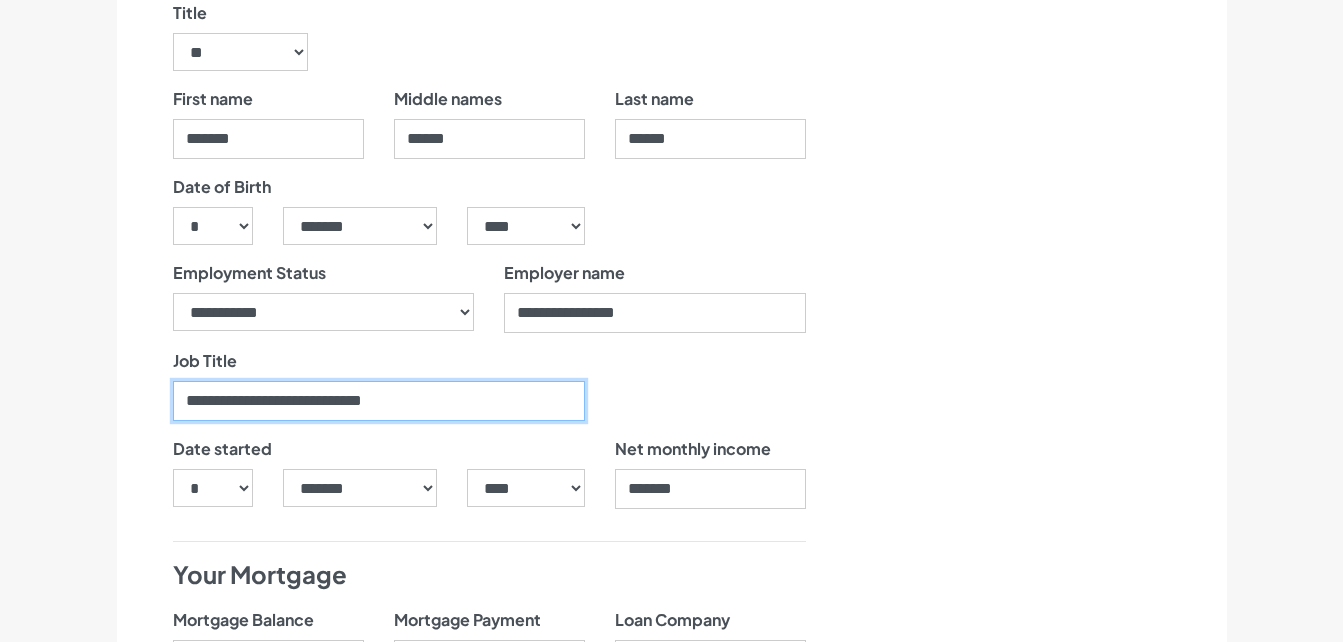 click on "**********" at bounding box center [379, 401] 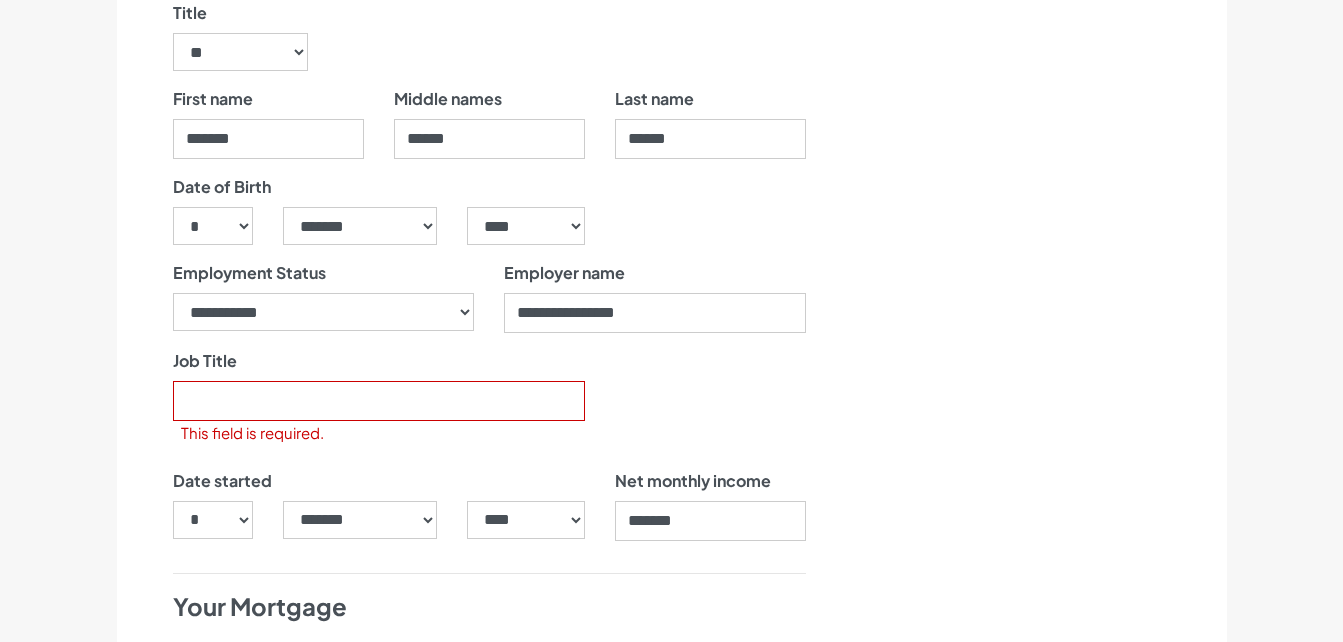 click on "Job Title
This field is required." at bounding box center [379, 409] 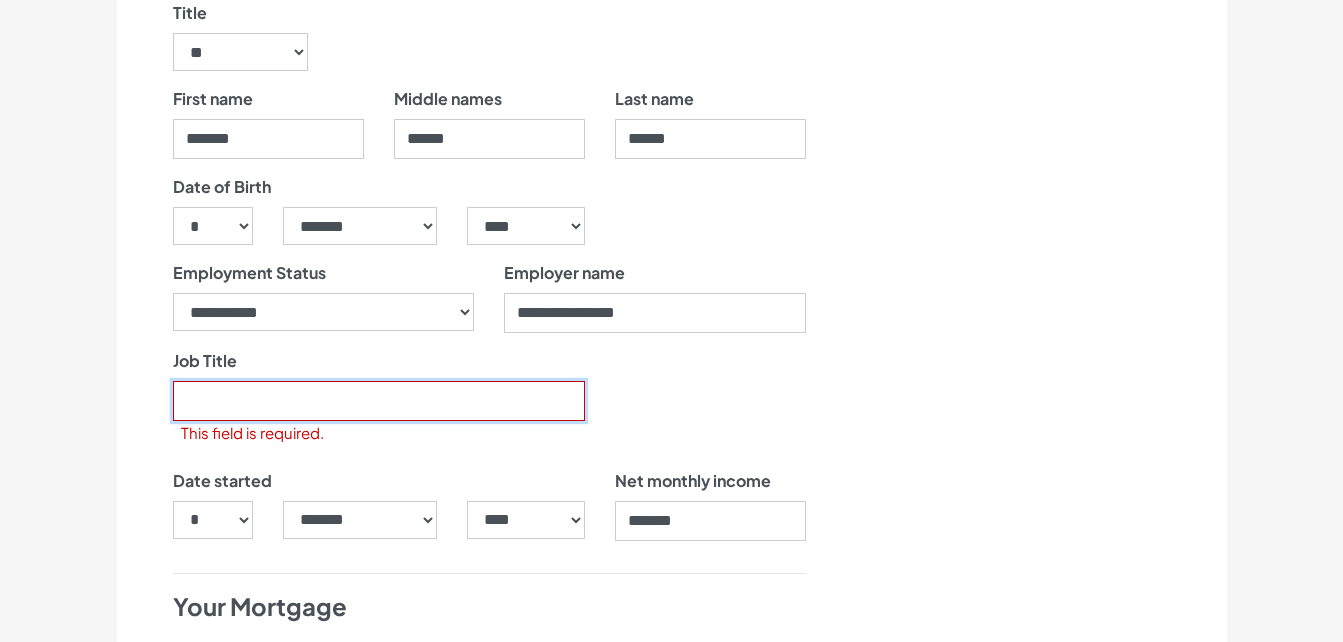 click on "Job Title" at bounding box center [379, 401] 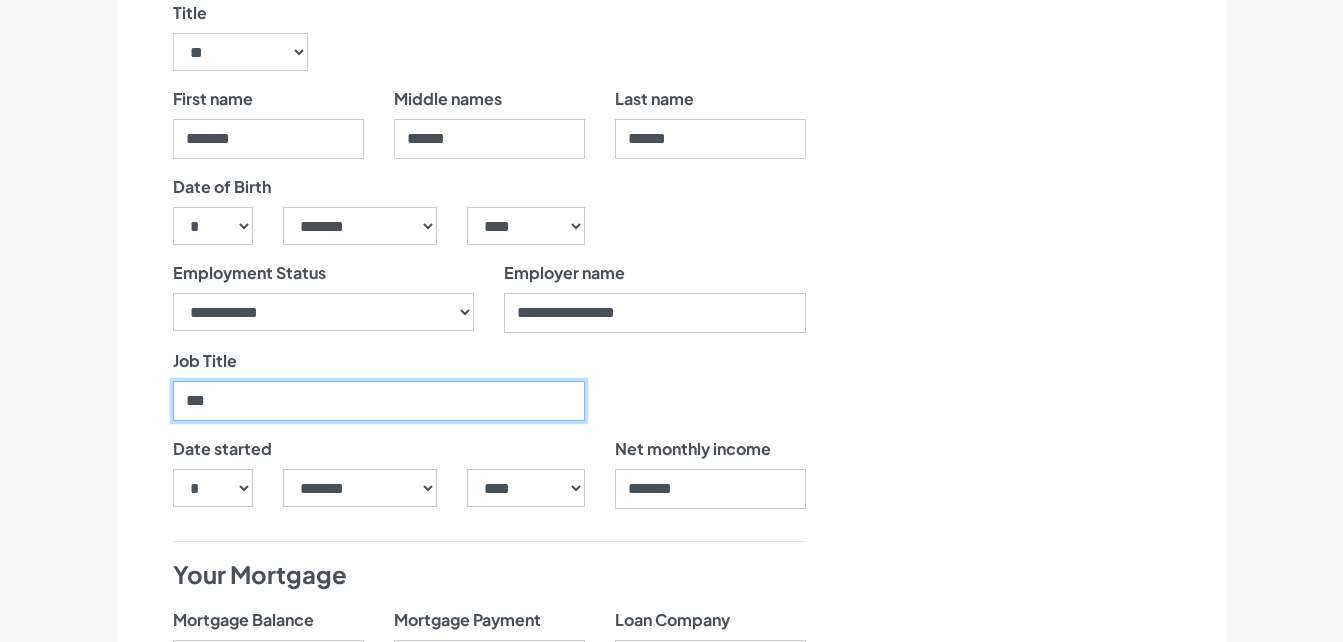 type on "***" 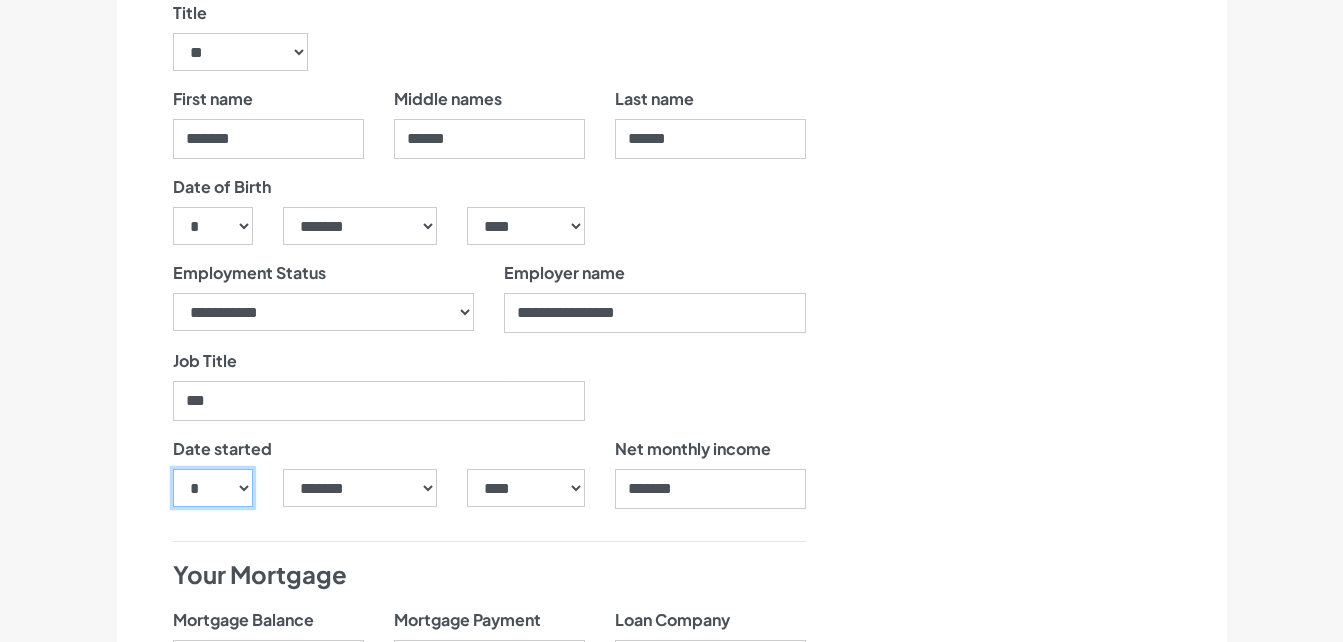 click on "***
* * * * * * * * * ** ** ** ** ** ** ** ** ** ** ** ** ** ** ** ** ** ** ** ** ** **" at bounding box center (213, 488) 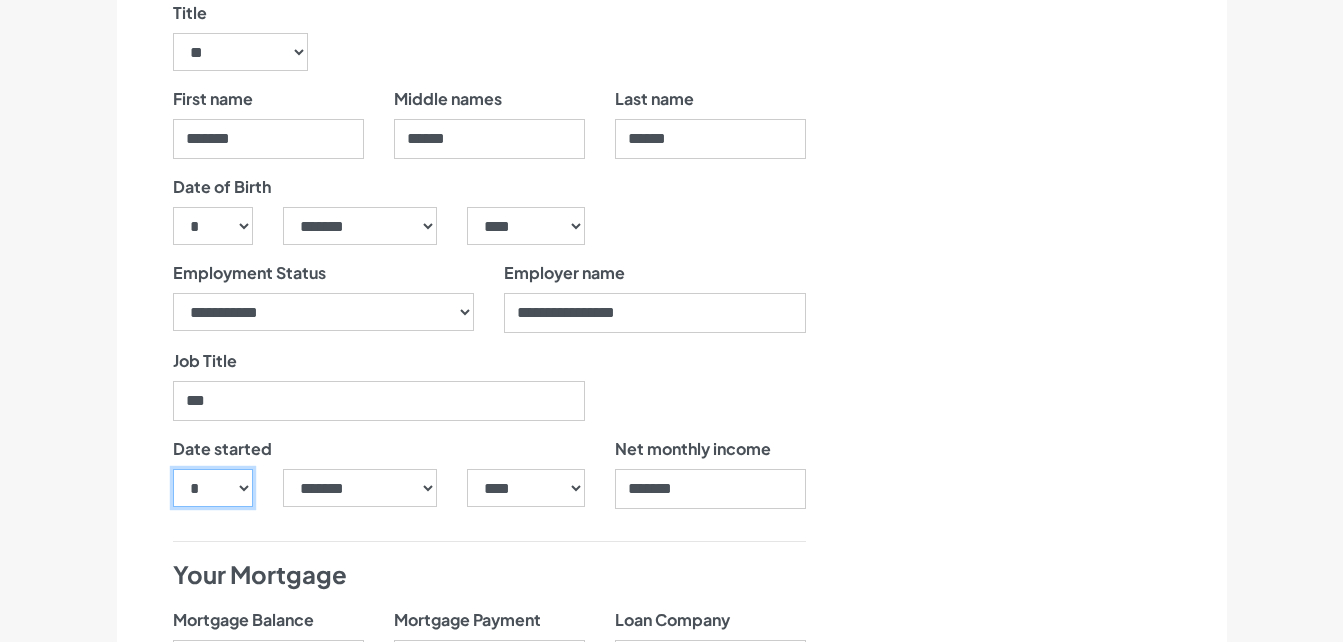 click on "***
* * * * * * * * * ** ** ** ** ** ** ** ** ** ** ** ** ** ** ** ** ** ** ** ** ** **" at bounding box center [213, 488] 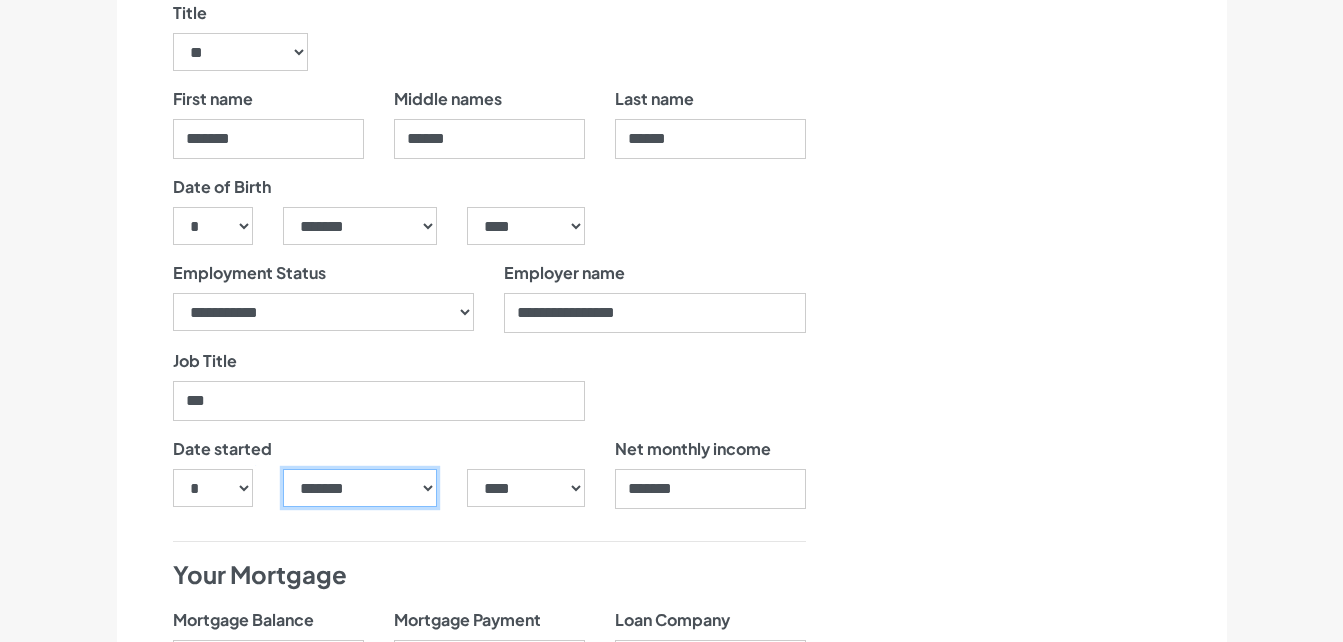click on "*****
*******
********
*****
*****
***
****
****
******
*********
*******
********
********" at bounding box center (360, 488) 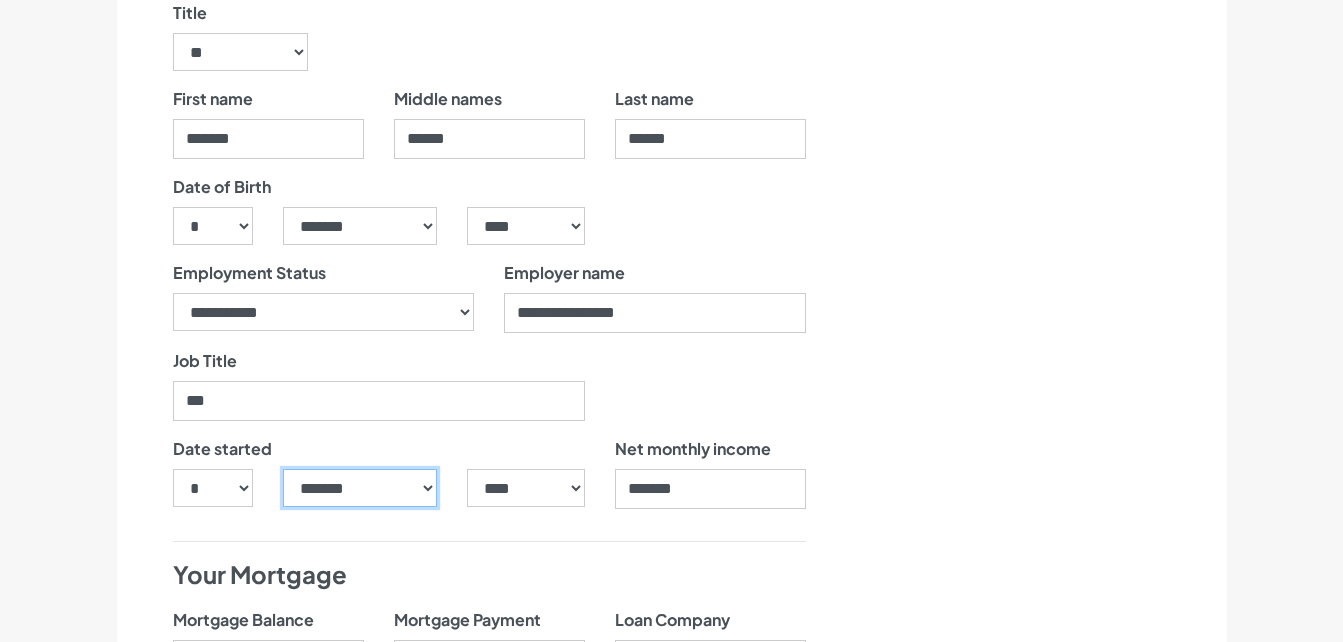 select on "**" 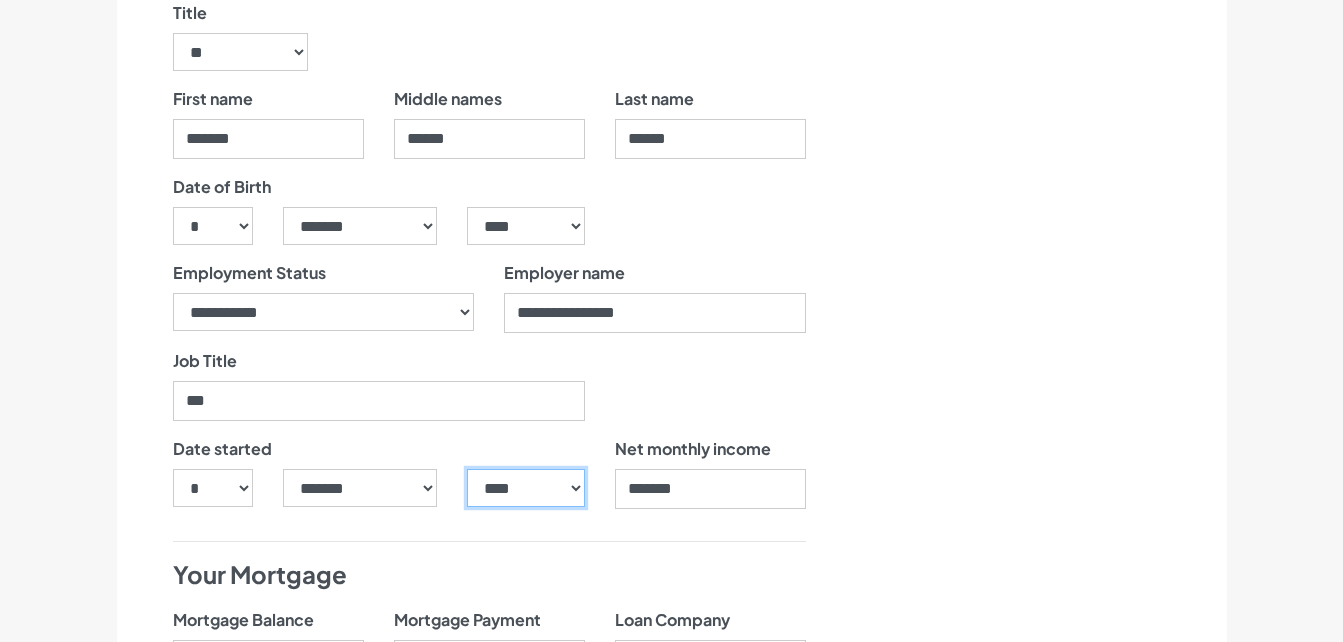 click on "****
**** **** **** **** **** **** **** **** **** **** **** **** **** **** **** **** **** **** **** **** **** **** **** **** **** **** **** **** **** **** **** **** **** **** **** **** **** **** **** **** **** **** **** **** **** **** **** **** **** **** **** **** **** **** **** **** **** **** **** **** **** **** **** **** **** **** **** **** **** **** **** **** **** **** **** **** **** **** **** **** **** **** **** **** **** **** **** **** **** **** **** **** **** **** **** **** **** **** **** **** **** **** **** **** **** **** **** **** **** **** **** **** **** **** **** **** **** **** **** **** **** **** **** **** **** ****" at bounding box center [525, 488] 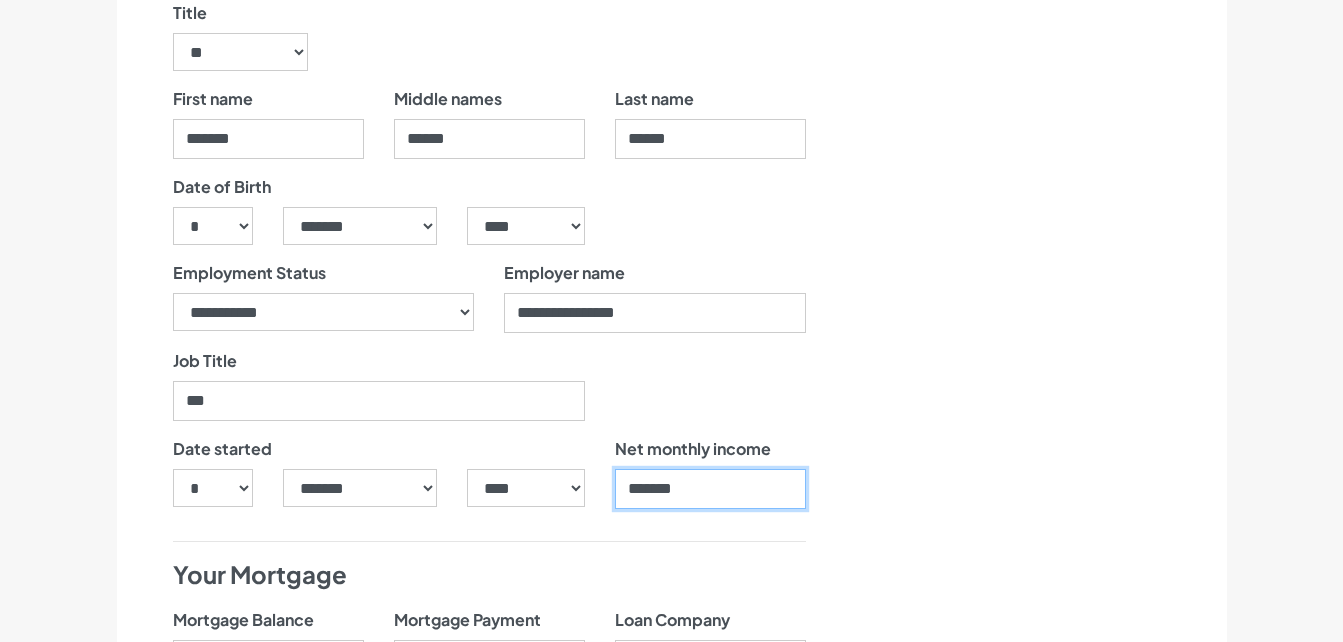 click on "*******" at bounding box center [710, 489] 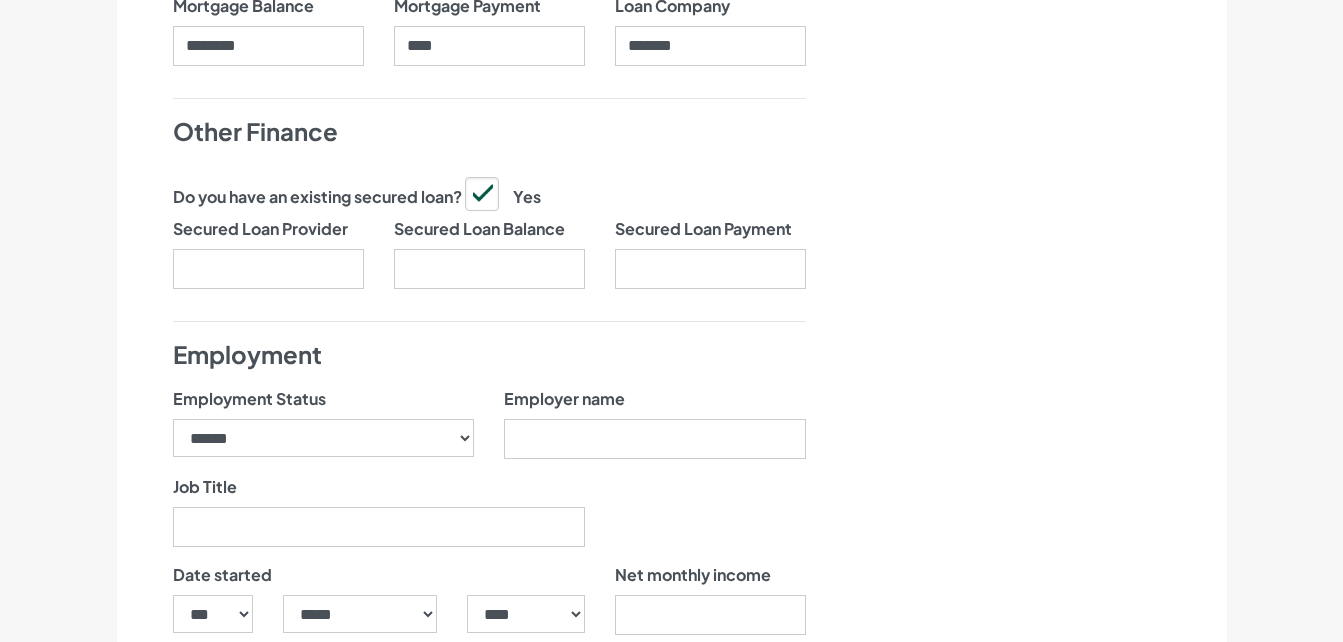 scroll, scrollTop: 1875, scrollLeft: 0, axis: vertical 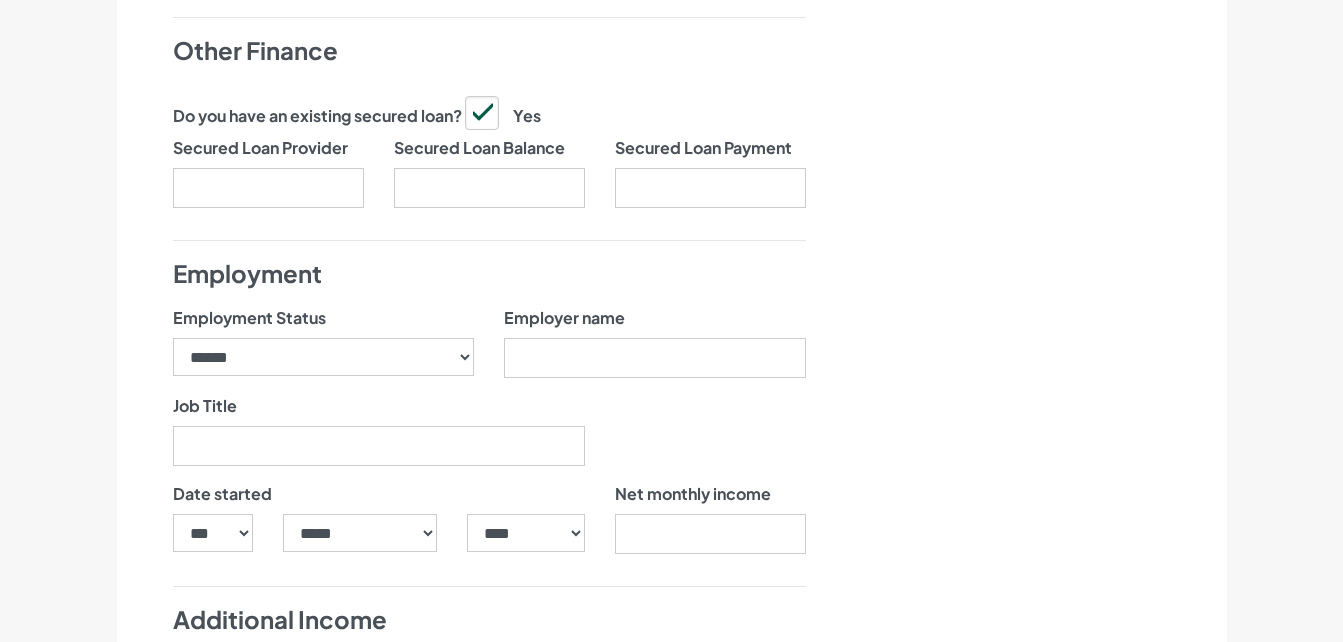 type on "******" 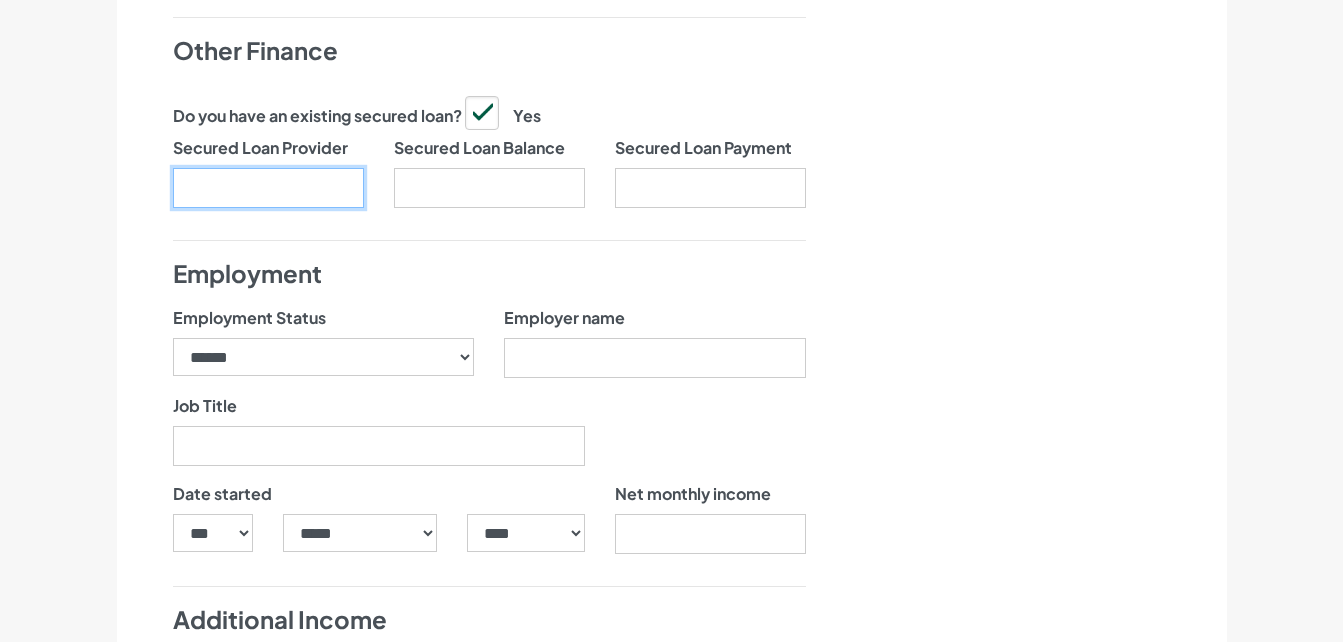 click on "Secured Loan Provider" at bounding box center [268, 188] 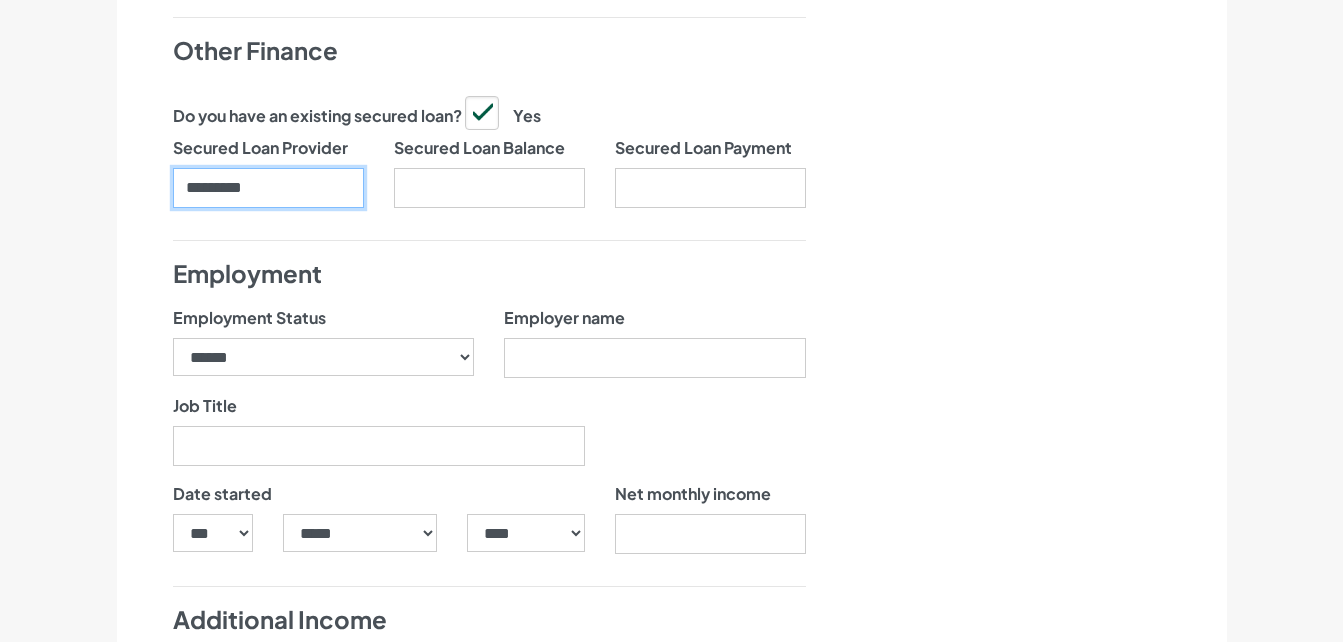 type on "*********" 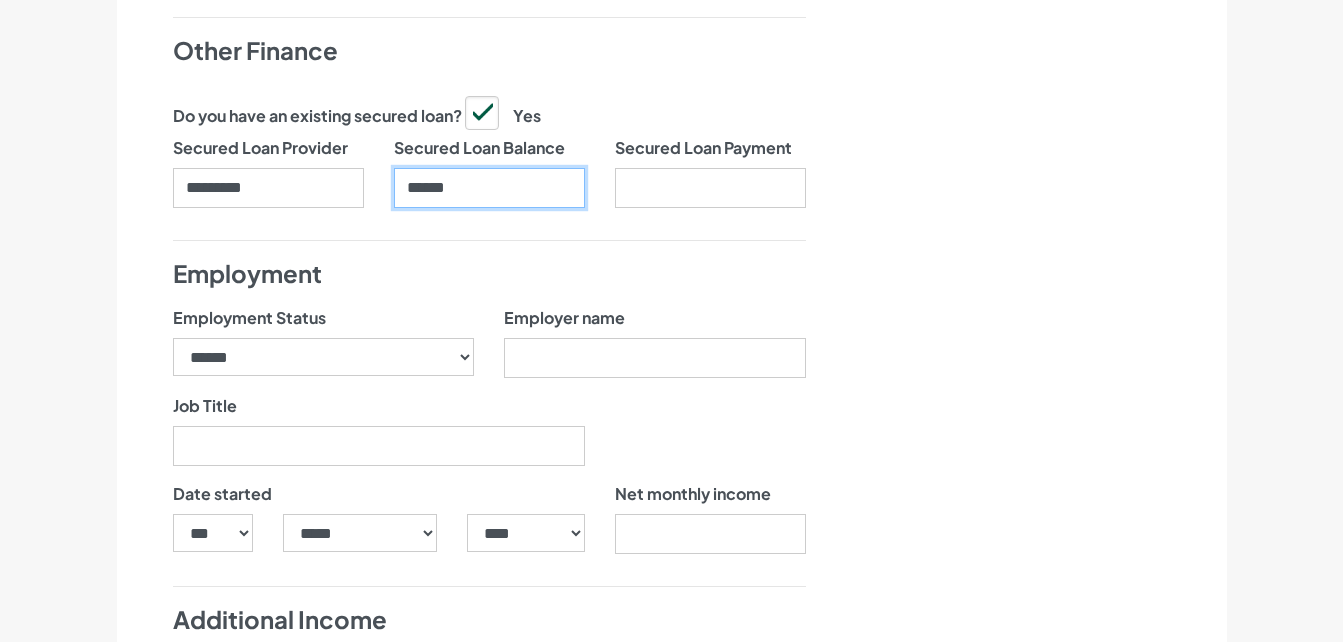 type on "******" 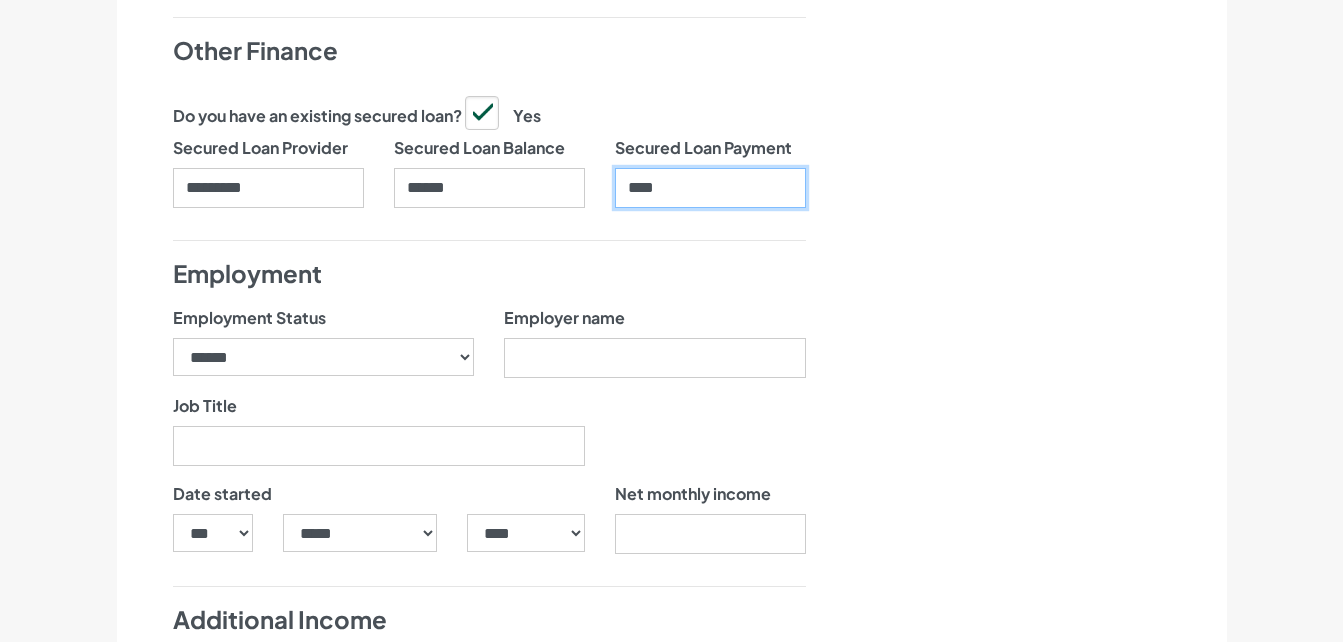 type on "****" 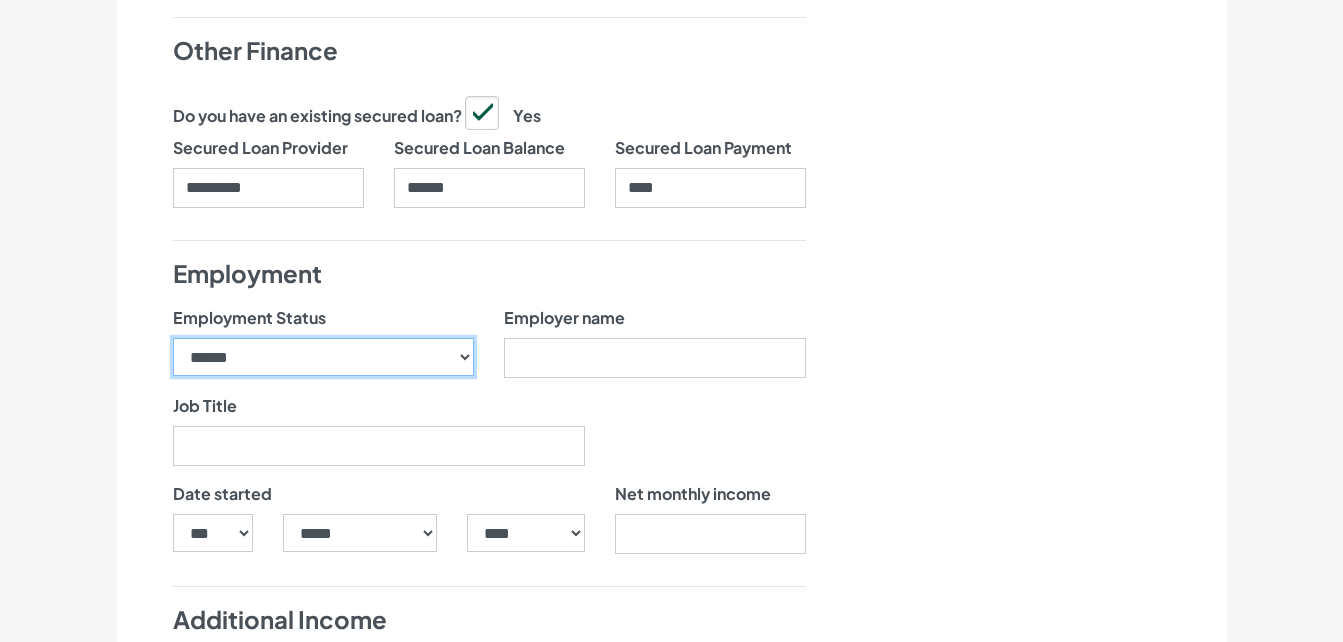 click on "**********" at bounding box center (324, 357) 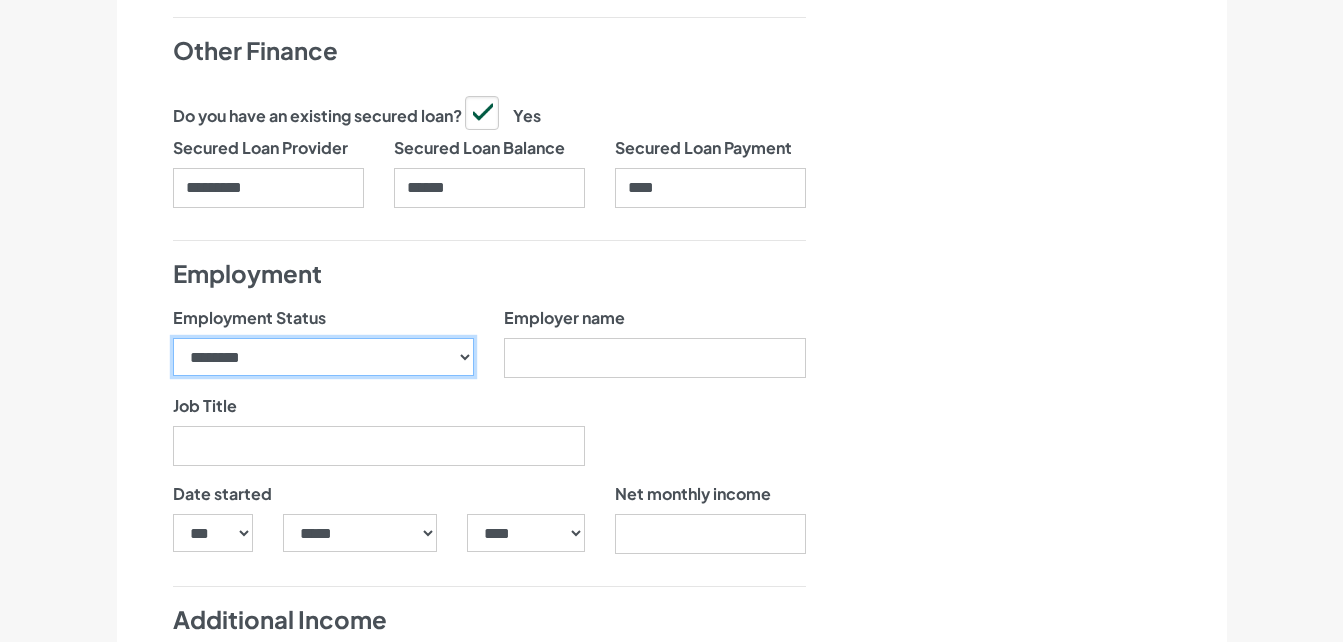 click on "**********" at bounding box center (324, 357) 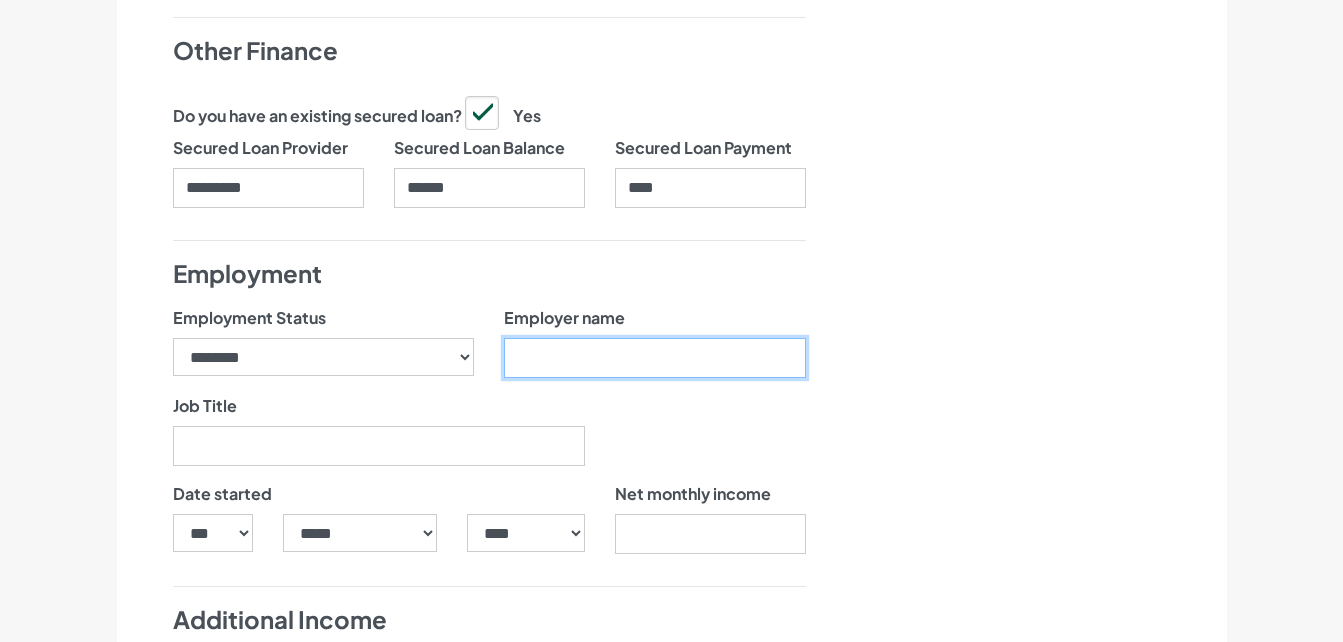 click on "Employer name" at bounding box center [655, 358] 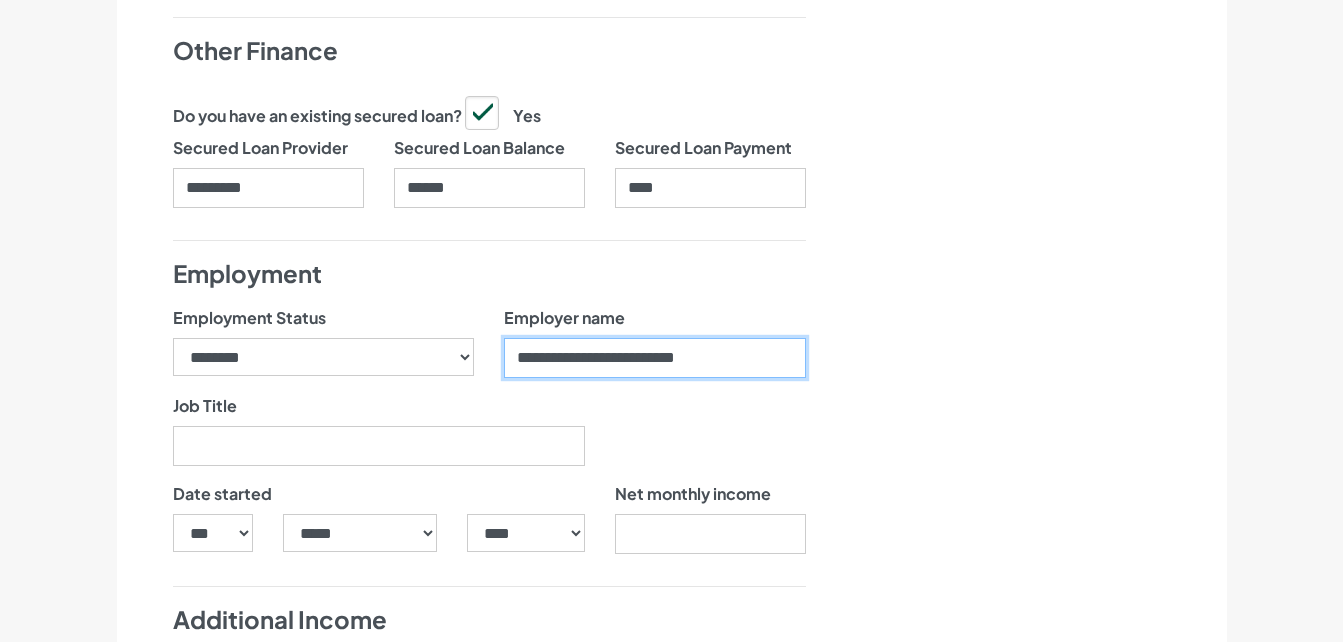 type on "**********" 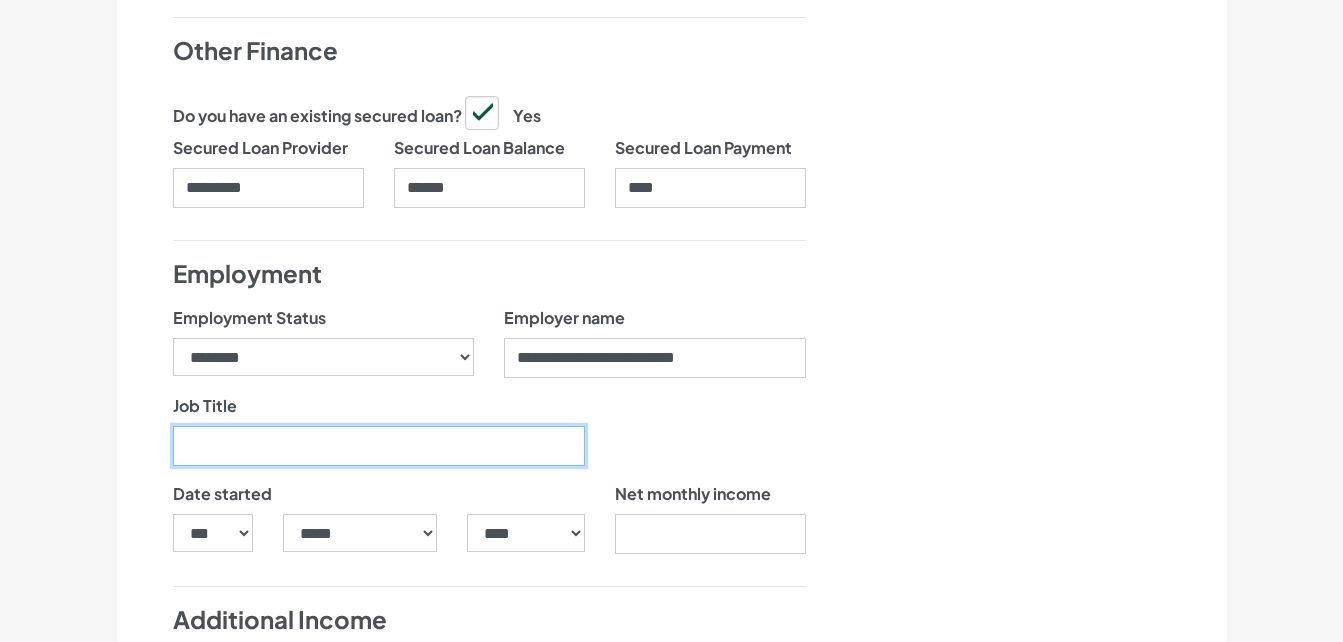 click on "Job Title" at bounding box center [379, 446] 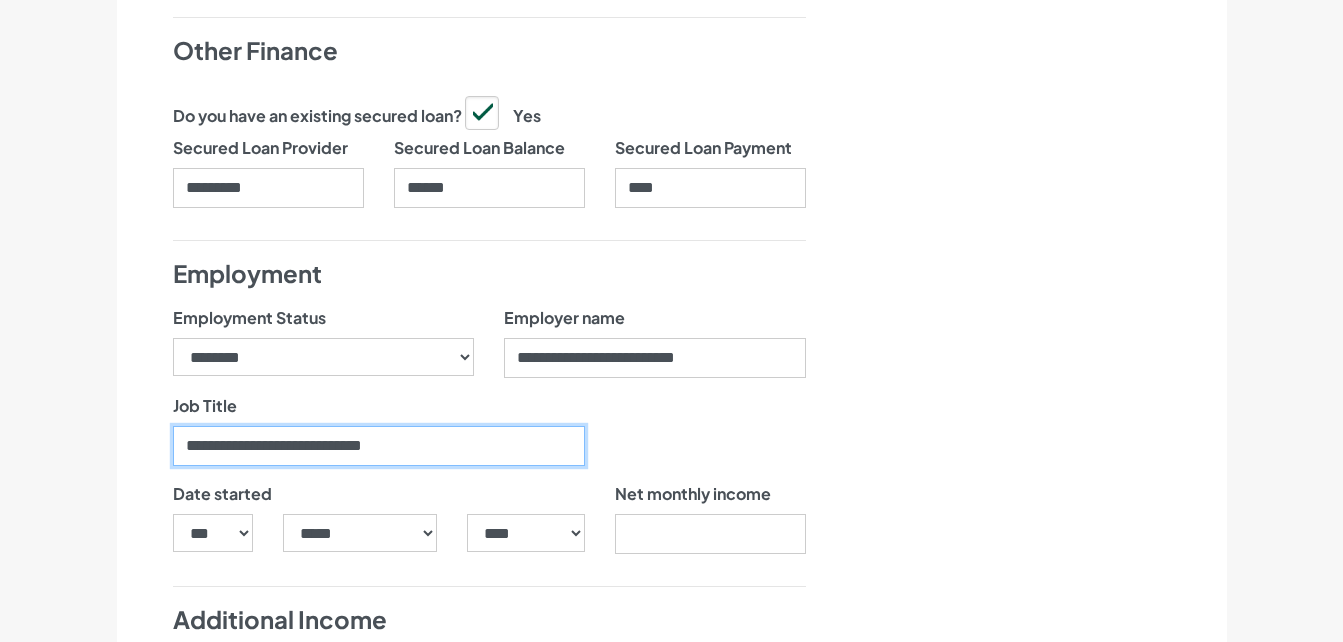 type on "**********" 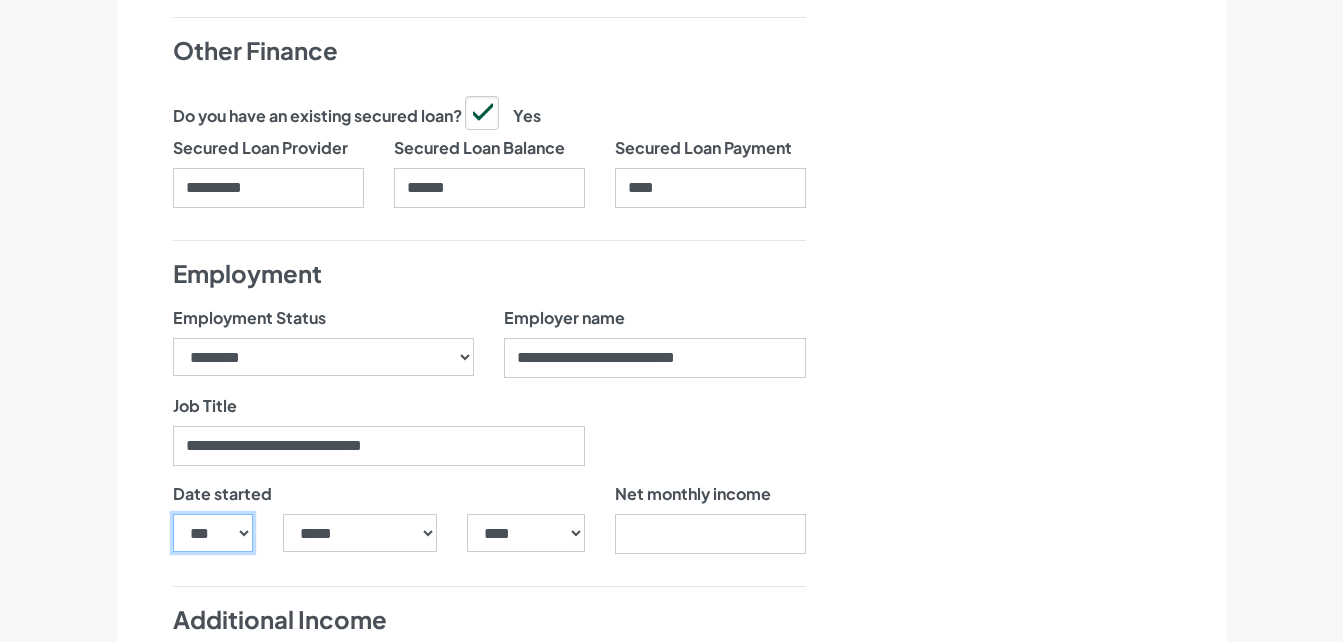 click on "***
* * * * * * * * * ** ** ** ** ** ** ** ** ** ** ** ** ** ** ** ** ** ** ** ** ** **" at bounding box center (213, 533) 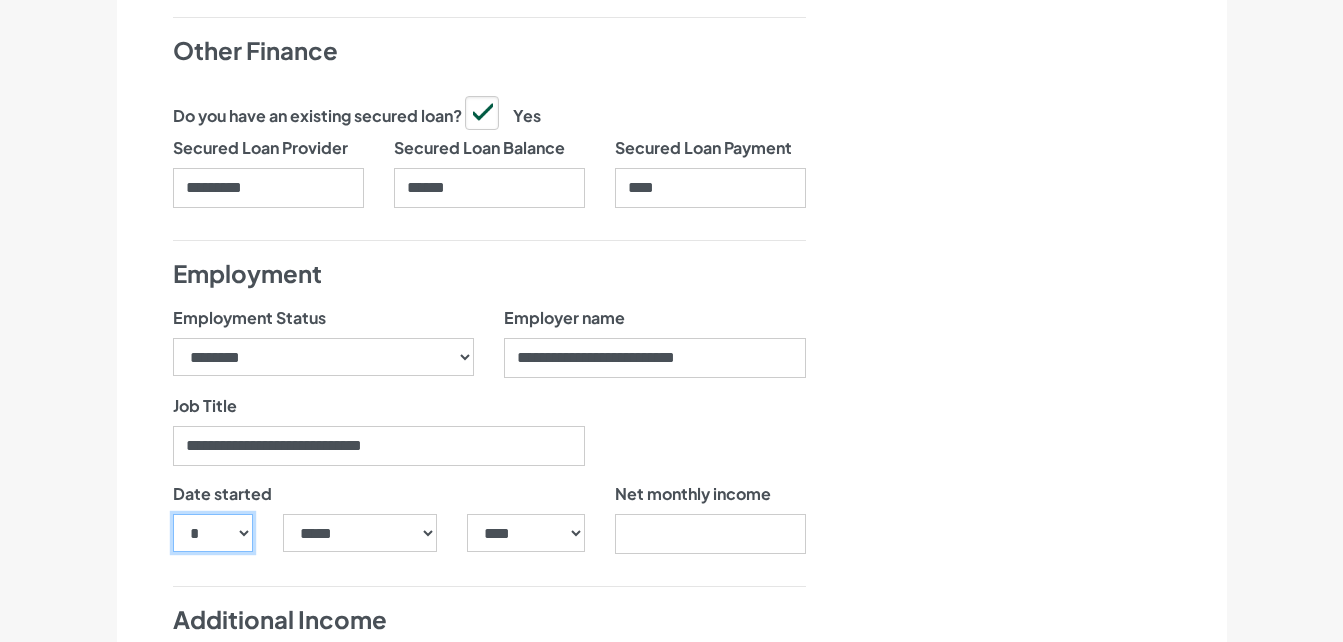click on "***
* * * * * * * * * ** ** ** ** ** ** ** ** ** ** ** ** ** ** ** ** ** ** ** ** ** **" at bounding box center (213, 533) 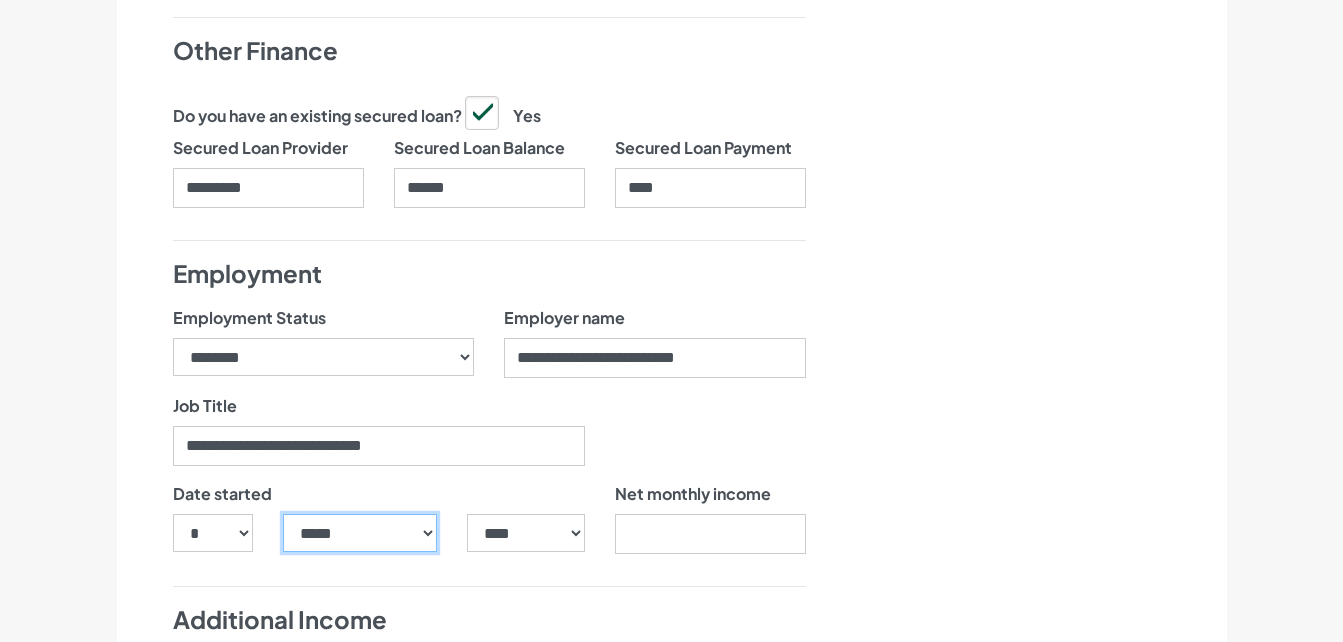 click on "*****
*******
********
*****
*****
***
****
****
******
*********
*******
********
********" at bounding box center (360, 533) 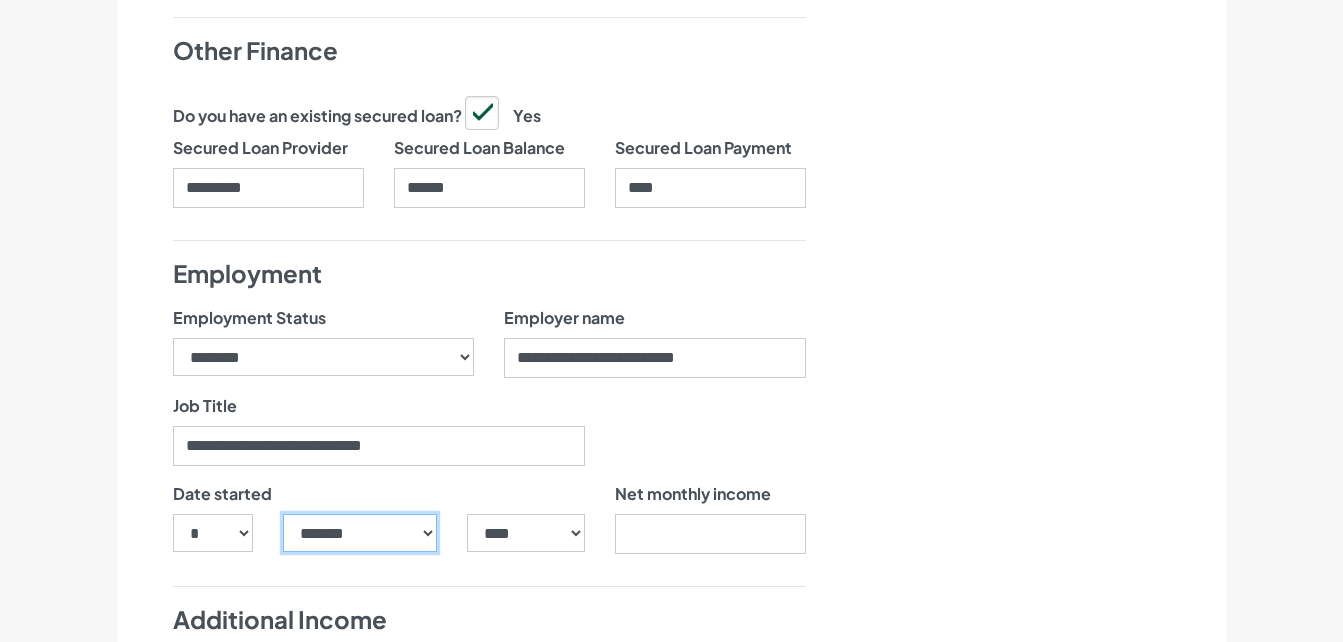 click on "*****
*******
********
*****
*****
***
****
****
******
*********
*******
********
********" at bounding box center (360, 533) 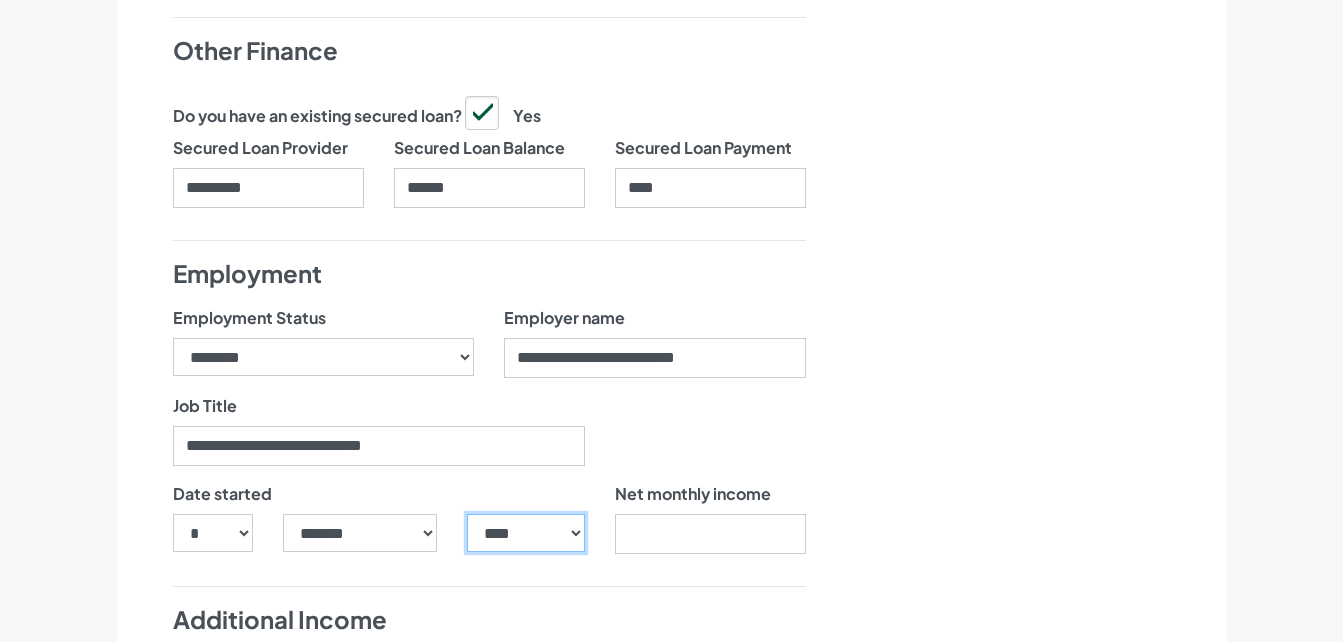 click on "****
**** **** **** **** **** **** **** **** **** **** **** **** **** **** **** **** **** **** **** **** **** **** **** **** **** **** **** **** **** **** **** **** **** **** **** **** **** **** **** **** **** **** **** **** **** **** **** **** **** **** **** **** **** **** **** **** **** **** **** **** **** **** **** **** **** **** **** **** **** **** **** **** **** **** **** **** **** **** **** **** **** **** **** **** **** **** **** **** **** **** **** **** **** **** **** **** **** **** **** **** **** **** **** **** **** **** **** **** **** **** **** **** **** **** **** **** **** **** **** **** **** **** **** **** **** ****" at bounding box center (525, 533) 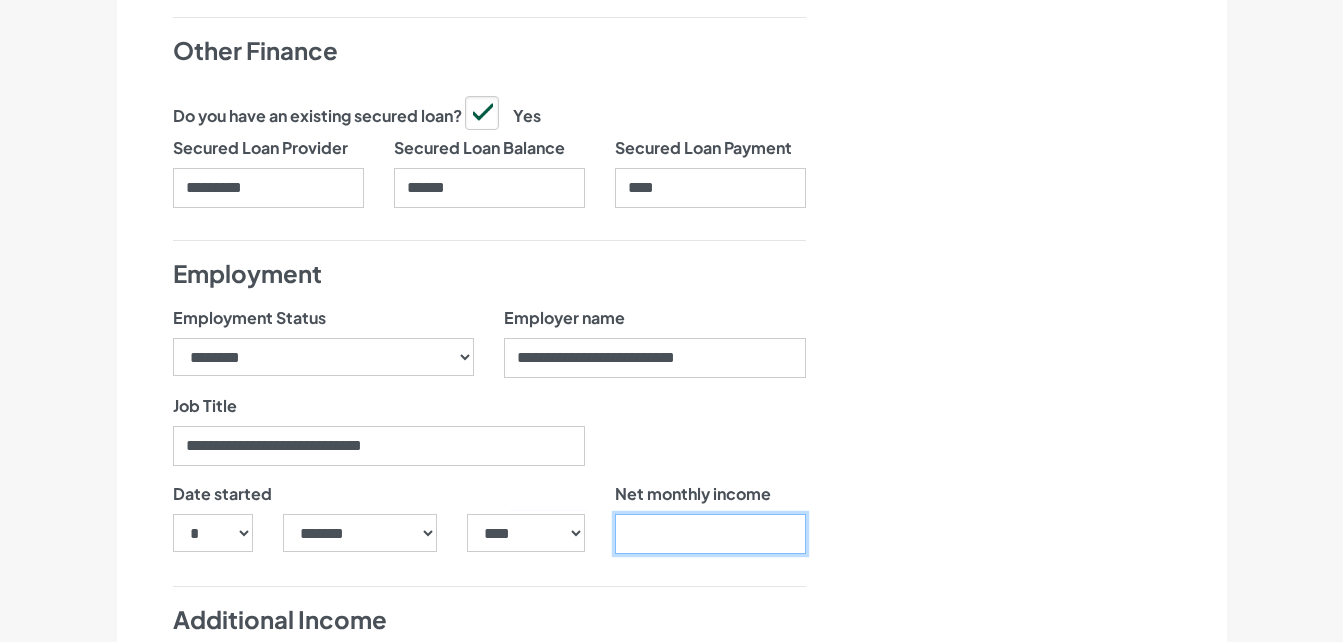 click on "Net monthly income" at bounding box center (710, 534) 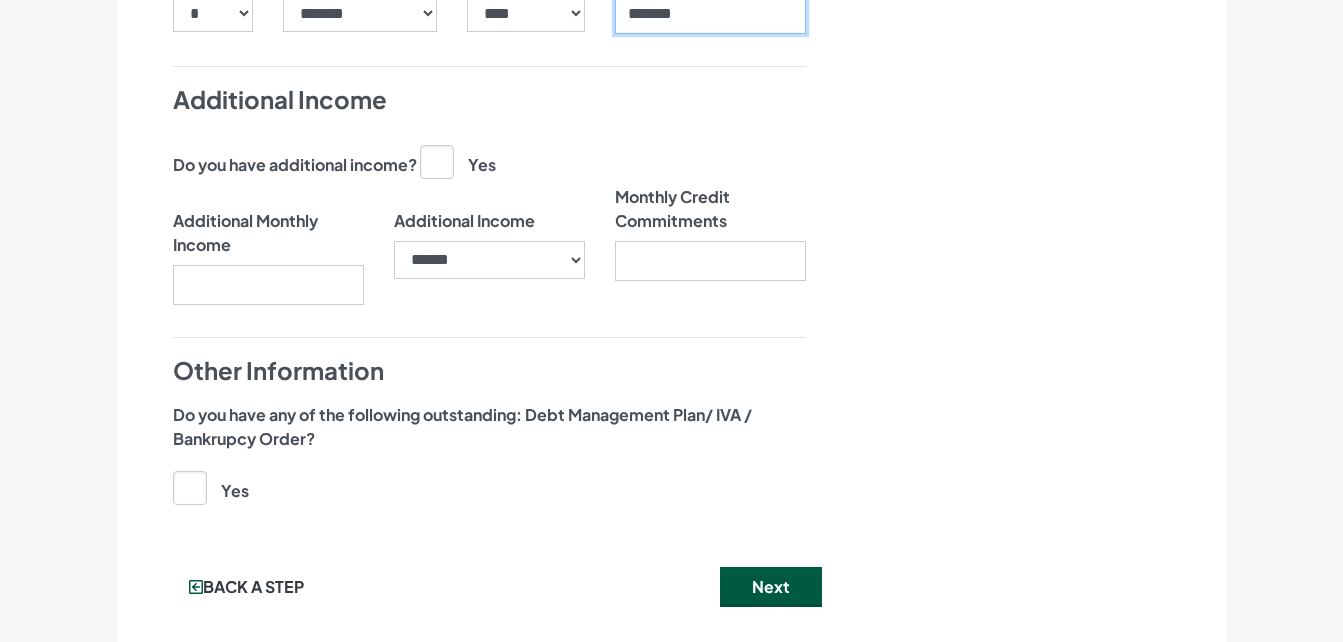 scroll, scrollTop: 2419, scrollLeft: 0, axis: vertical 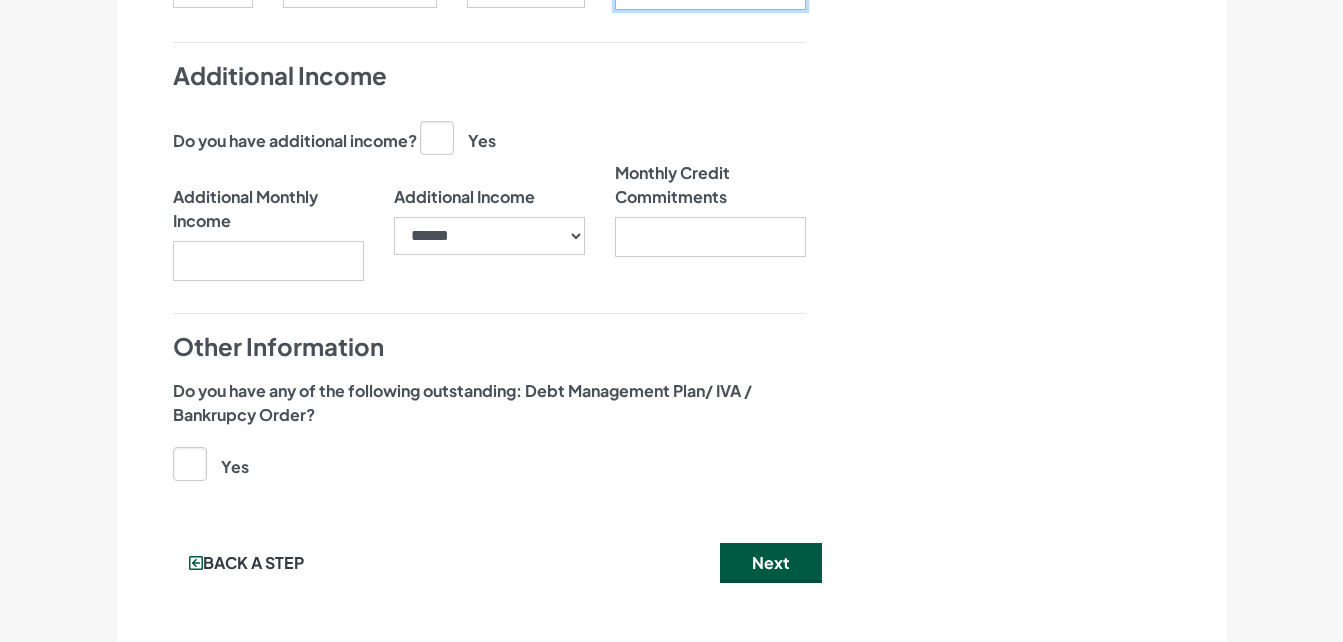 type on "*******" 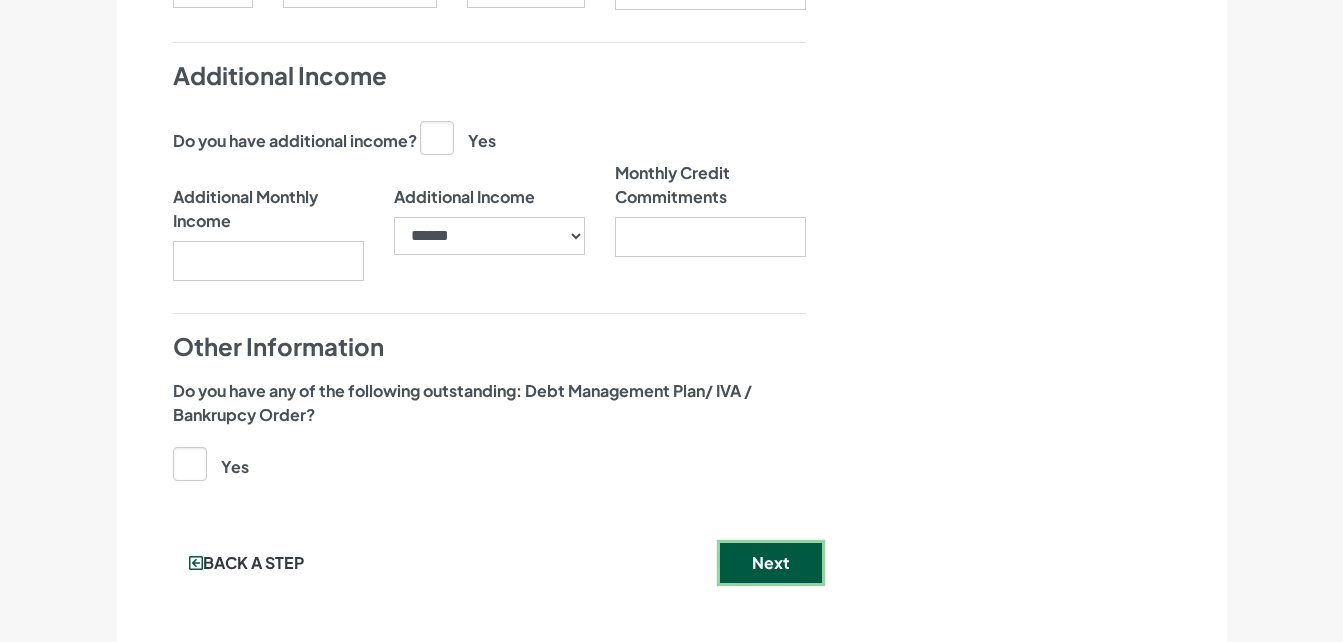 click on "Next" at bounding box center [771, 563] 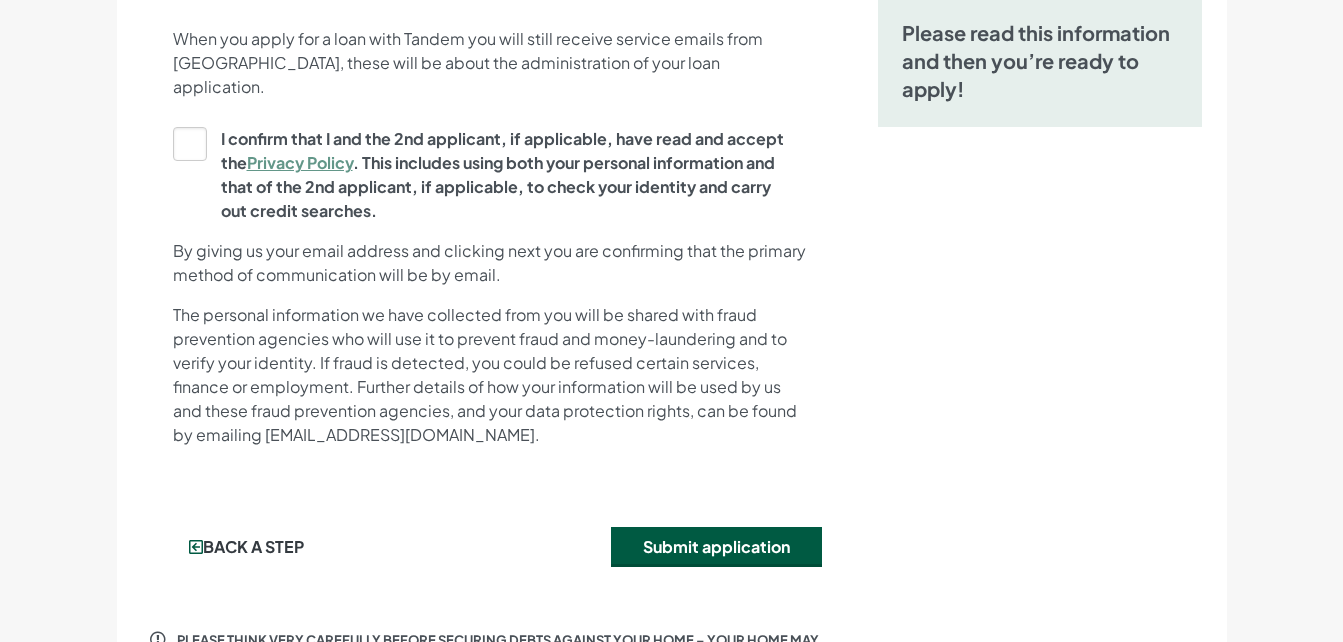 scroll, scrollTop: 216, scrollLeft: 0, axis: vertical 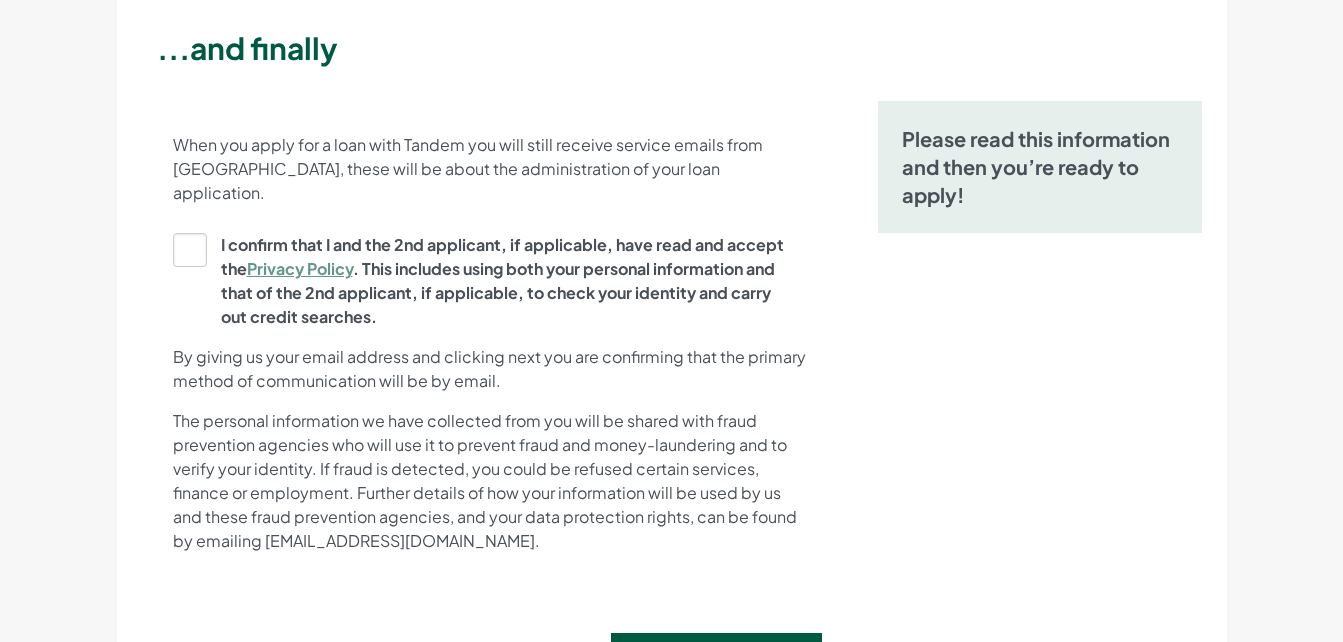 click on "I confirm that I and the 2nd applicant, if applicable, have read and accept the  Privacy Policy . This includes using both your personal information and that of the 2nd applicant, if applicable, to check your identity and carry out credit searches." at bounding box center (483, 281) 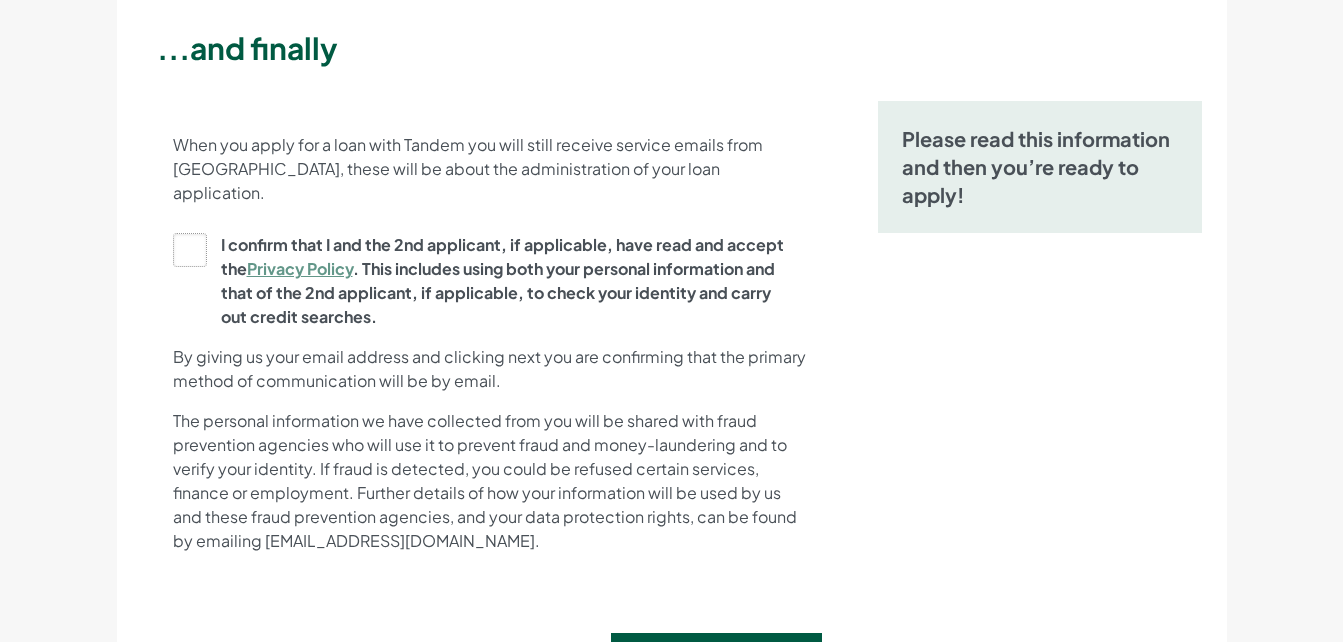 click on "I confirm that I and the 2nd applicant, if applicable, have read and accept the  Privacy Policy . This includes using both your personal information and that of the 2nd applicant, if applicable, to check your identity and carry out credit searches." at bounding box center (-9820, 281) 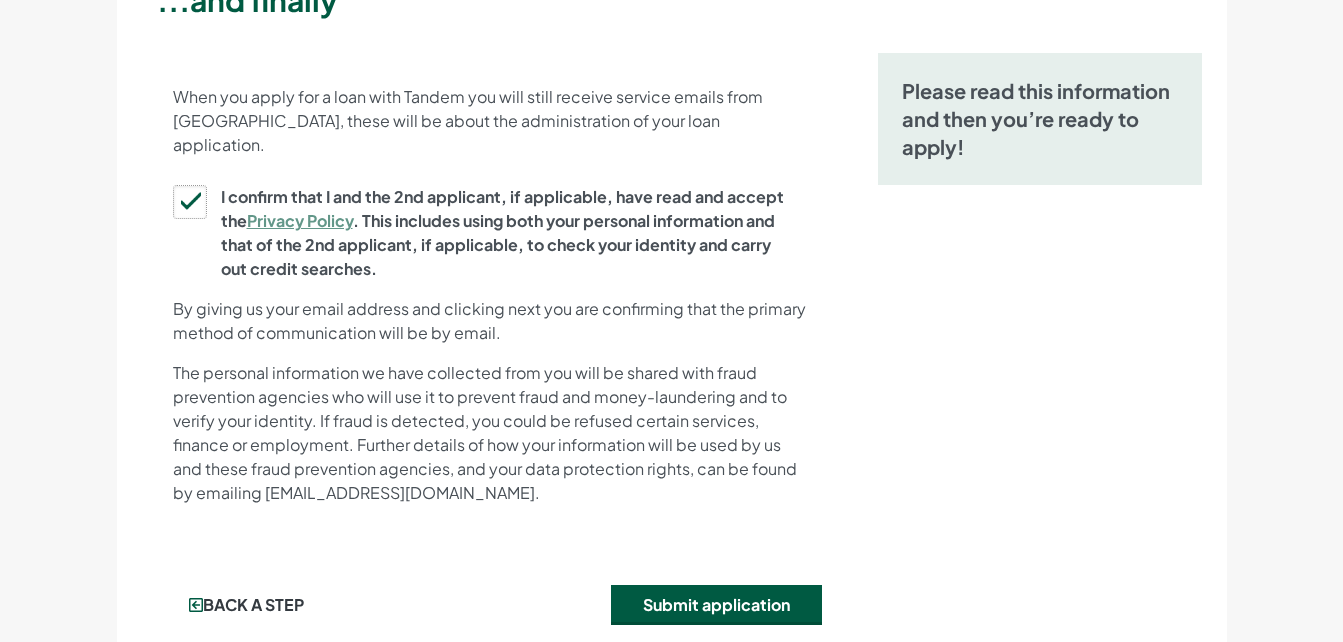 scroll, scrollTop: 335, scrollLeft: 0, axis: vertical 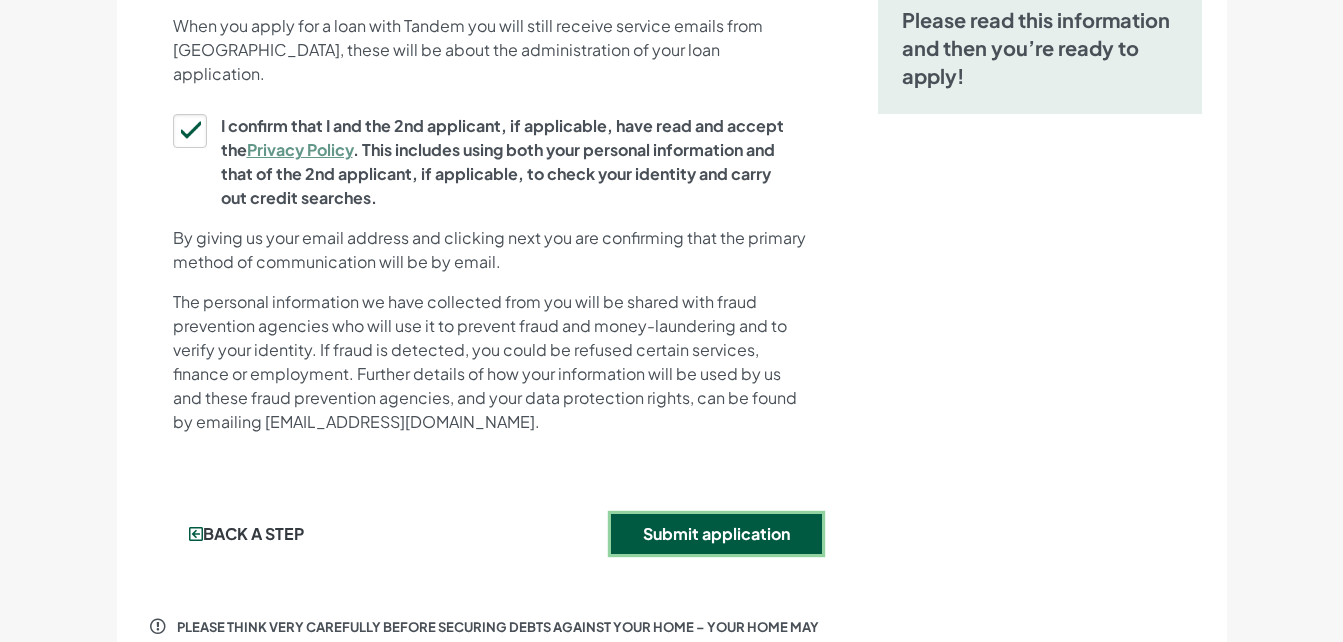 click on "Submit application" at bounding box center (716, 534) 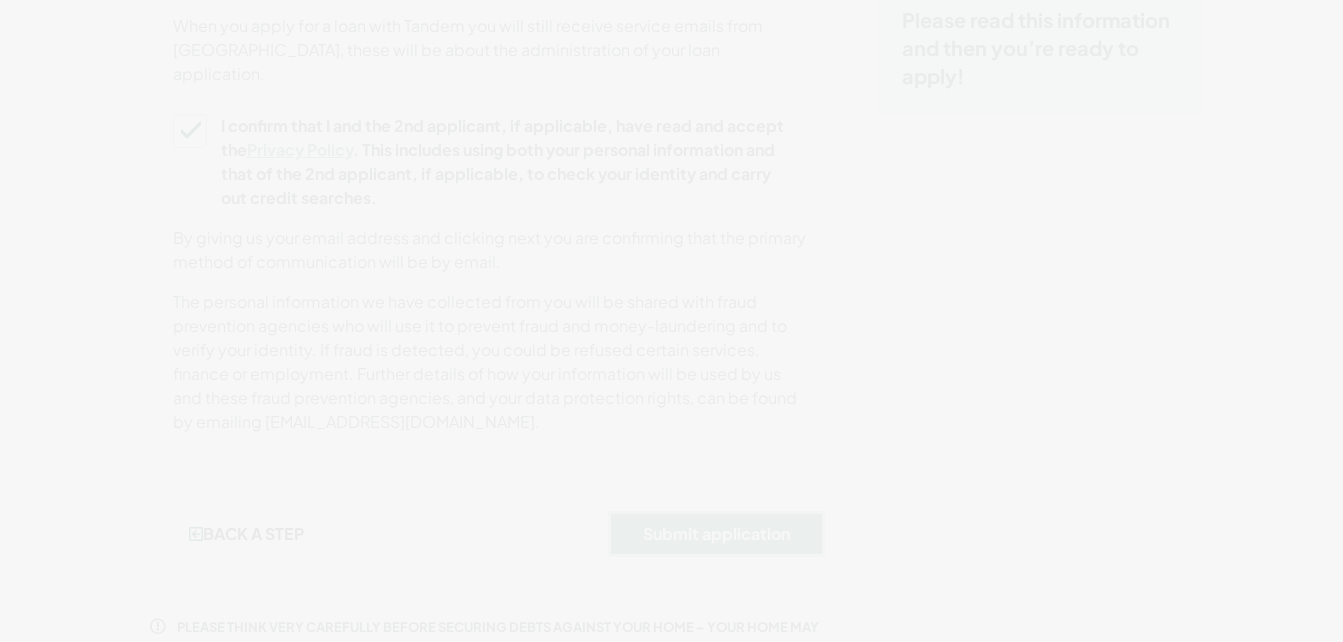 scroll, scrollTop: 0, scrollLeft: 0, axis: both 